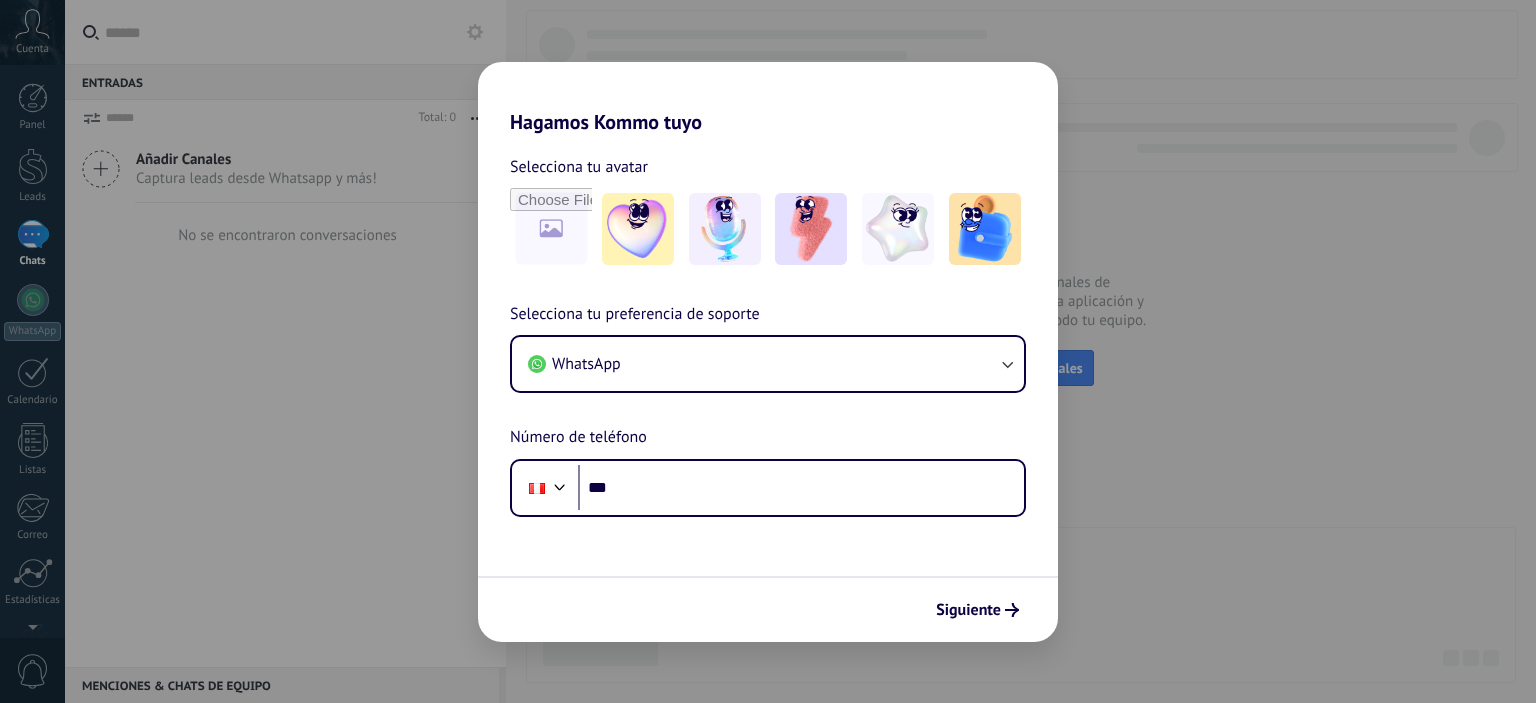 scroll, scrollTop: 0, scrollLeft: 0, axis: both 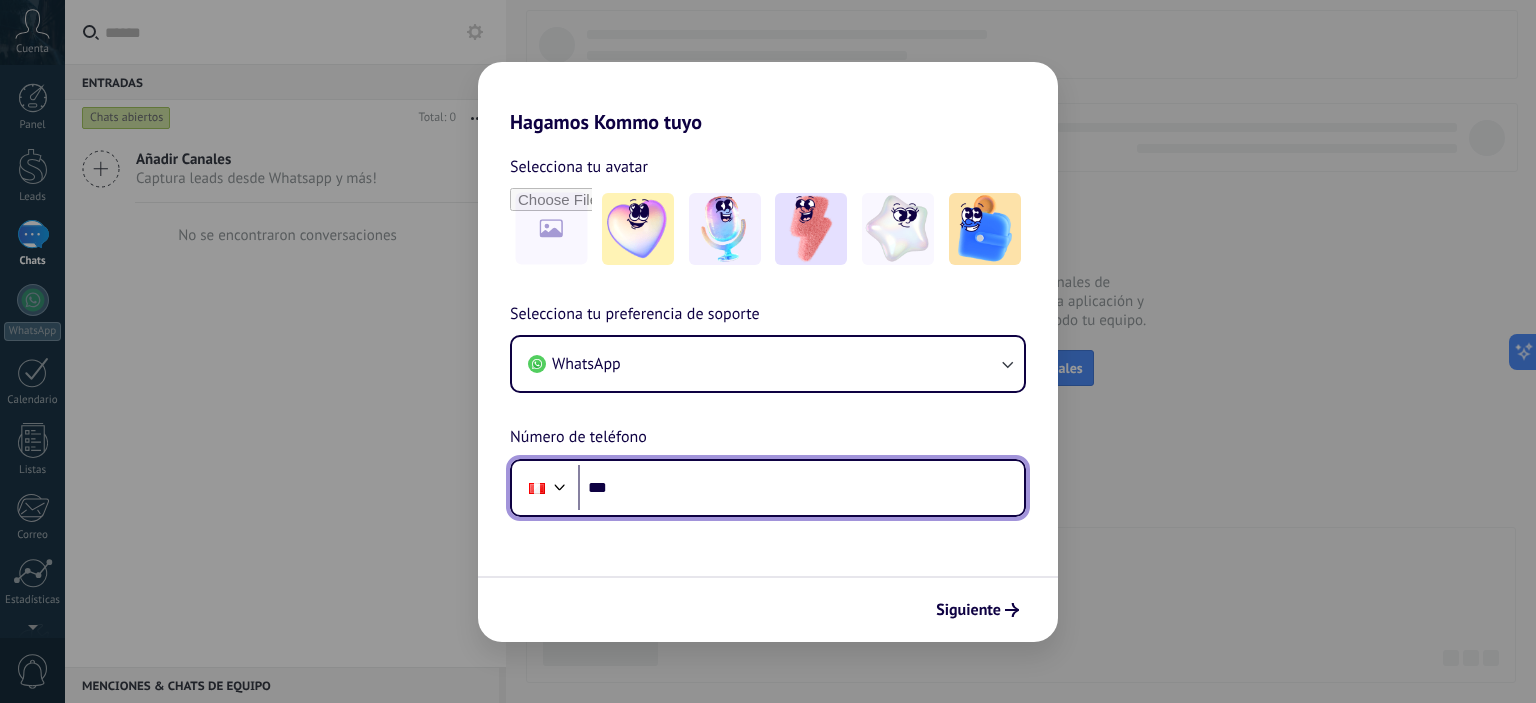click on "***" at bounding box center (801, 488) 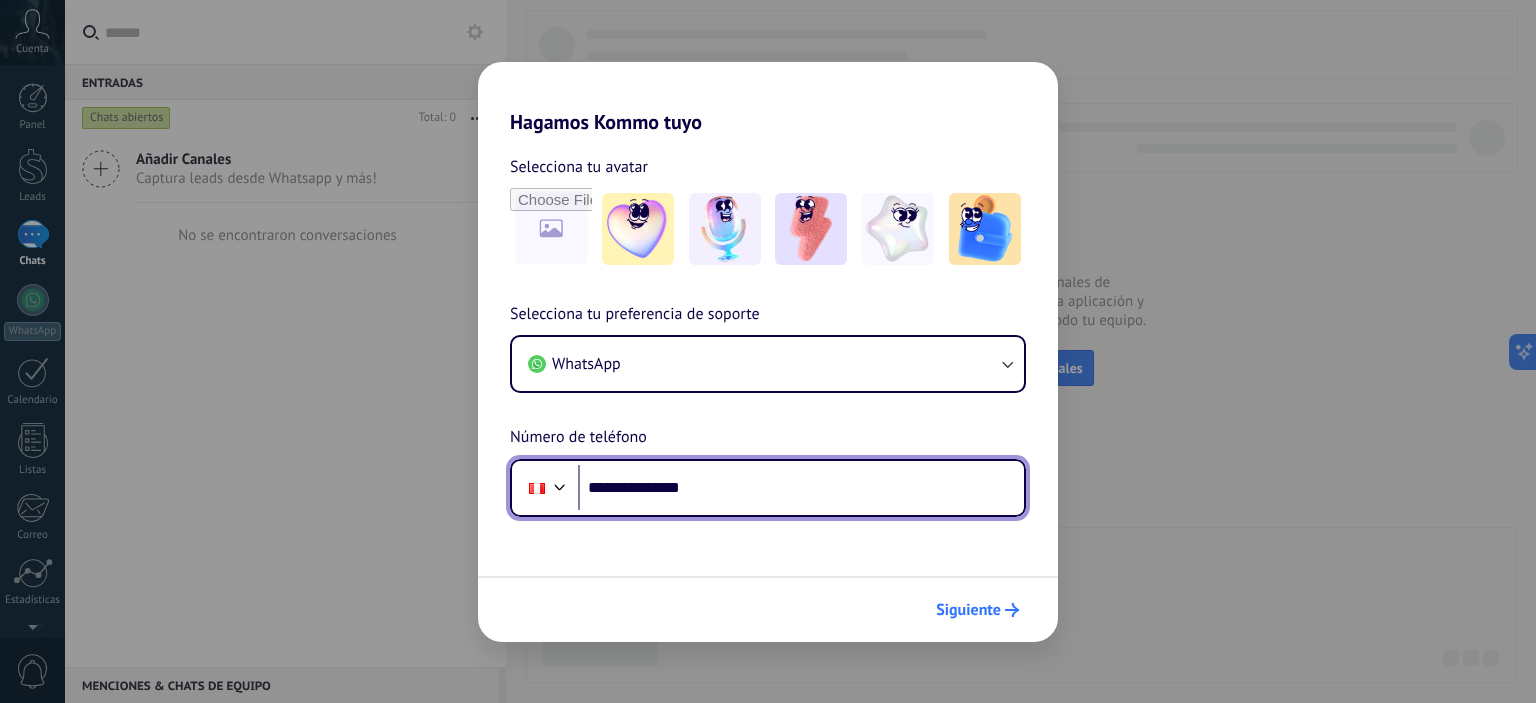 type on "**********" 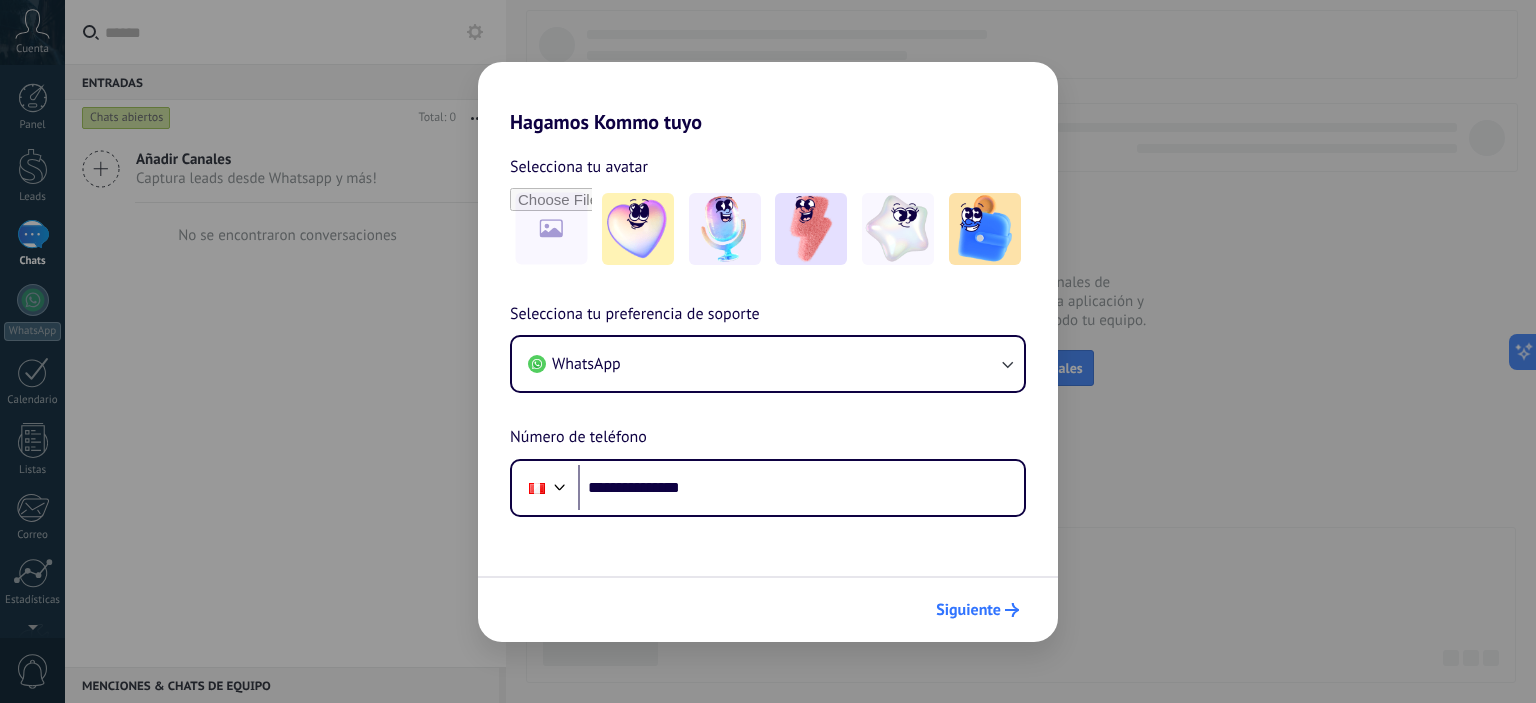 click on "Siguiente" at bounding box center [968, 610] 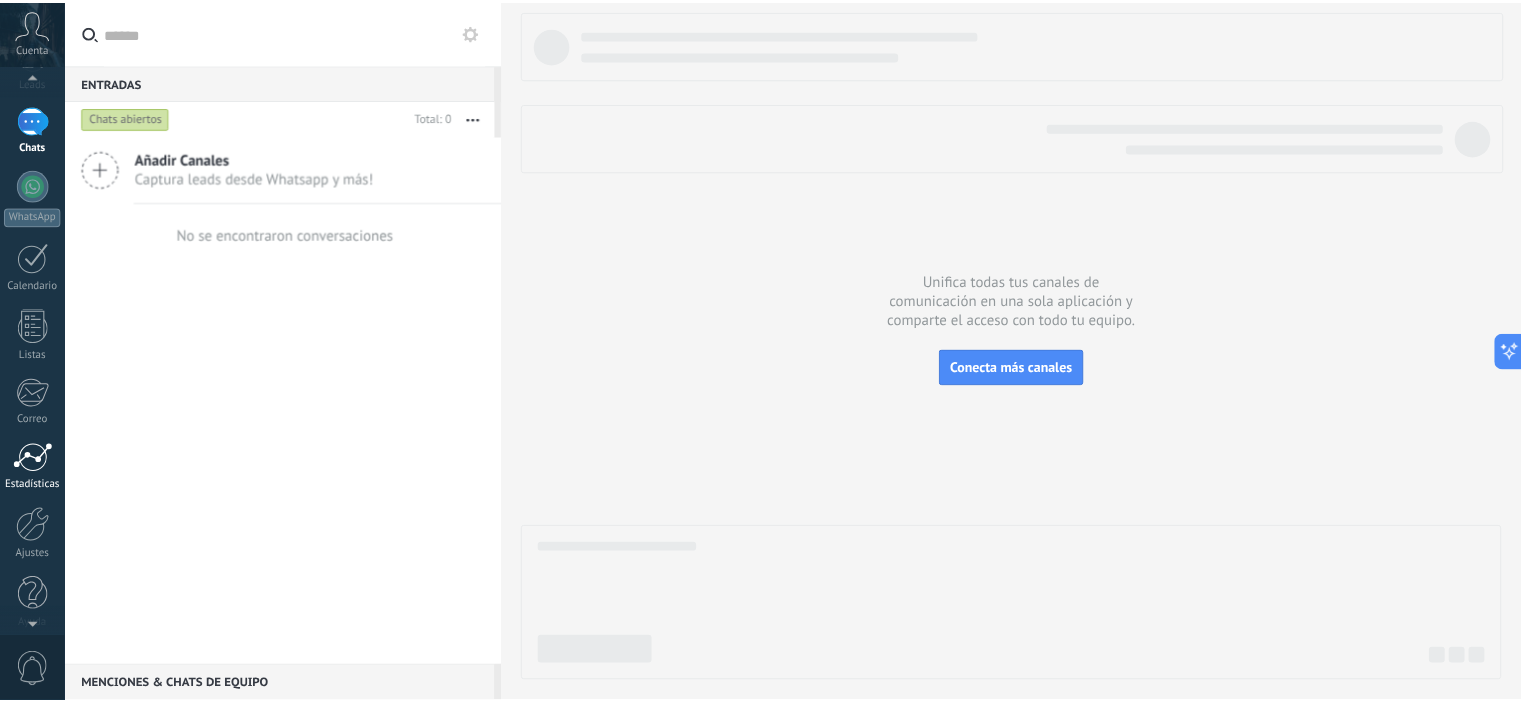 scroll, scrollTop: 128, scrollLeft: 0, axis: vertical 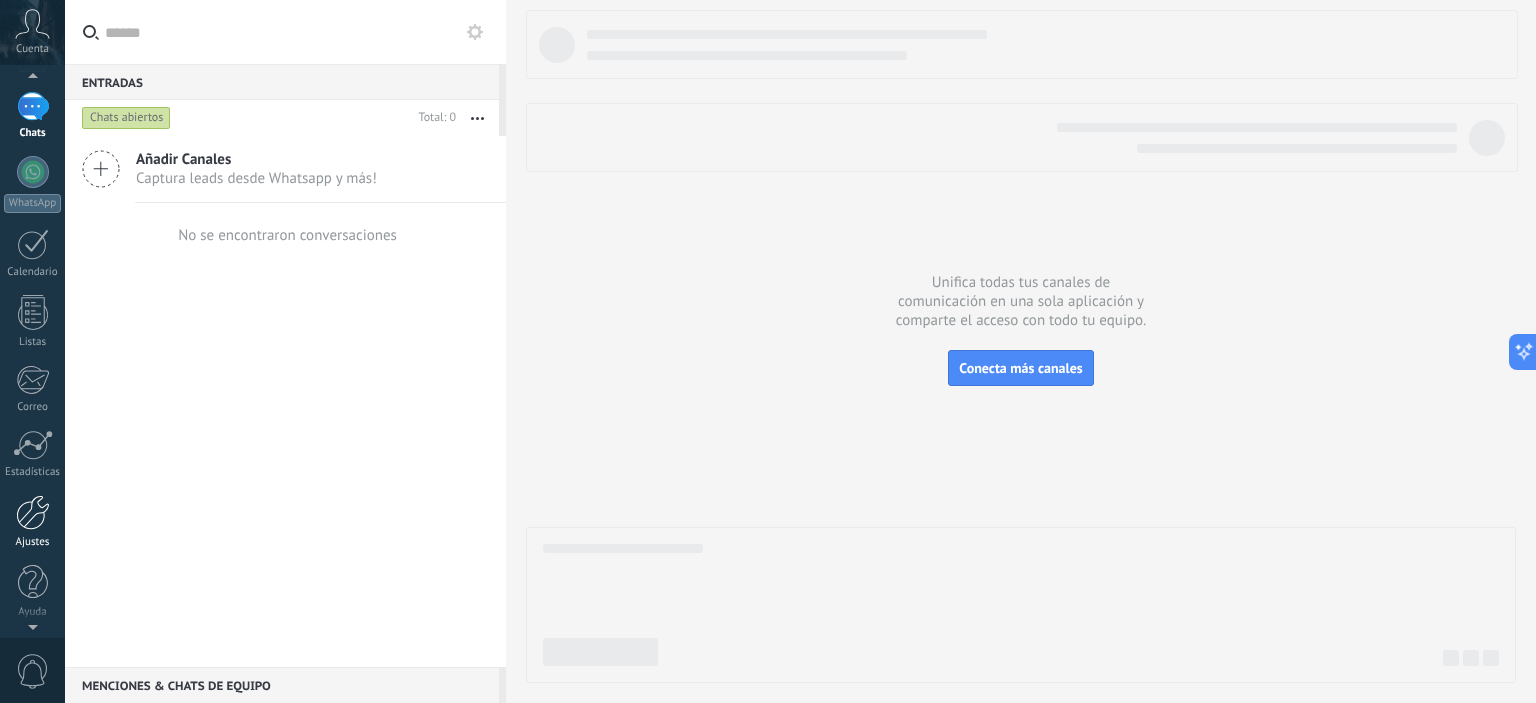 click on "Ajustes" at bounding box center [33, 542] 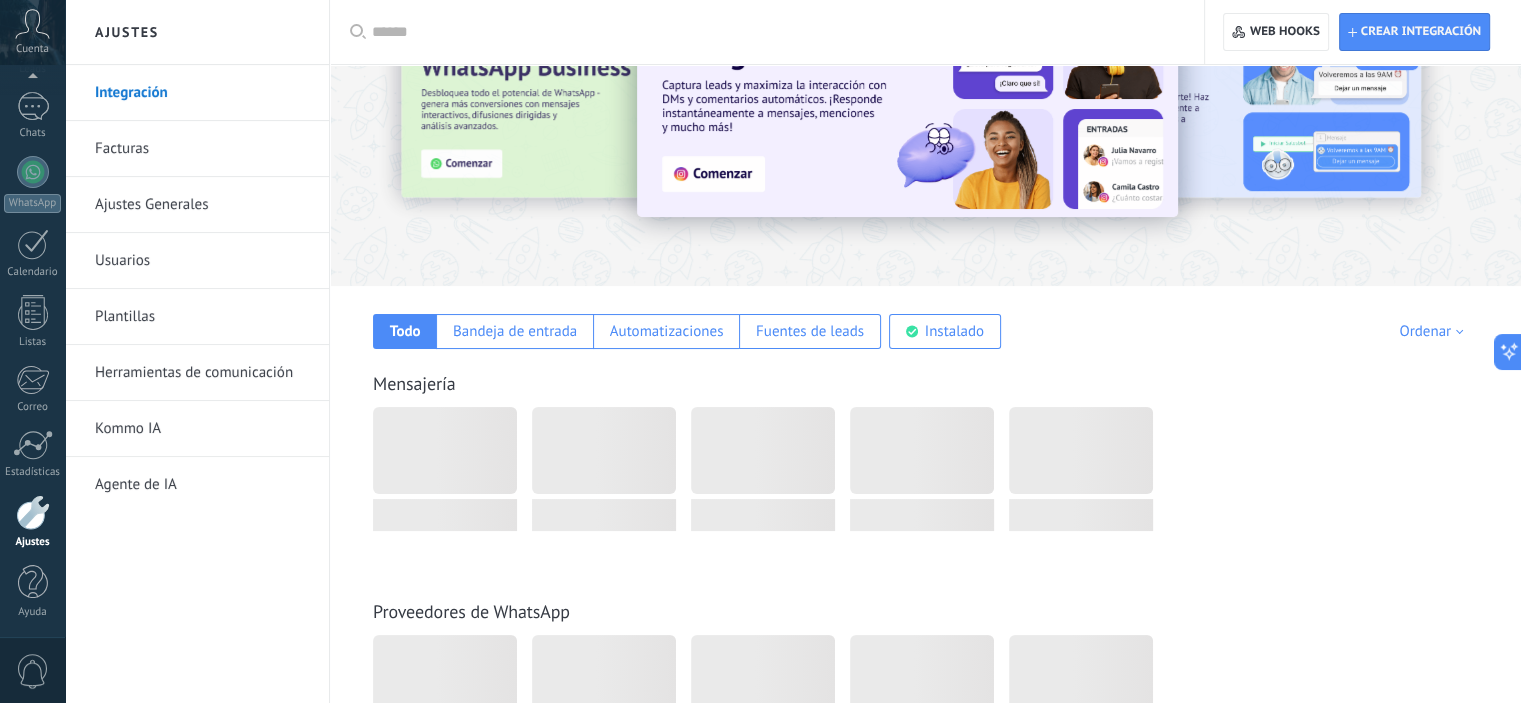 scroll, scrollTop: 300, scrollLeft: 0, axis: vertical 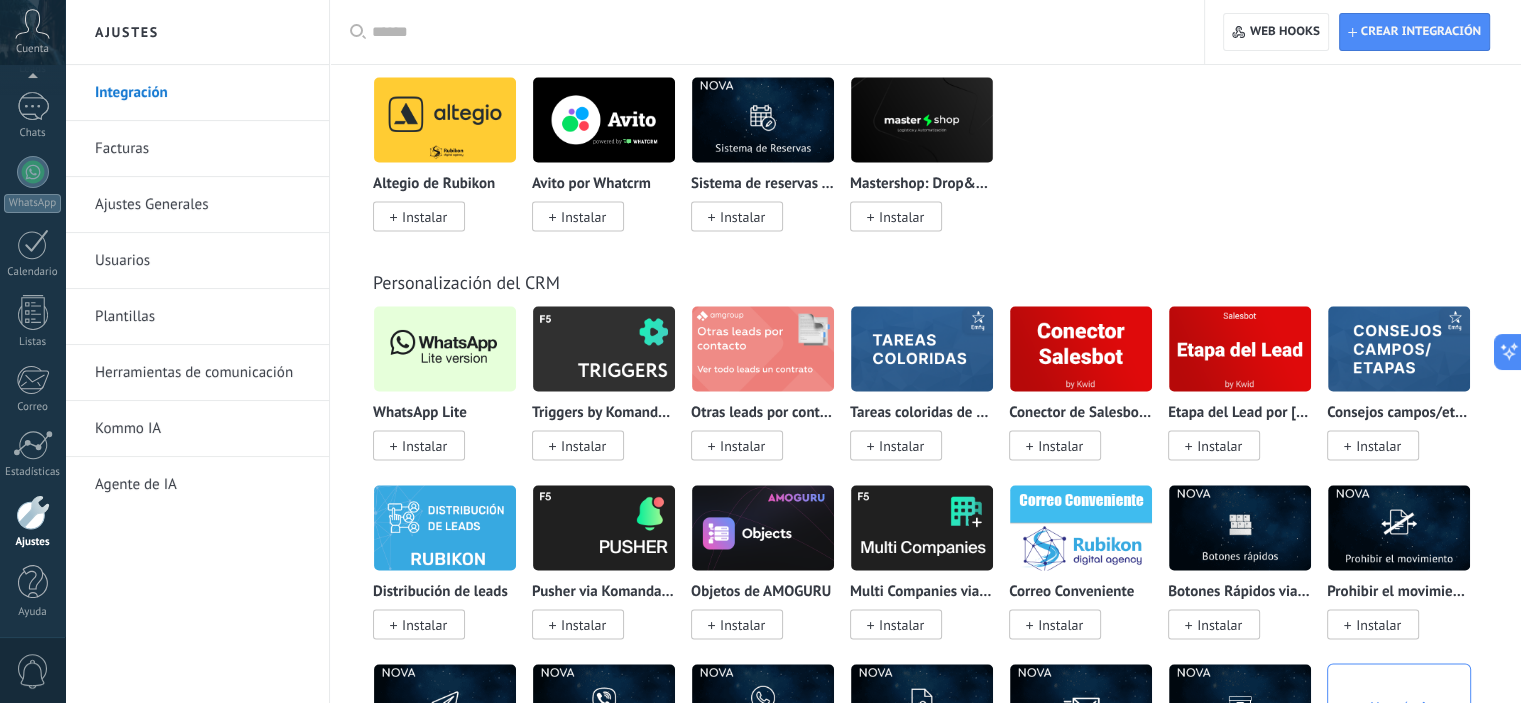 click at bounding box center [445, 348] 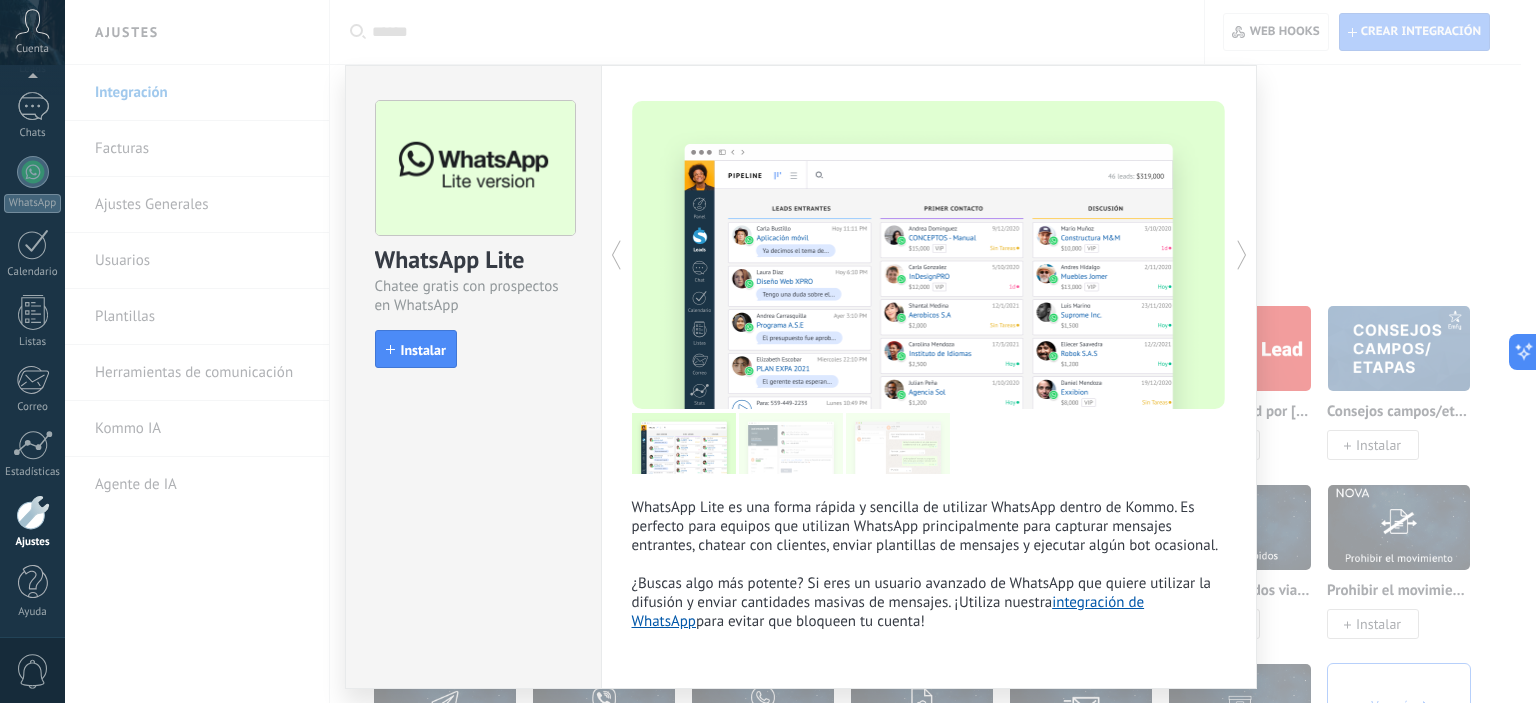 click on "Instalar" at bounding box center [423, 350] 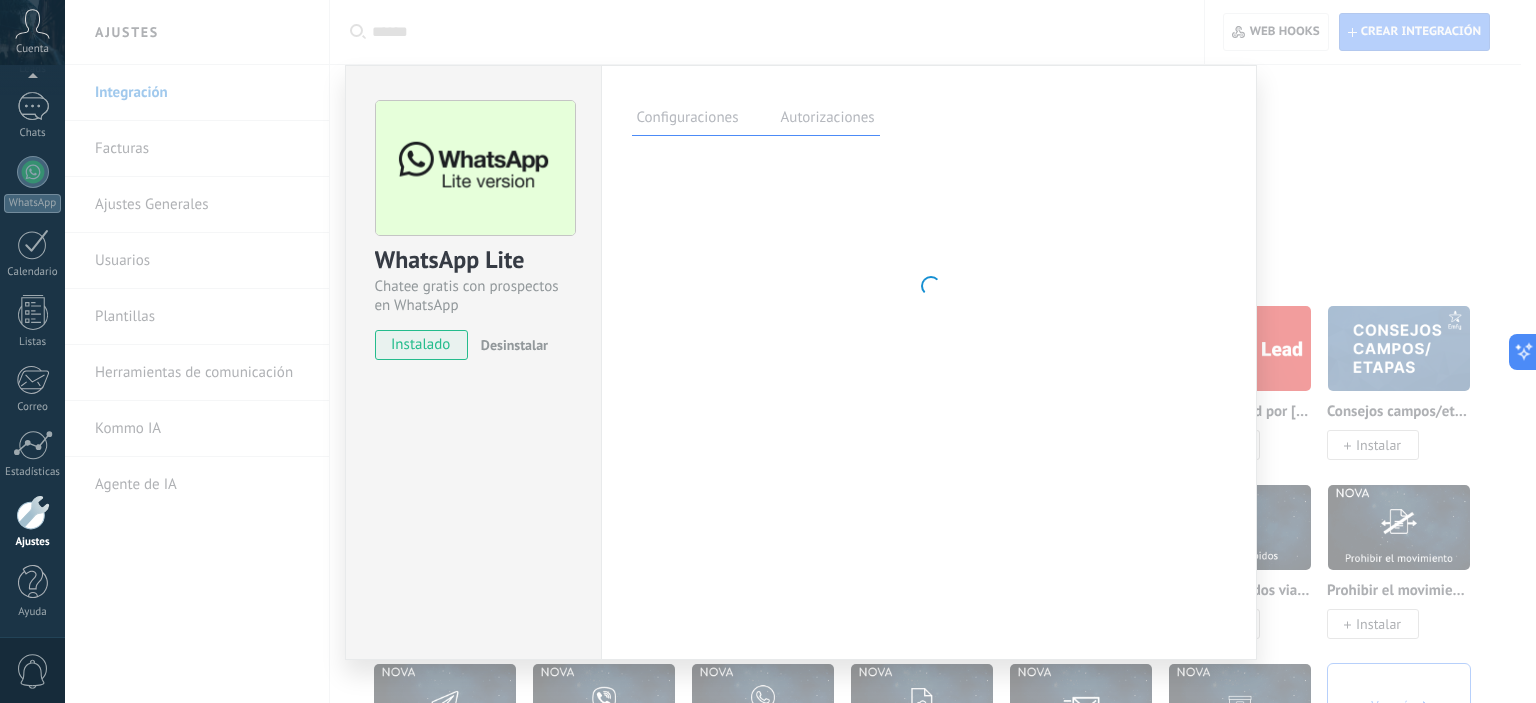 click on "WhatsApp Lite Chatee gratis con prospectos en WhatsApp instalado Desinstalar Configuraciones Autorizaciones Esta pestaña registra a los usuarios que han concedido acceso a las integración a esta cuenta. Si deseas remover la posibilidad que un usuario pueda enviar solicitudes a la cuenta en nombre de esta integración, puedes revocar el acceso. Si el acceso a todos los usuarios es revocado, la integración dejará de funcionar. Esta aplicacion está instalada, pero nadie le ha dado acceso aun. Más de 2 mil millones de personas utilizan activamente WhatsApp para conectarse con amigos, familiares y empresas. Esta integración agrega el chat más popular a tu arsenal de comunicación: captura automáticamente leads desde los mensajes entrantes, comparte el acceso al chat con todo tu equipo y potencia todo con las herramientas integradas de Kommo, como el botón de compromiso y Salesbot. más _:  [GEOGRAPHIC_DATA]
Usa tu teléfono al menos" at bounding box center (800, 351) 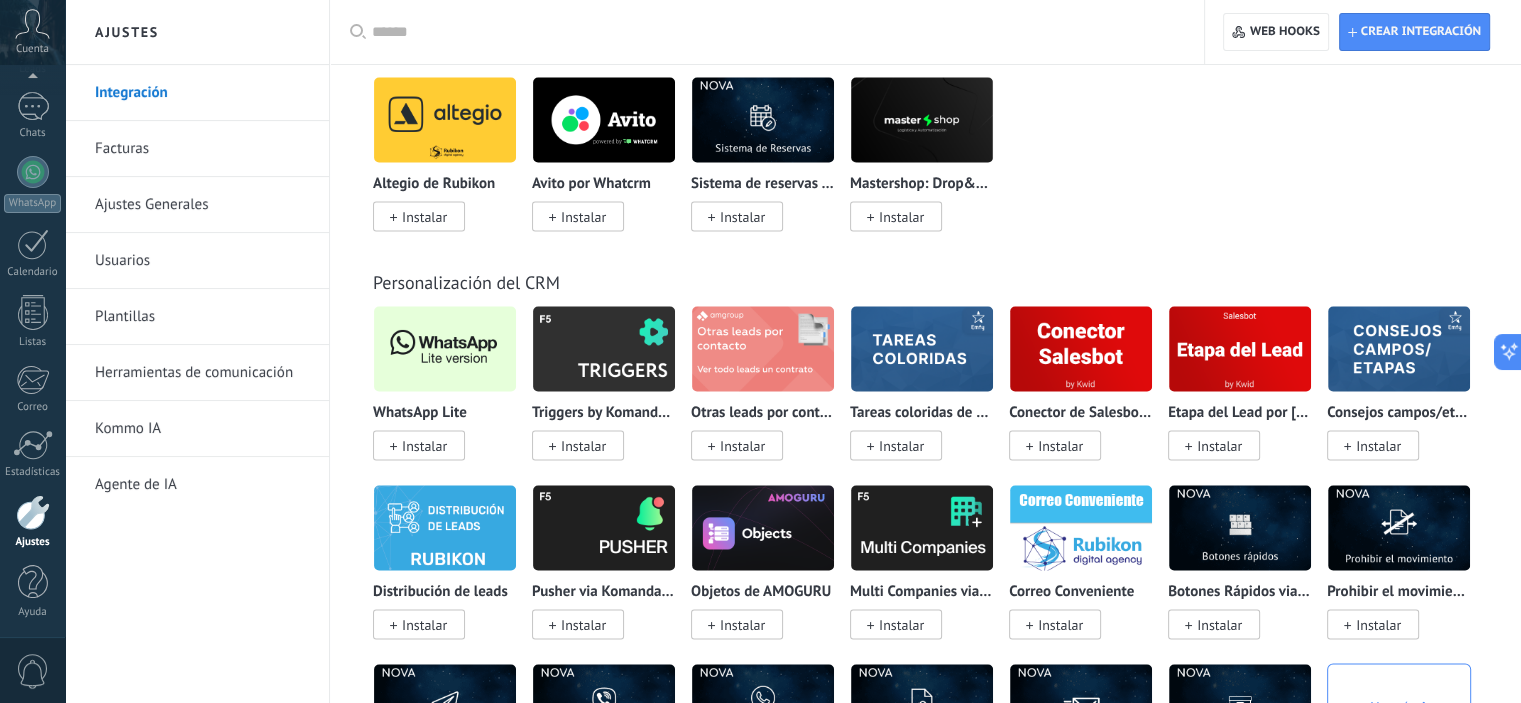 click at bounding box center (445, 348) 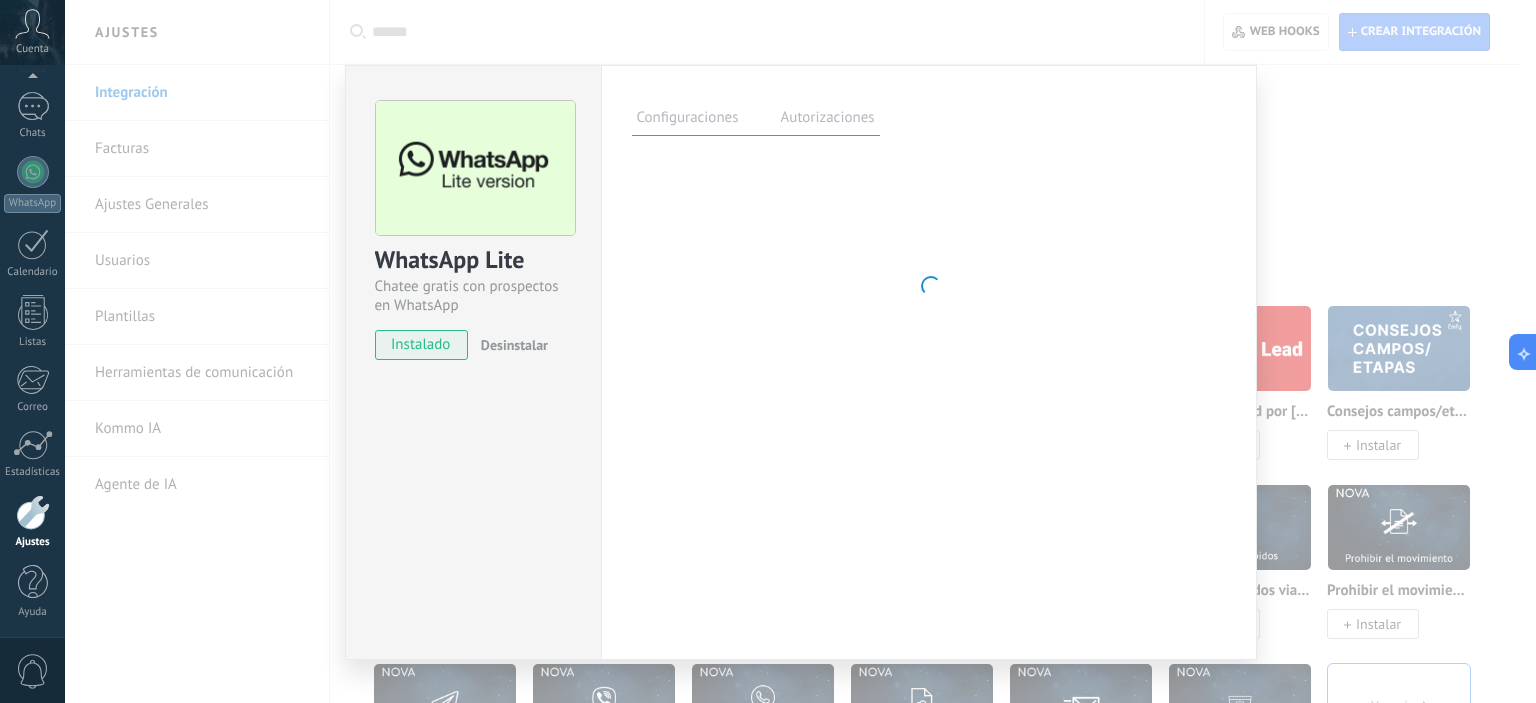 click on "WhatsApp Lite Chatee gratis con prospectos en WhatsApp instalado Desinstalar Configuraciones Autorizaciones Esta pestaña registra a los usuarios que han concedido acceso a las integración a esta cuenta. Si deseas remover la posibilidad que un usuario pueda enviar solicitudes a la cuenta en nombre de esta integración, puedes revocar el acceso. Si el acceso a todos los usuarios es revocado, la integración dejará de funcionar. Esta aplicacion está instalada, pero nadie le ha dado acceso aun. Más de 2 mil millones de personas utilizan activamente WhatsApp para conectarse con amigos, familiares y empresas. Esta integración agrega el chat más popular a tu arsenal de comunicación: captura automáticamente leads desde los mensajes entrantes, comparte el acceso al chat con todo tu equipo y potencia todo con las herramientas integradas de Kommo, como el botón de compromiso y Salesbot. más _:  [GEOGRAPHIC_DATA]
Usa tu teléfono al menos" at bounding box center (800, 351) 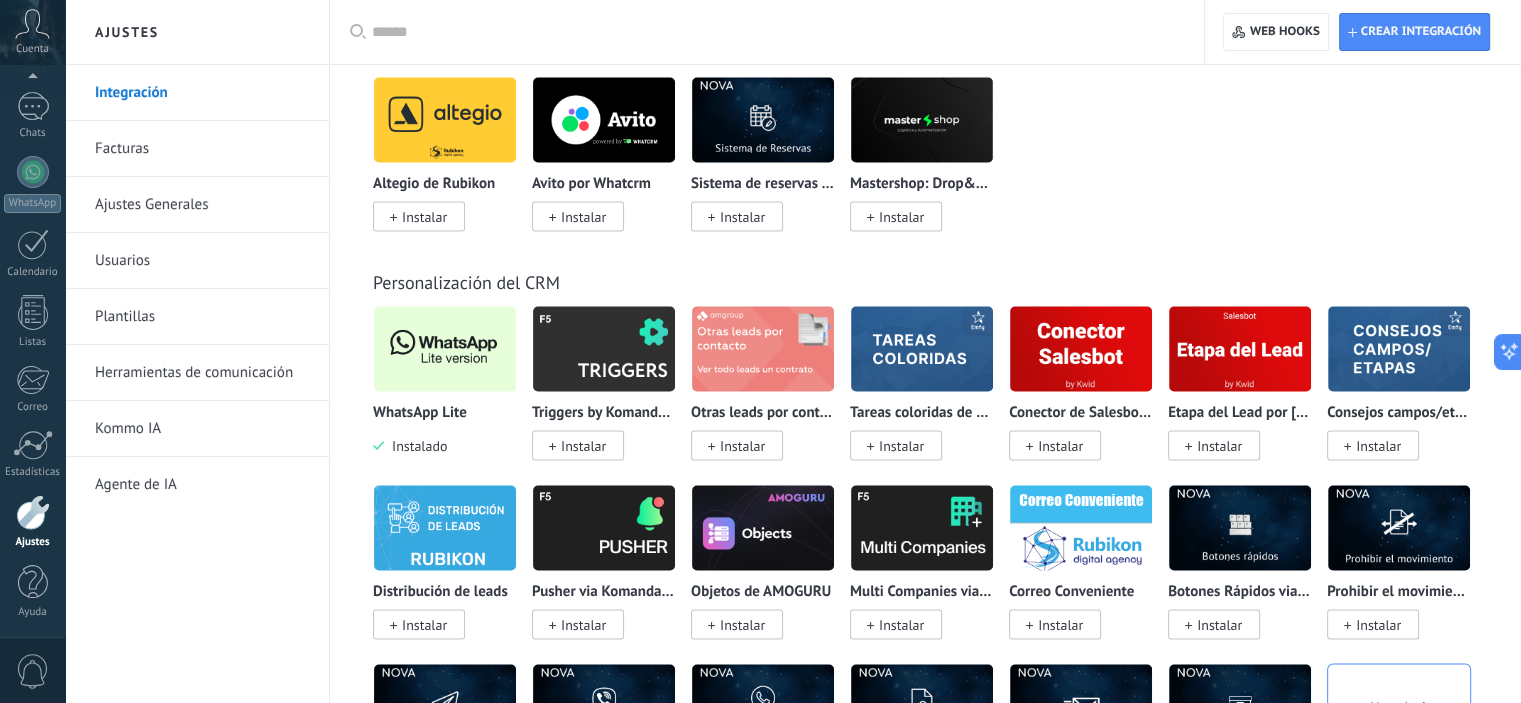 click at bounding box center (445, 348) 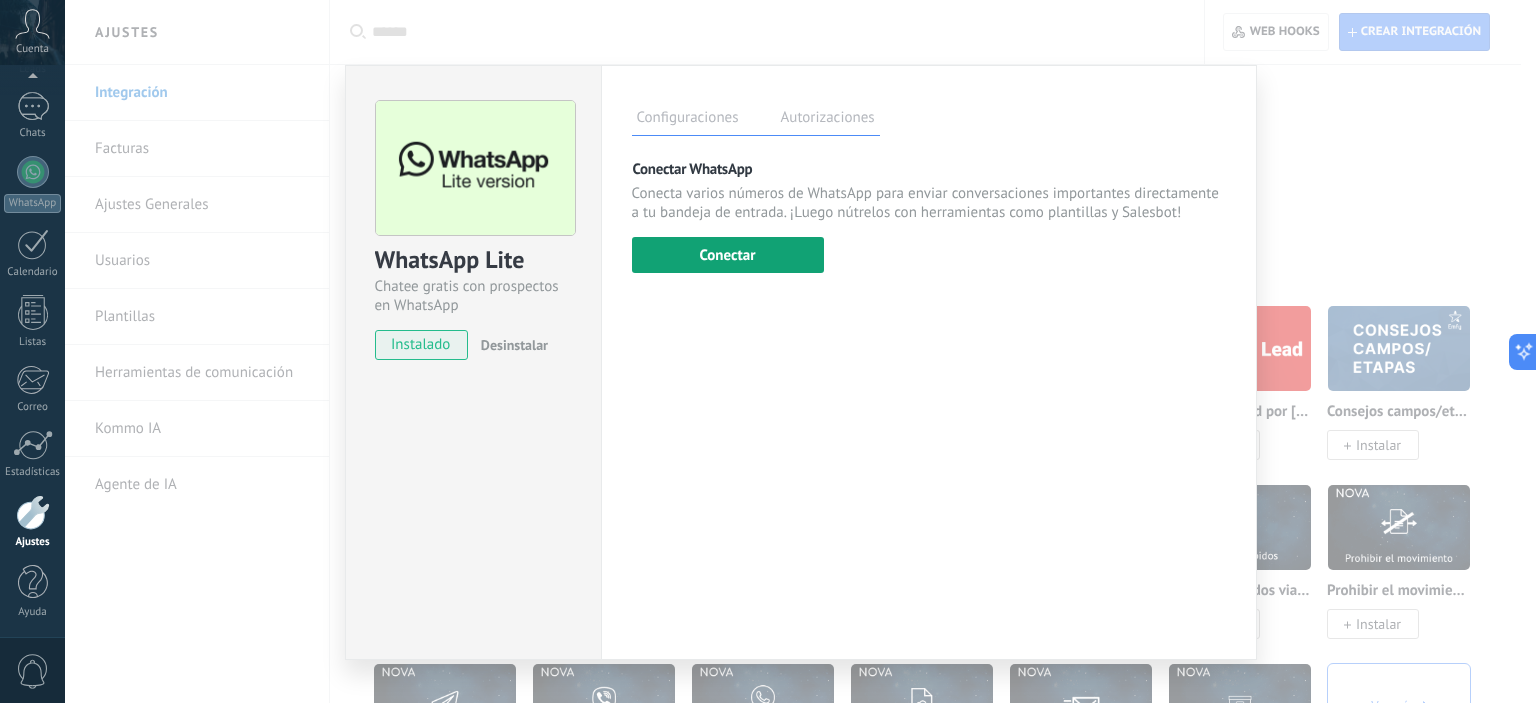 click on "Conectar" at bounding box center (728, 255) 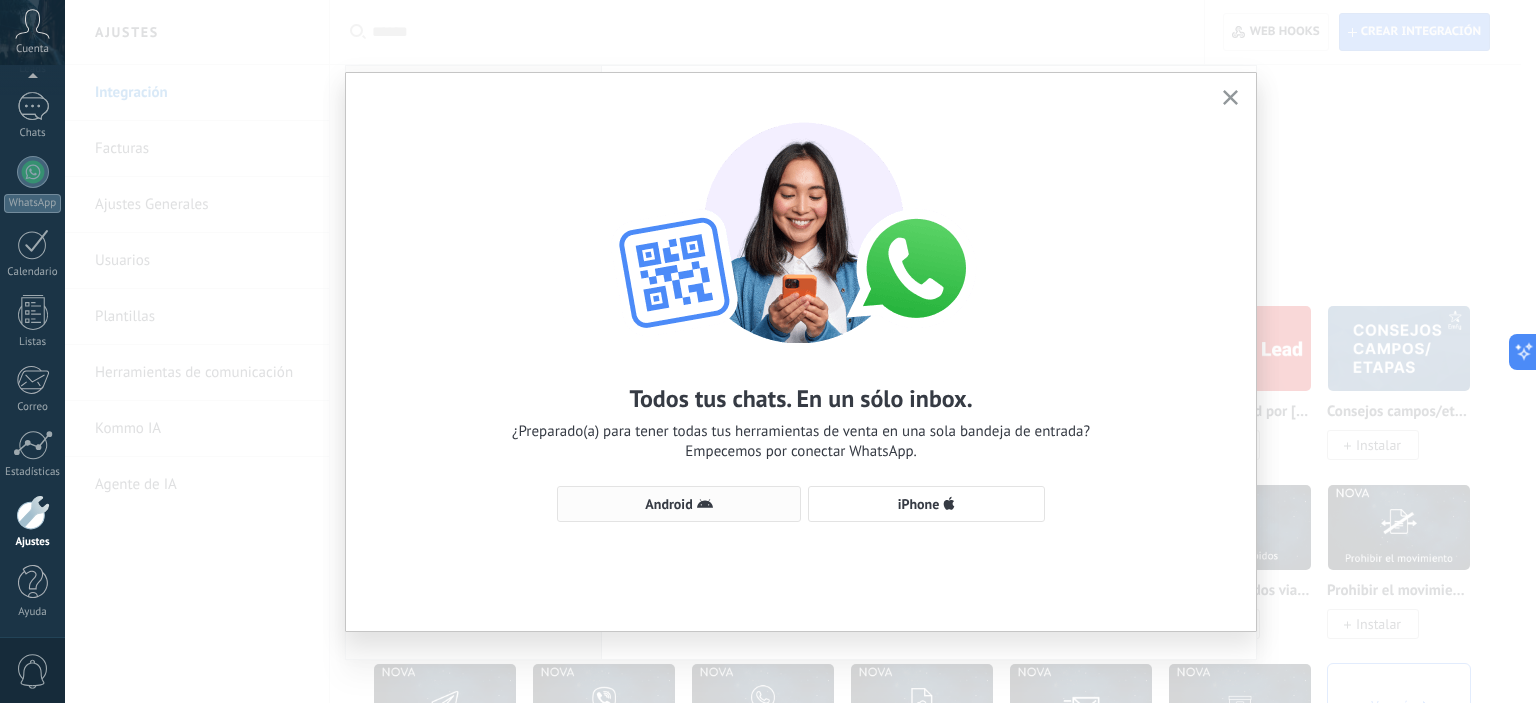 click on "Android" at bounding box center (679, 504) 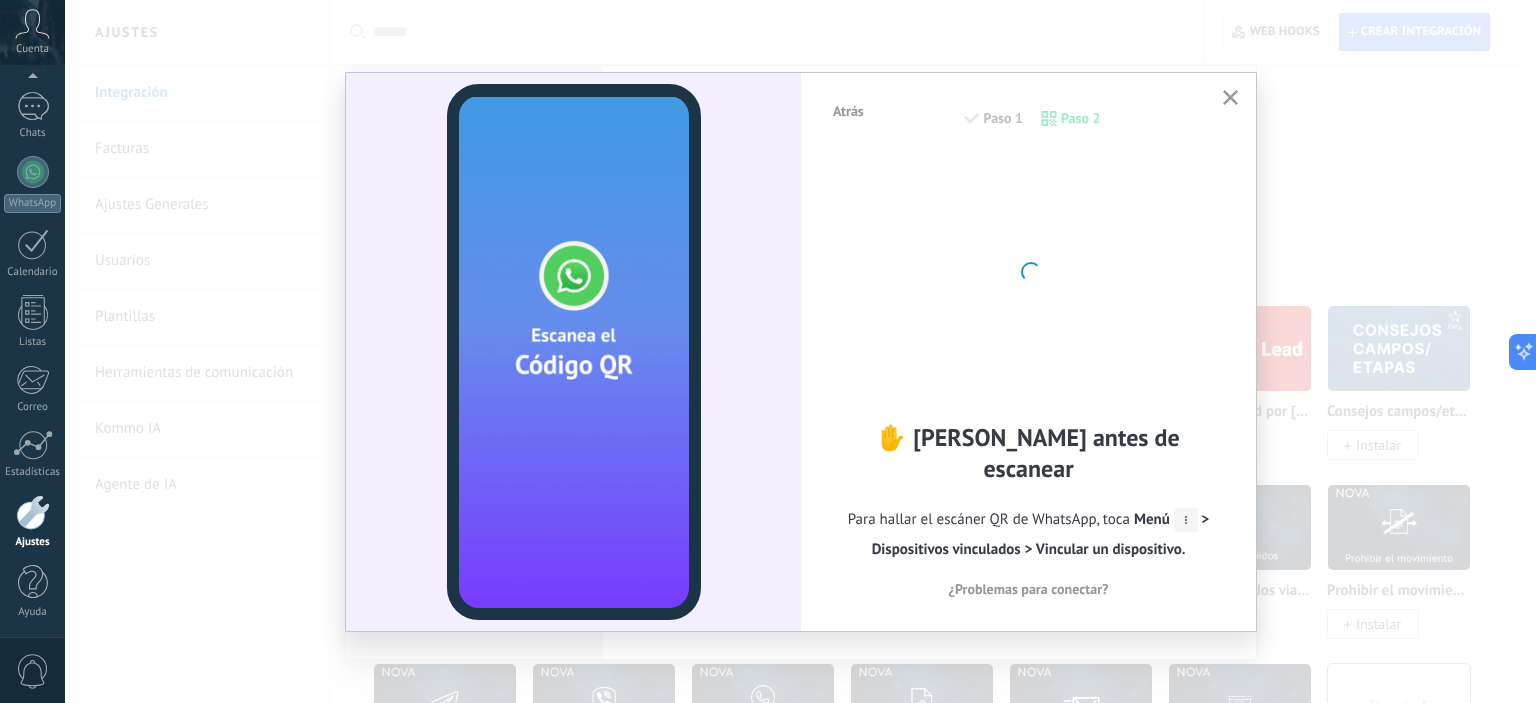 click on "Atrás Paso 1 Paso 2 ✋ [PERSON_NAME] antes de escanear Para hallar el escáner QR de WhatsApp, toca   Menú     > Dispositivos vinculados > Vincular un dispositivo. ¿Problemas para conectar?" at bounding box center [800, 351] 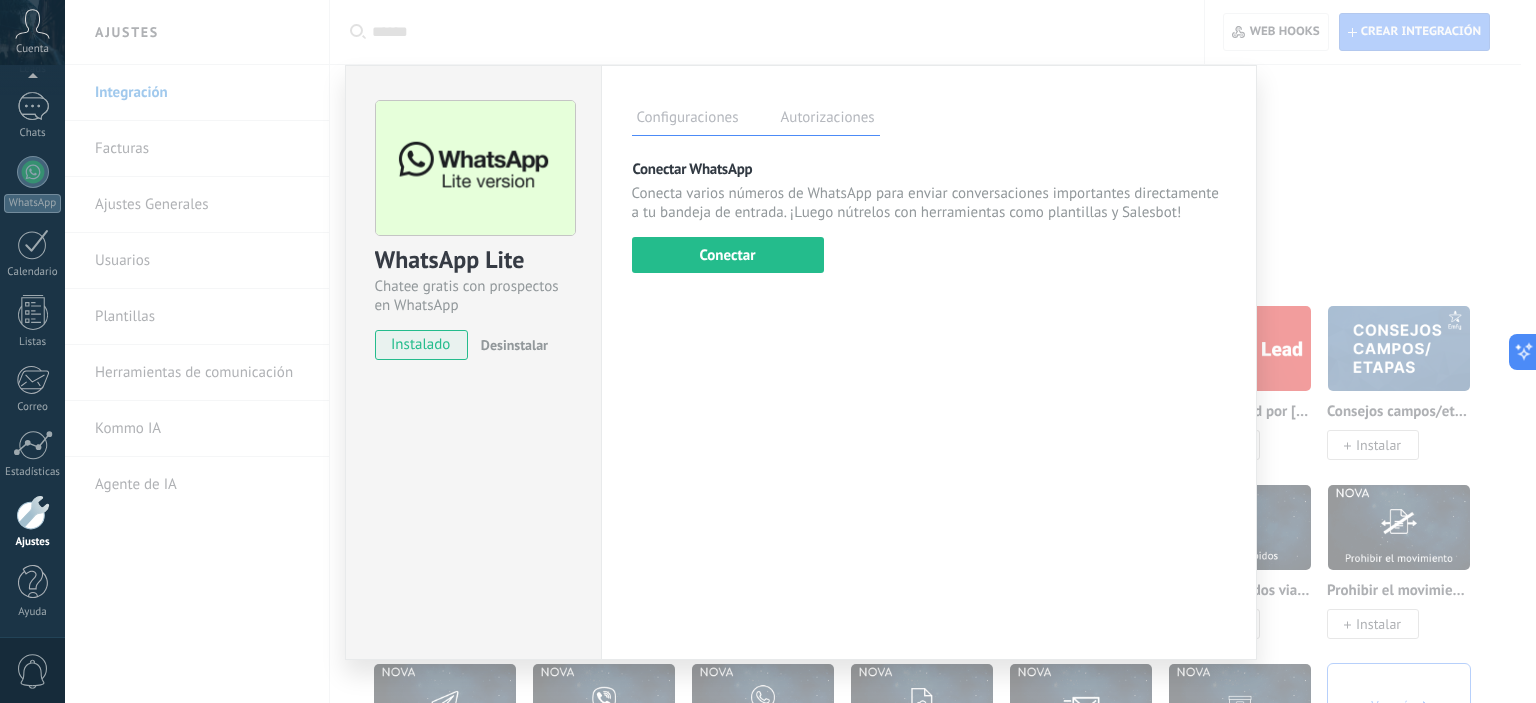 drag, startPoint x: 232, startPoint y: 379, endPoint x: 235, endPoint y: 395, distance: 16.27882 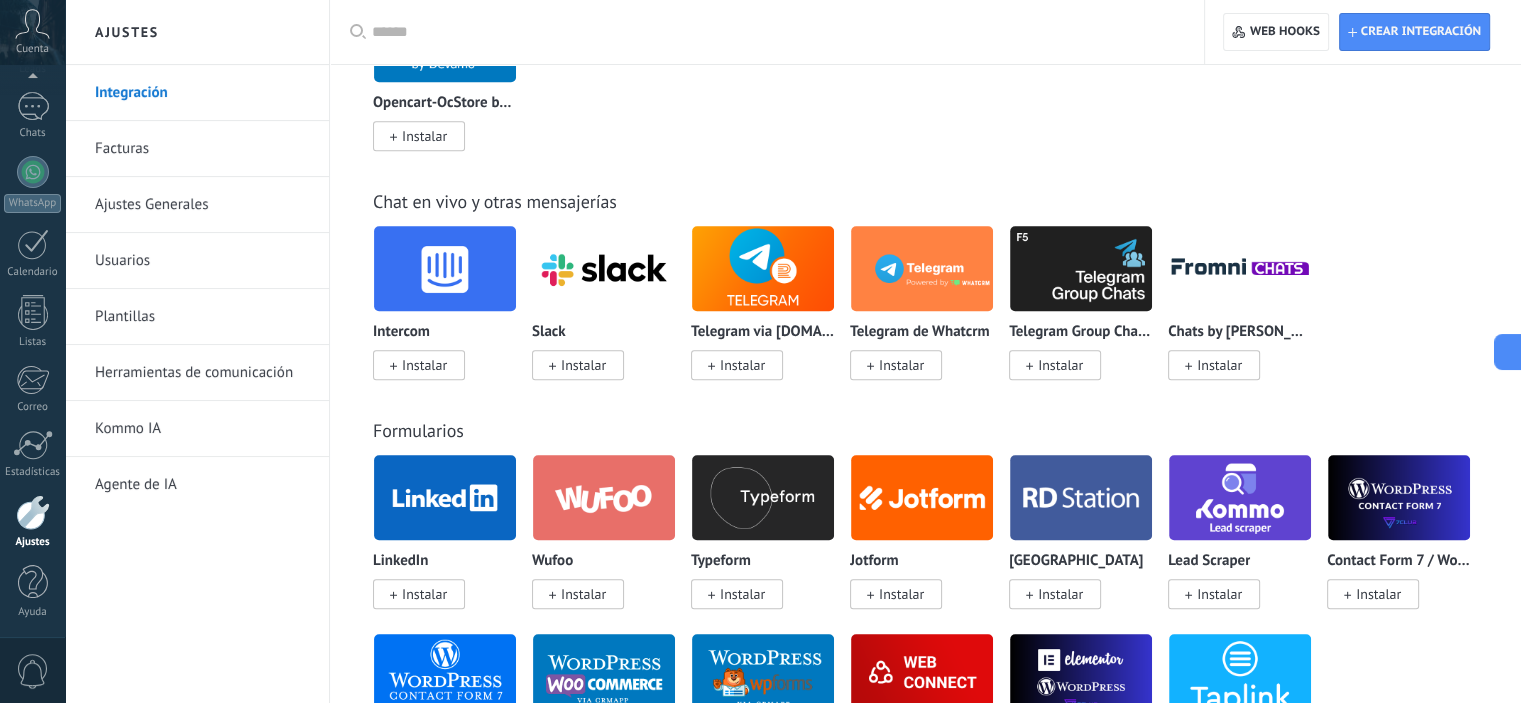 scroll, scrollTop: 1300, scrollLeft: 0, axis: vertical 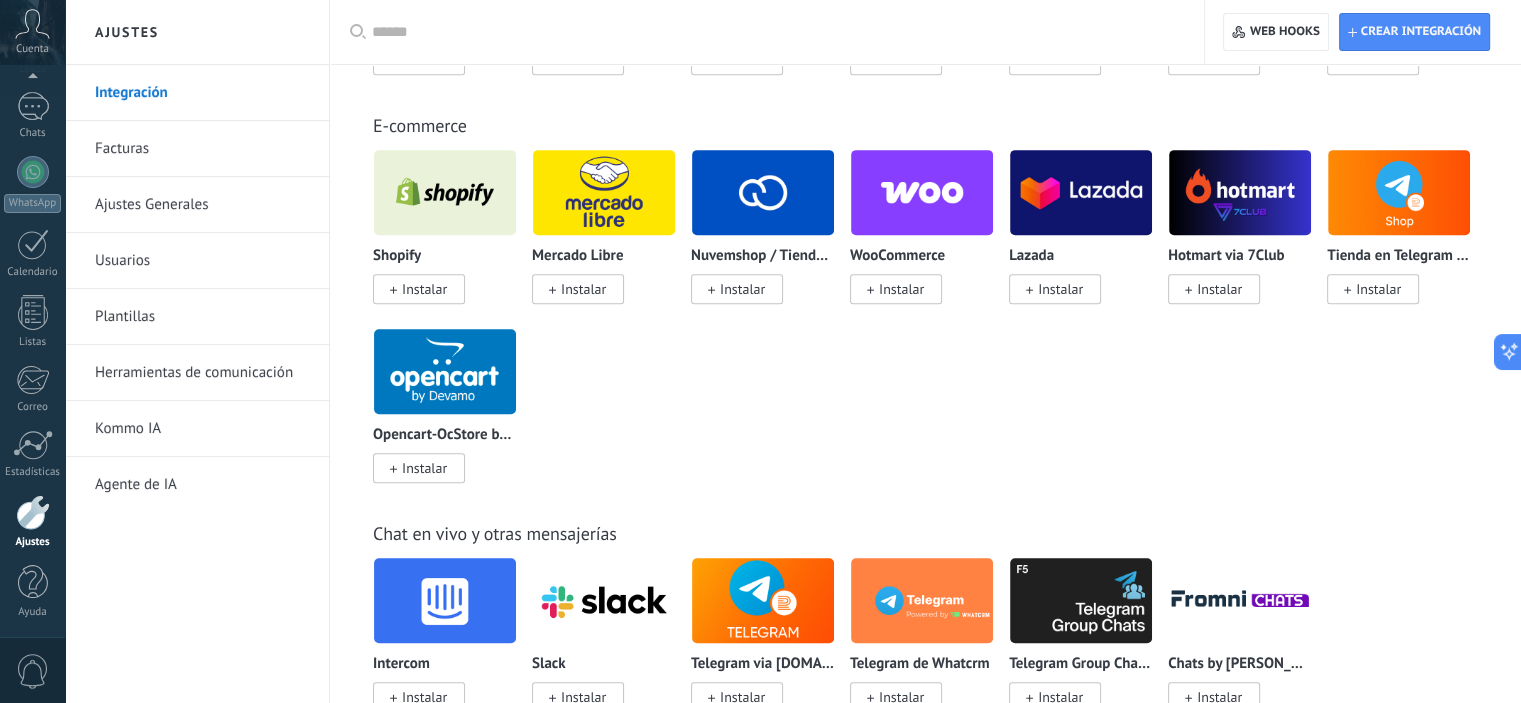 click on "Herramientas de comunicación" at bounding box center (202, 373) 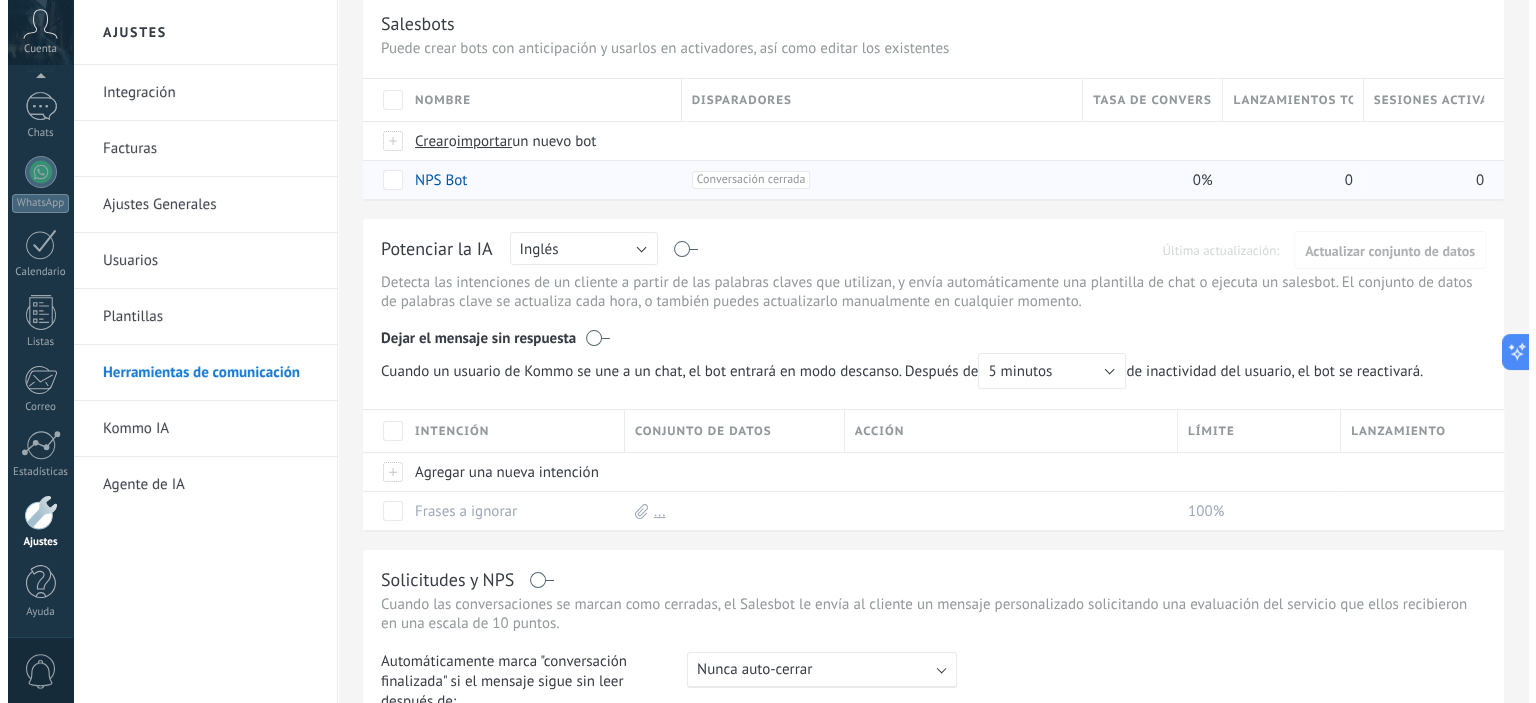 scroll, scrollTop: 100, scrollLeft: 0, axis: vertical 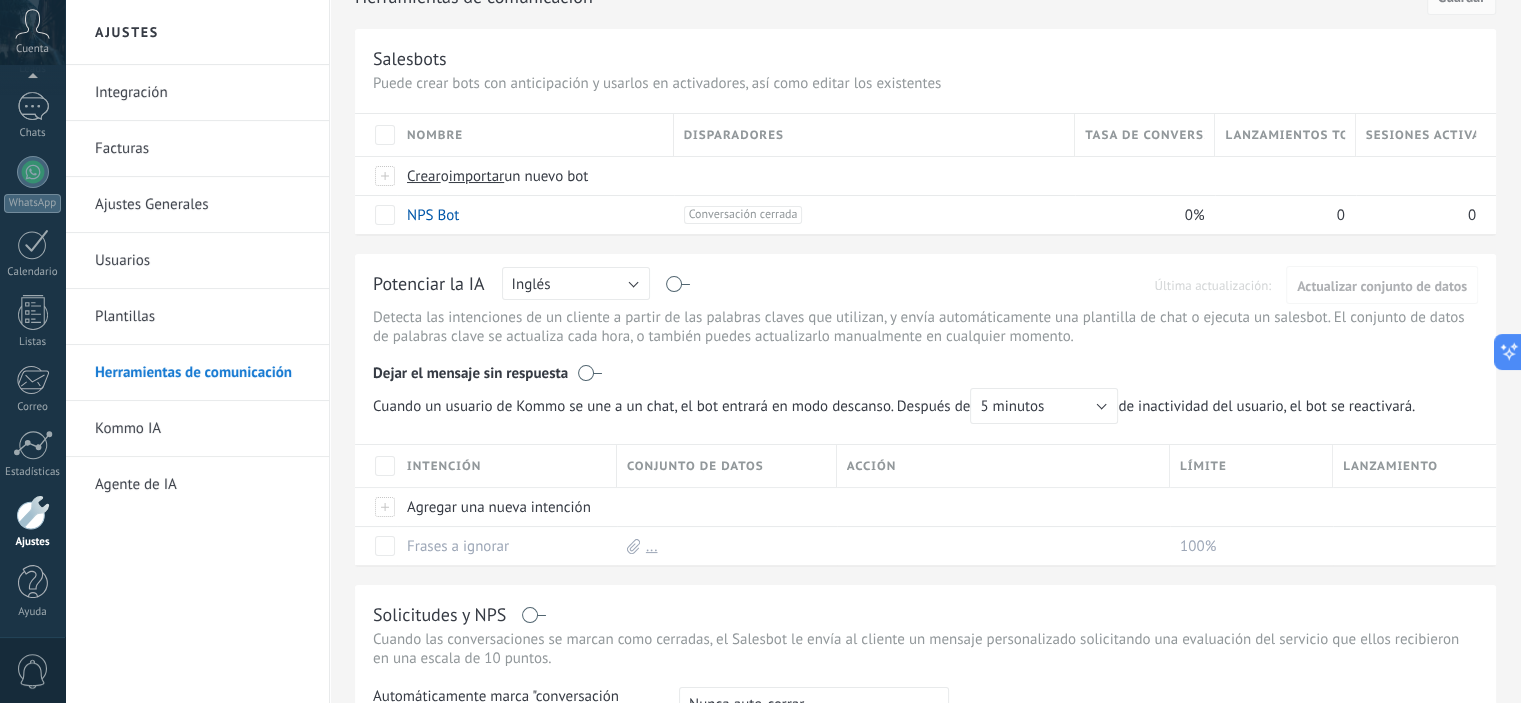 drag, startPoint x: 388, startPoint y: 56, endPoint x: 452, endPoint y: 56, distance: 64 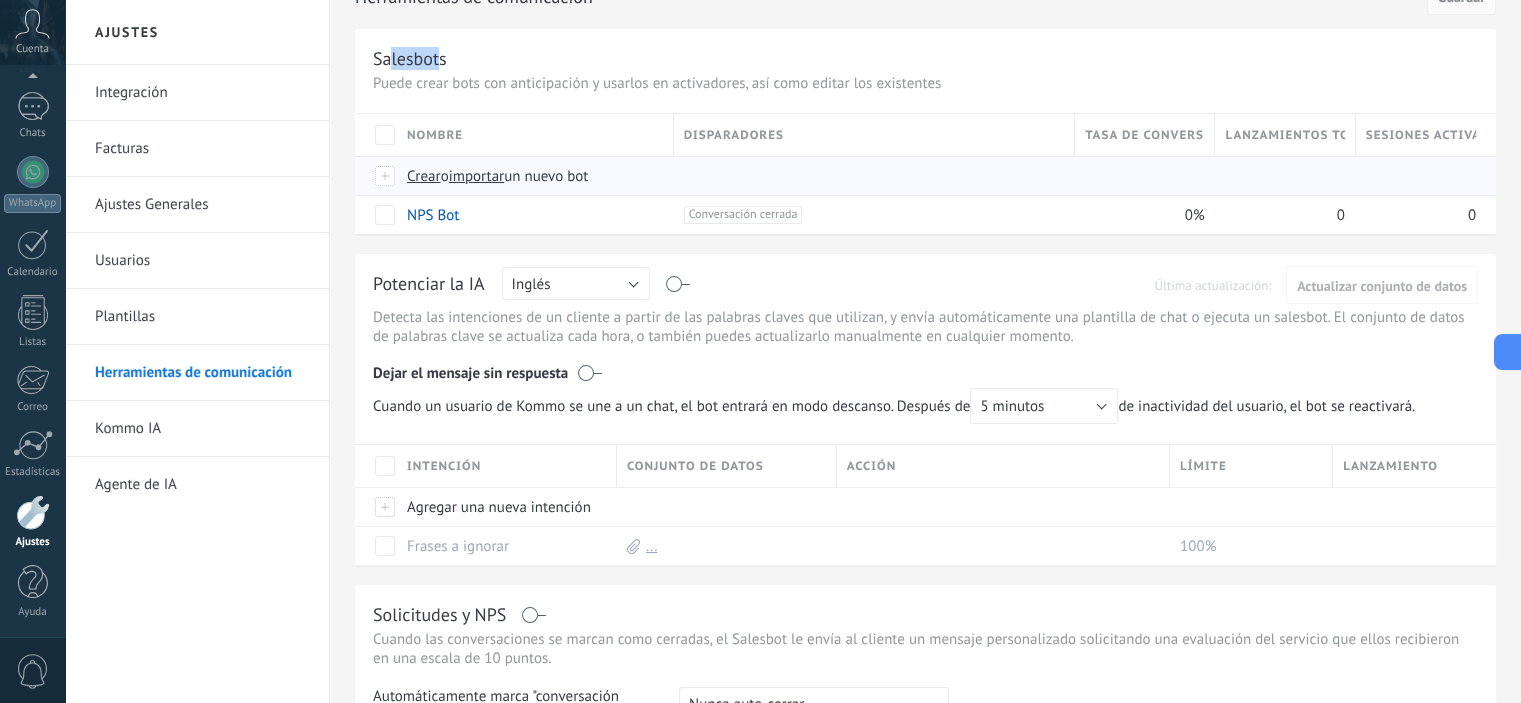 click on "Crear" at bounding box center [424, 176] 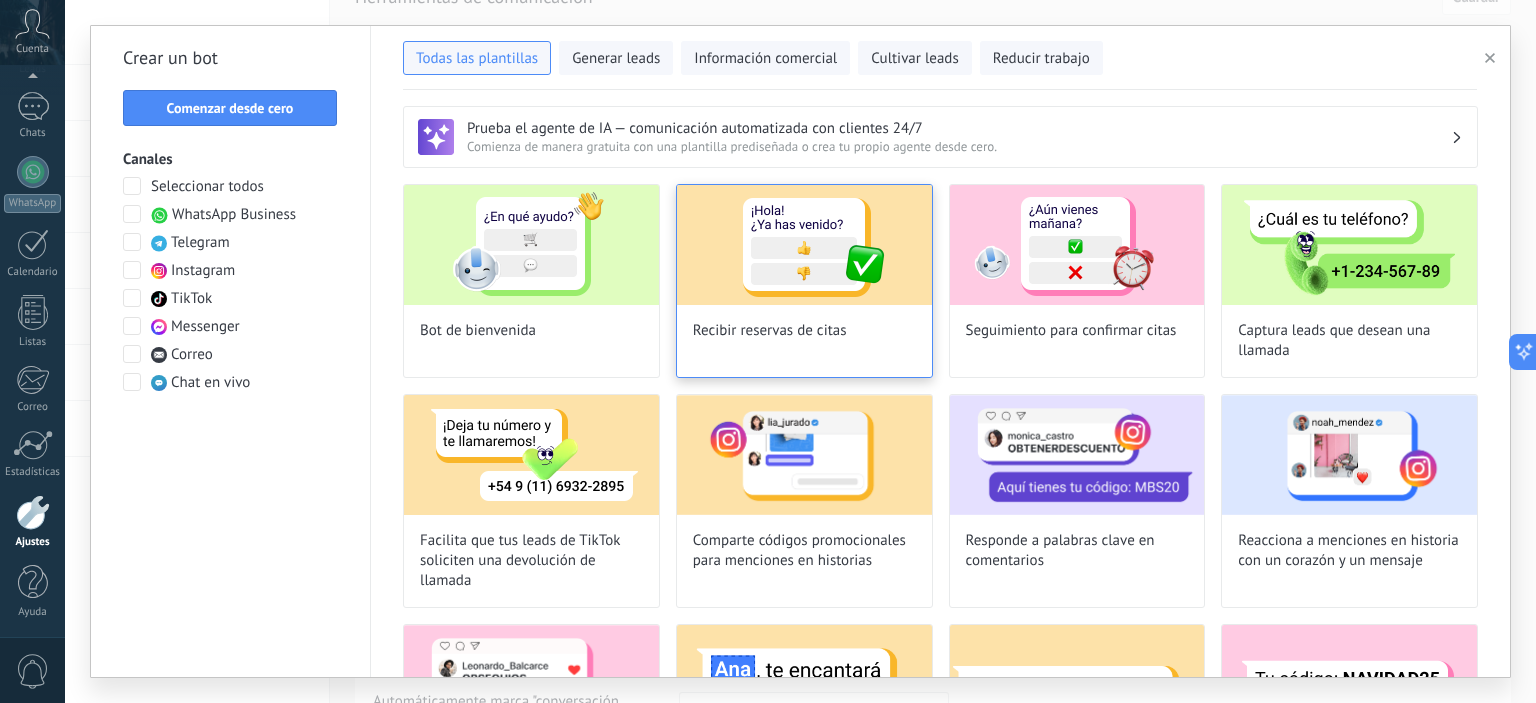 type on "**********" 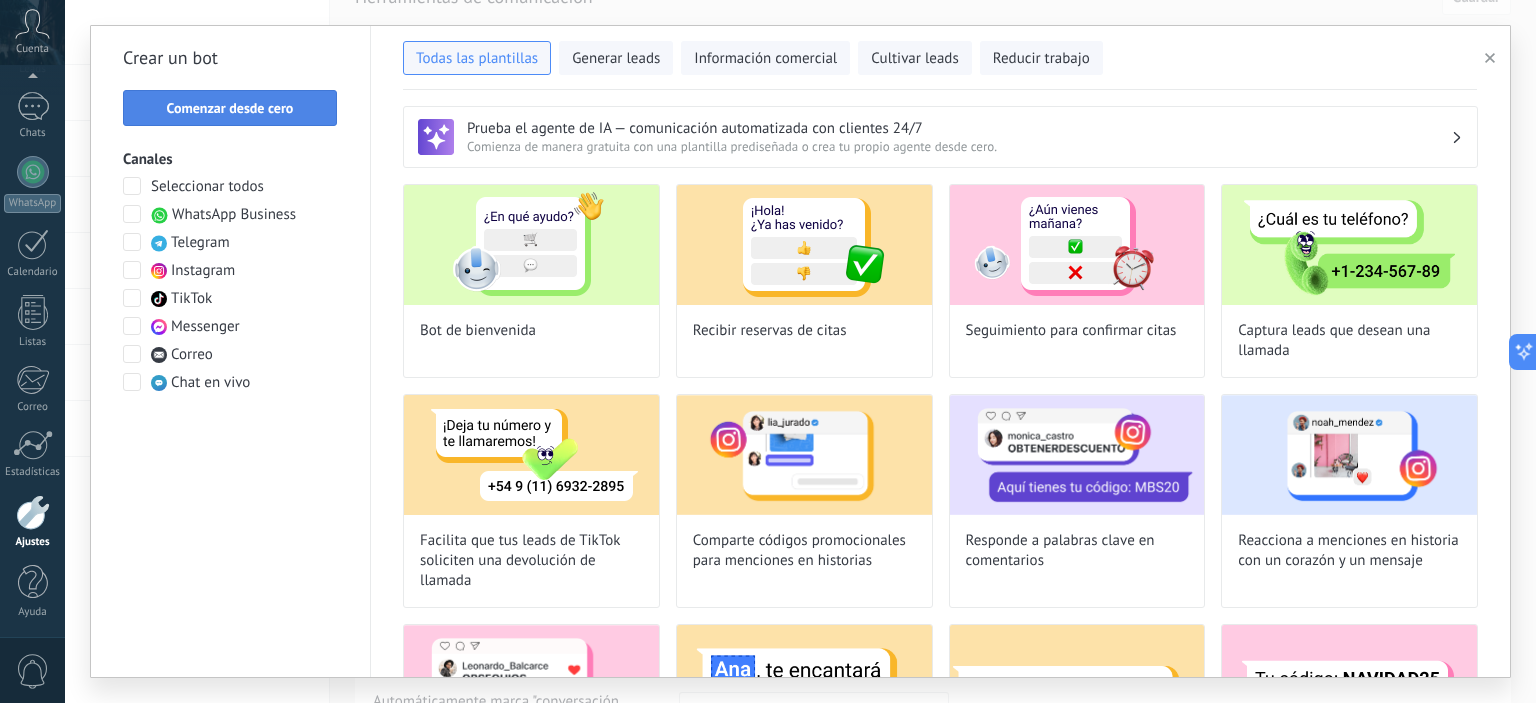 click on "Comenzar desde cero" at bounding box center [230, 108] 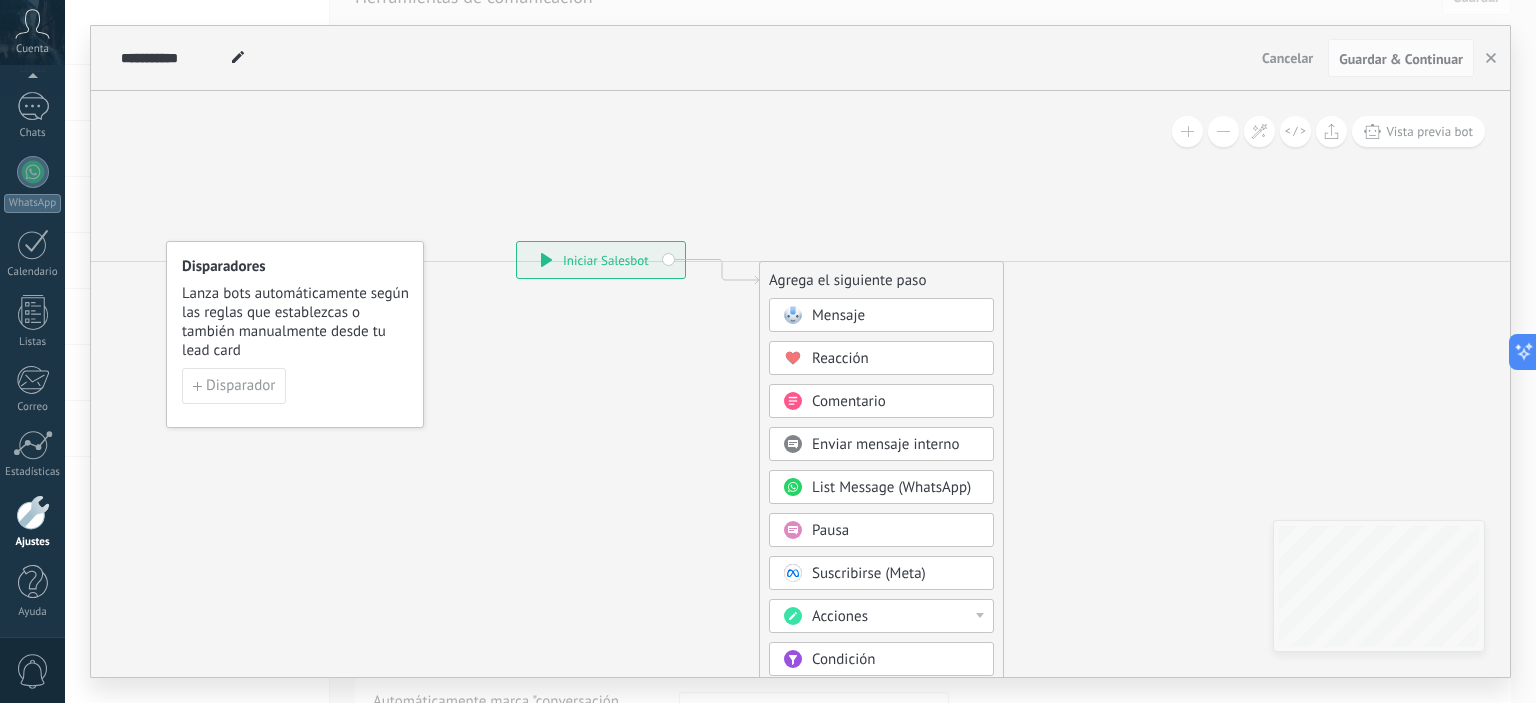 drag, startPoint x: 842, startPoint y: 328, endPoint x: 852, endPoint y: 271, distance: 57.870544 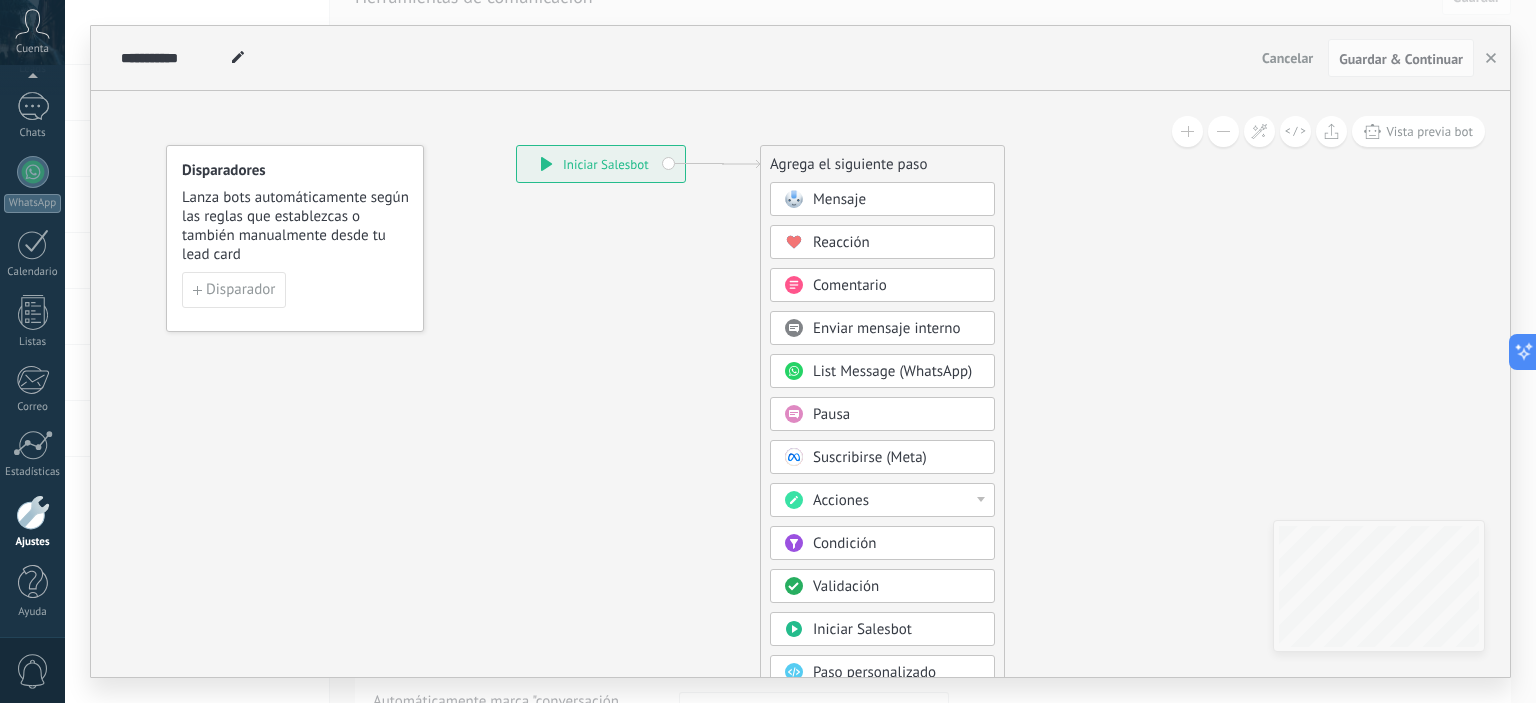 click on "Pausa" at bounding box center [897, 415] 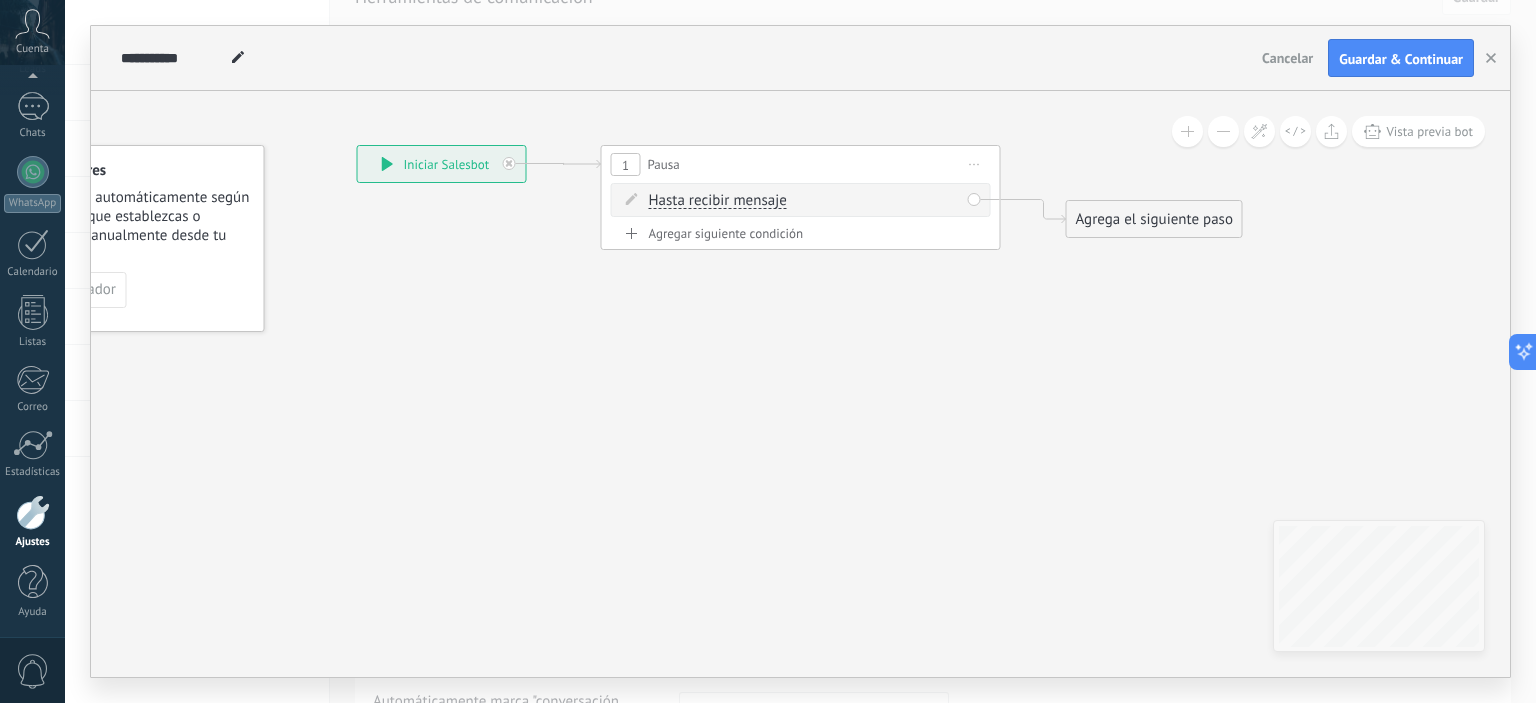 click on "Hasta recibir mensaje
Hasta recibir mensaje
Temporizador
Excepto horas laborales
Hasta que se abrió el video
Hasta que se cierre el video
Hasta recibir mensaje
Hasta recibir mensaje
*" at bounding box center [801, 204] 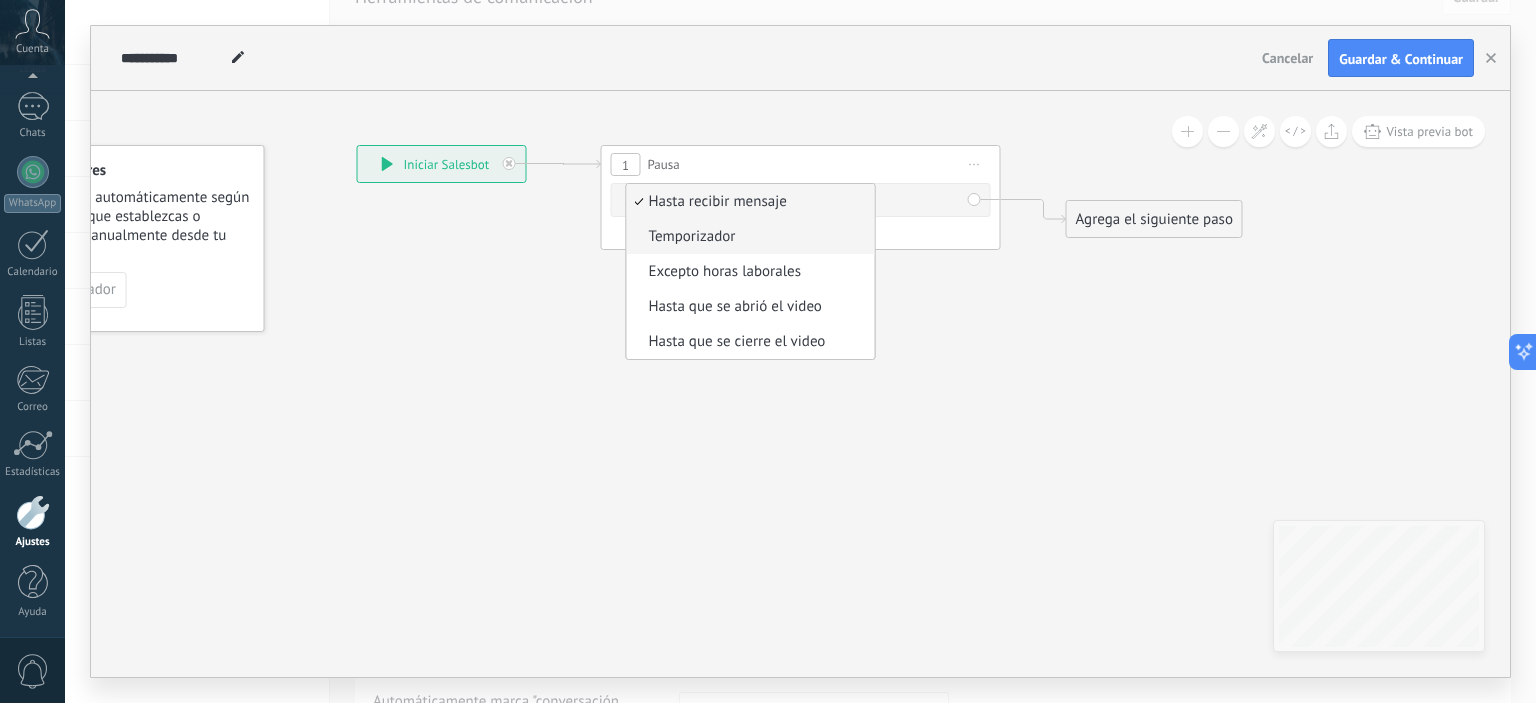 click on "Temporizador" at bounding box center [748, 237] 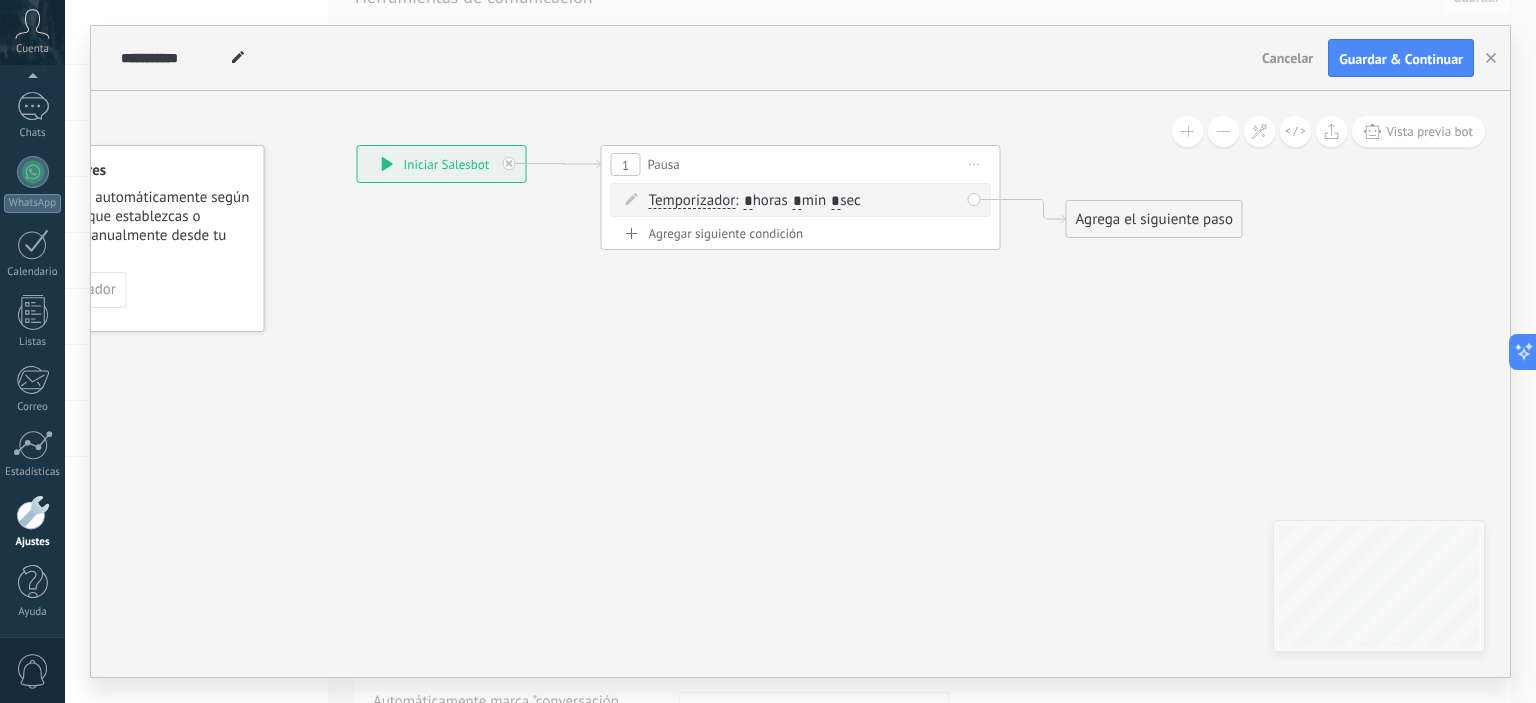 click on "*" at bounding box center (797, 202) 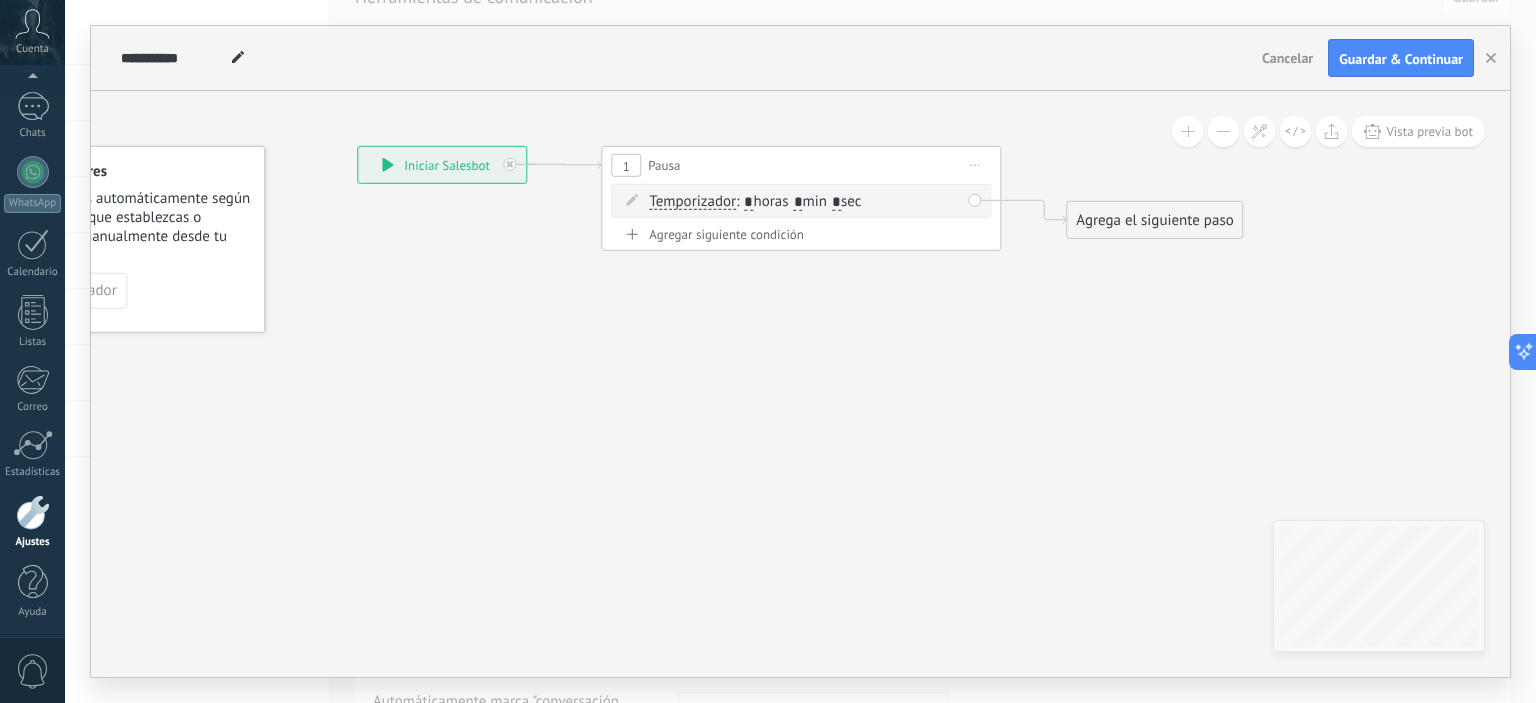 click 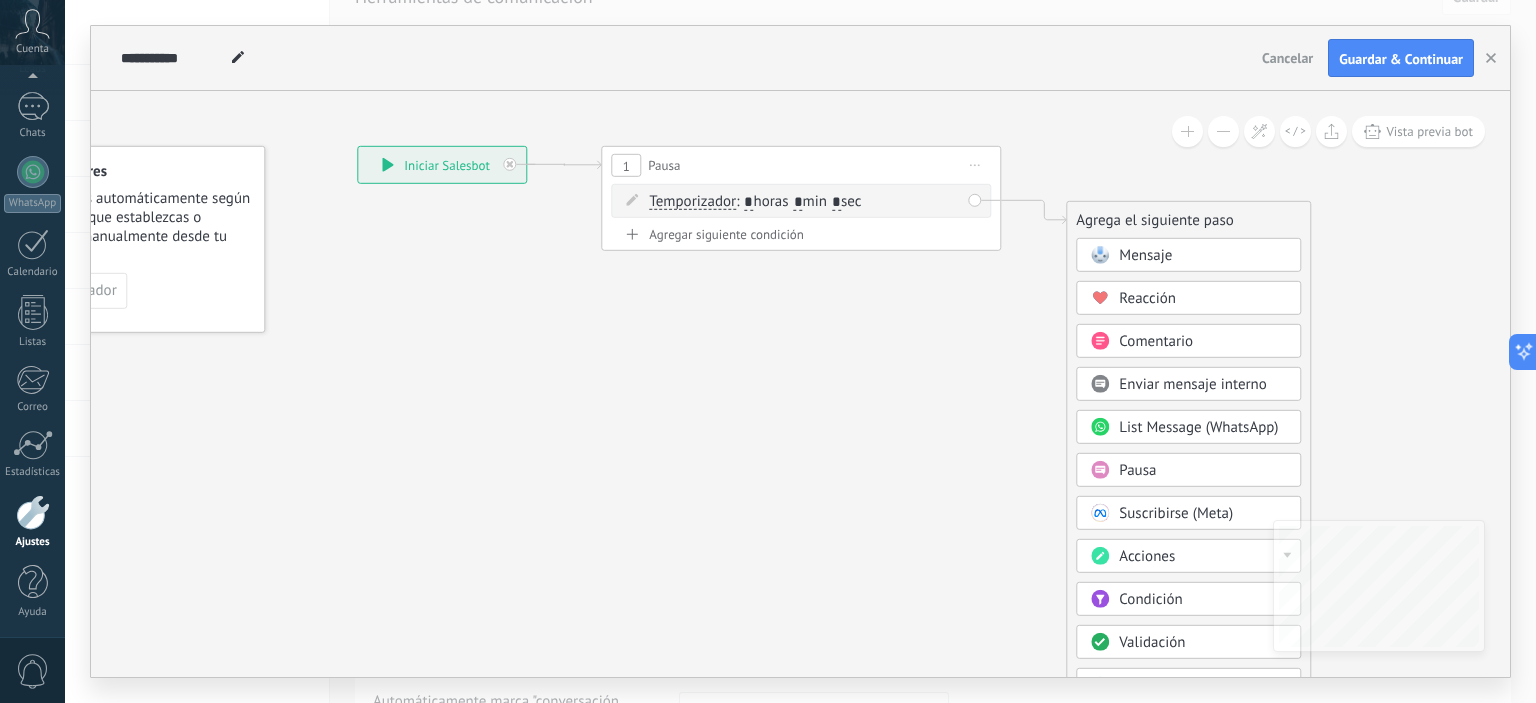 click on "Mensaje" at bounding box center (1145, 255) 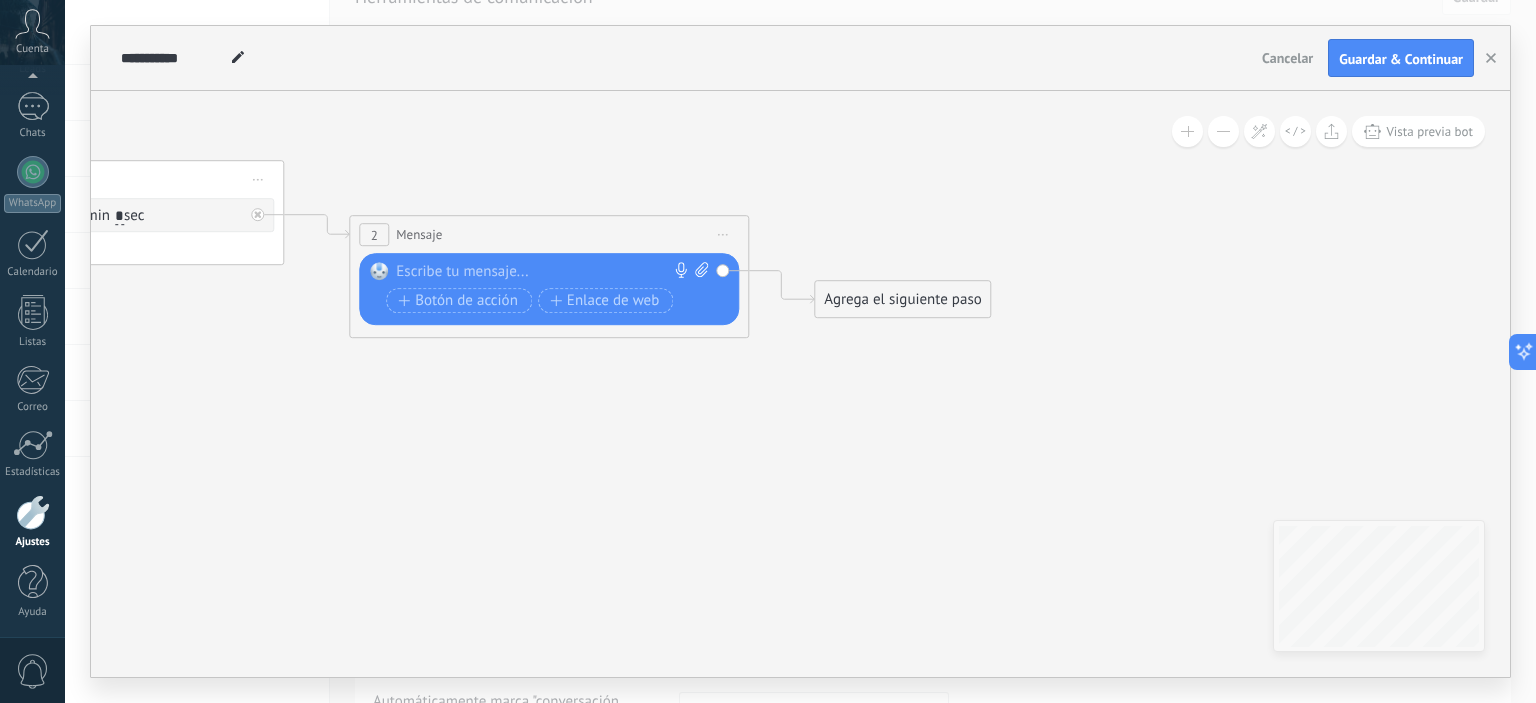 drag, startPoint x: 1064, startPoint y: 415, endPoint x: 987, endPoint y: 416, distance: 77.00649 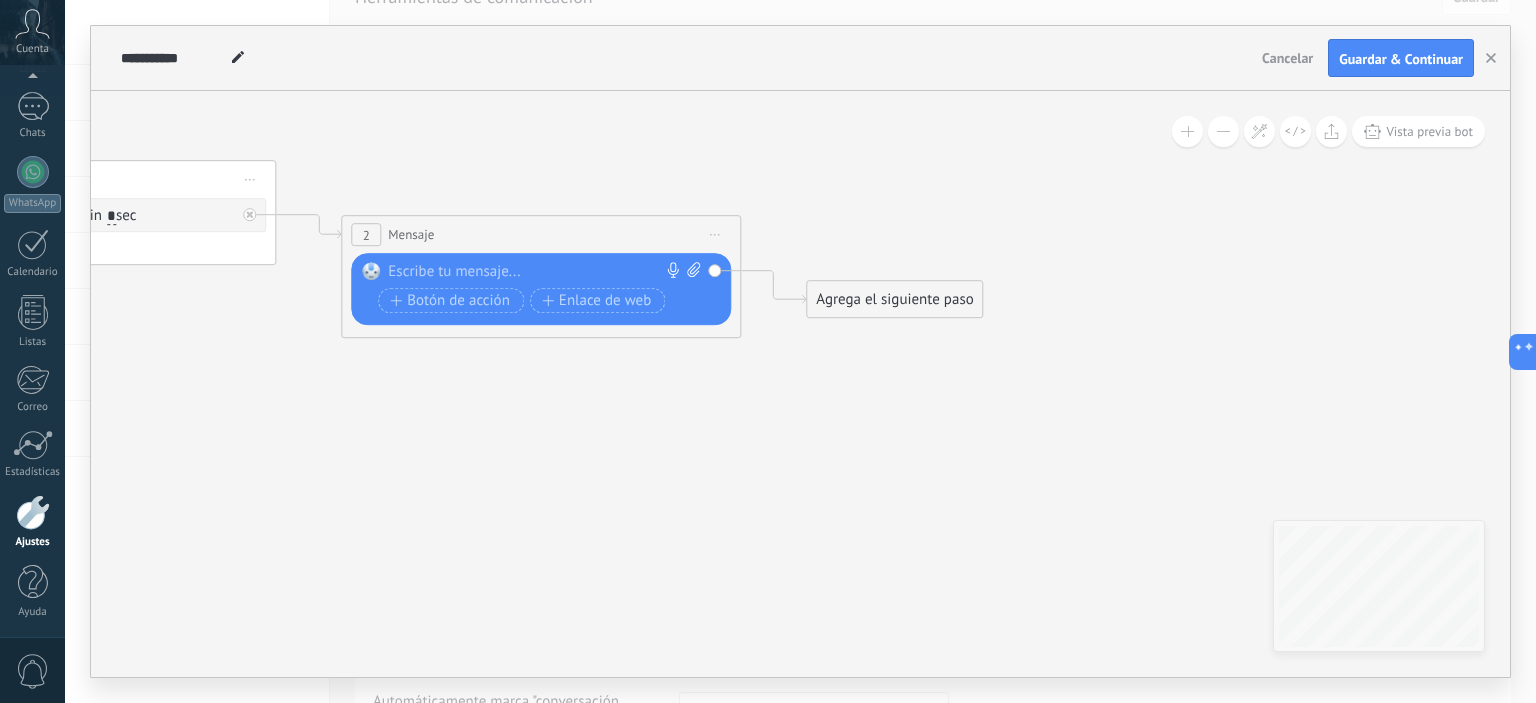 click at bounding box center [536, 272] 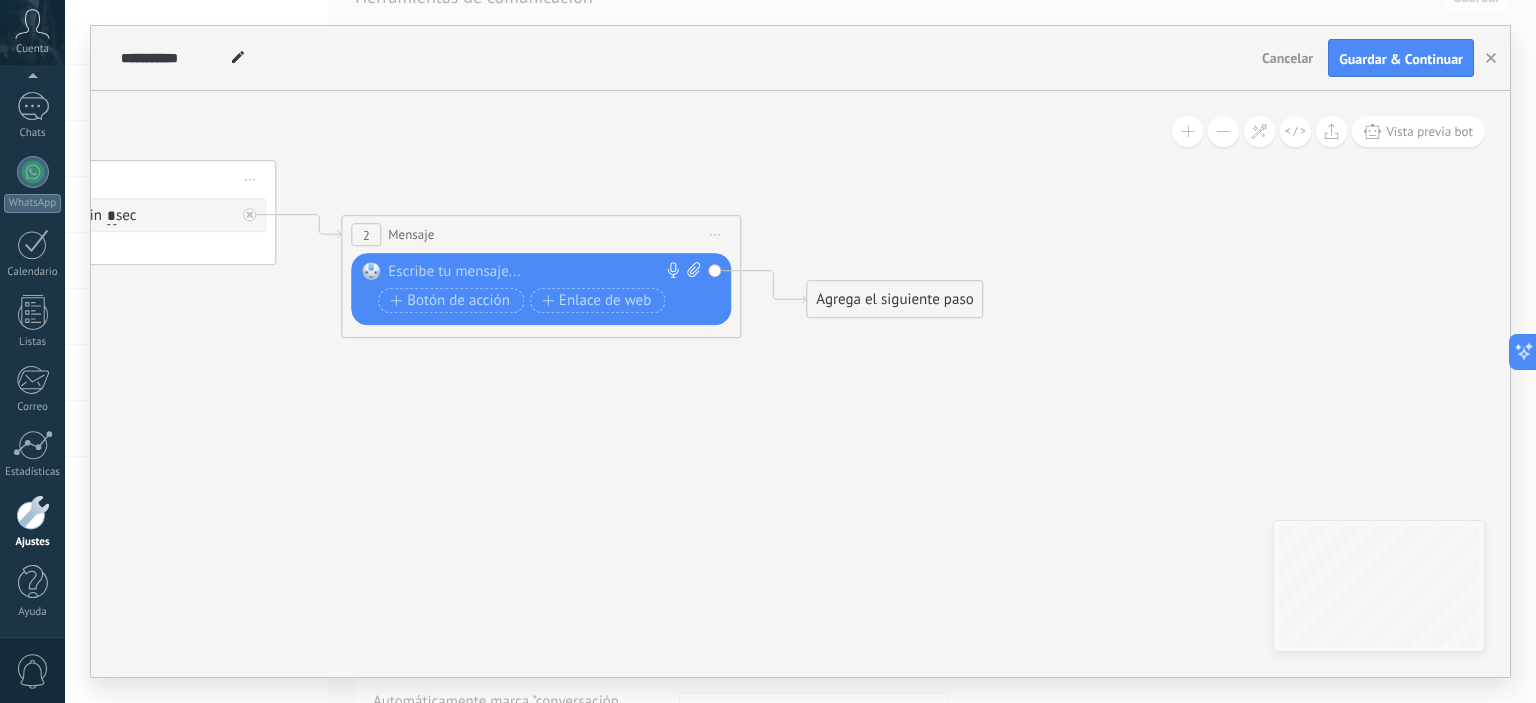 paste 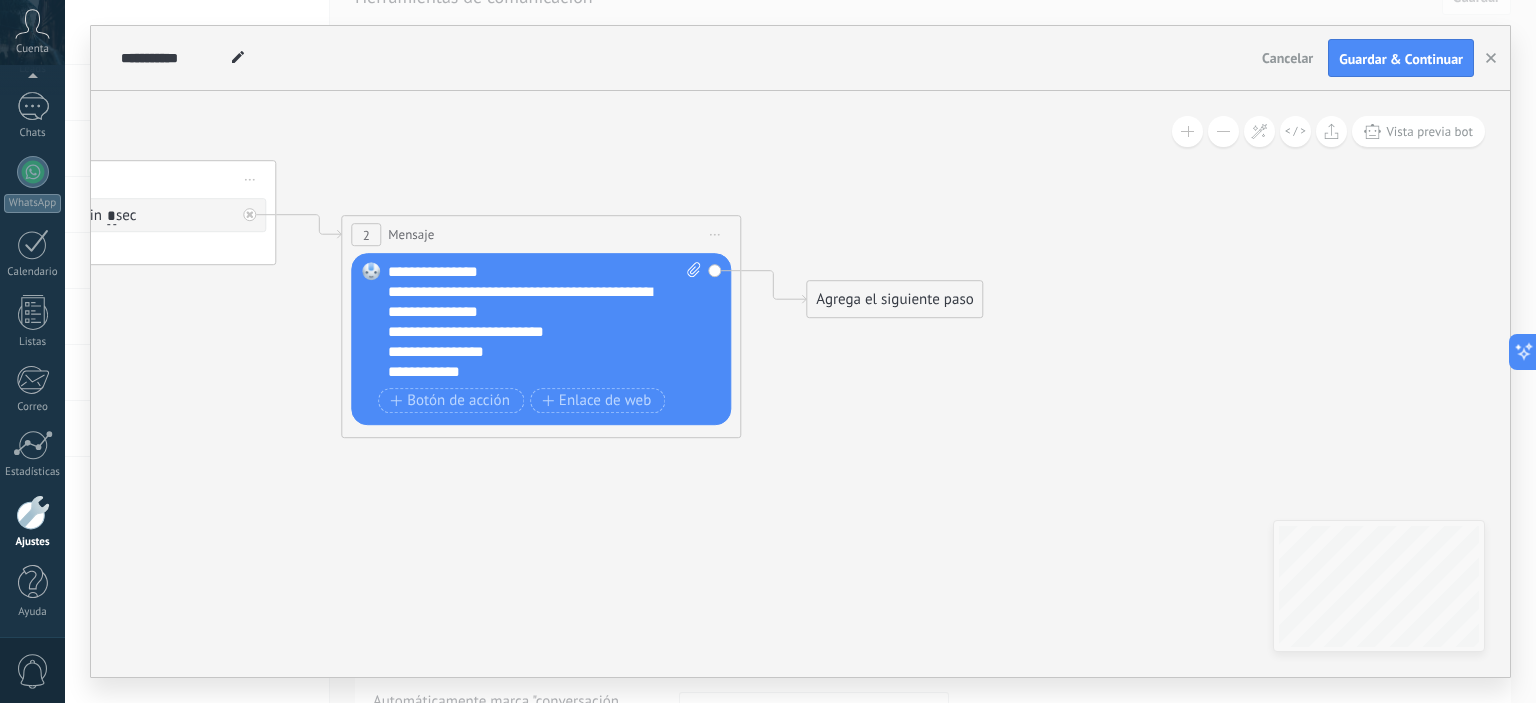 scroll, scrollTop: 40, scrollLeft: 0, axis: vertical 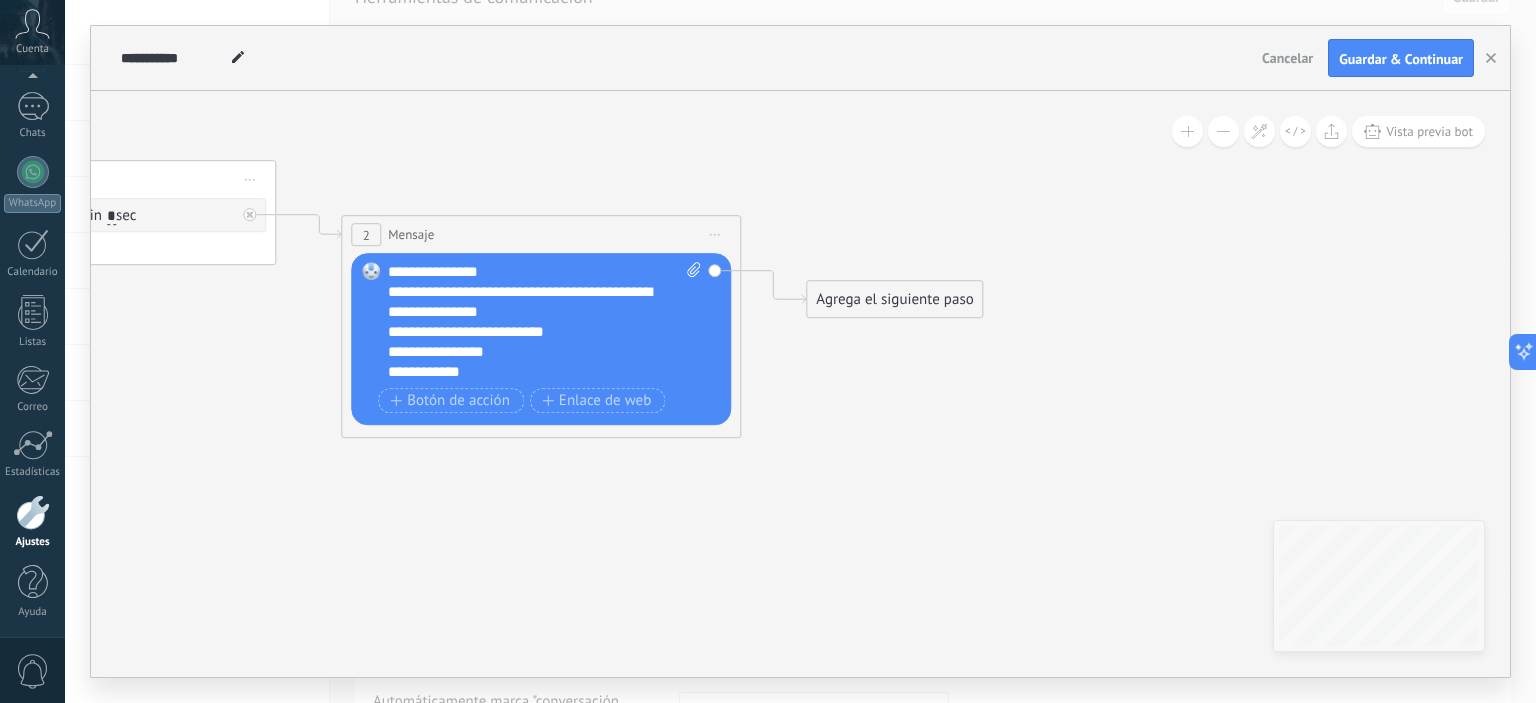 click on "Agrega el siguiente paso" at bounding box center [894, 299] 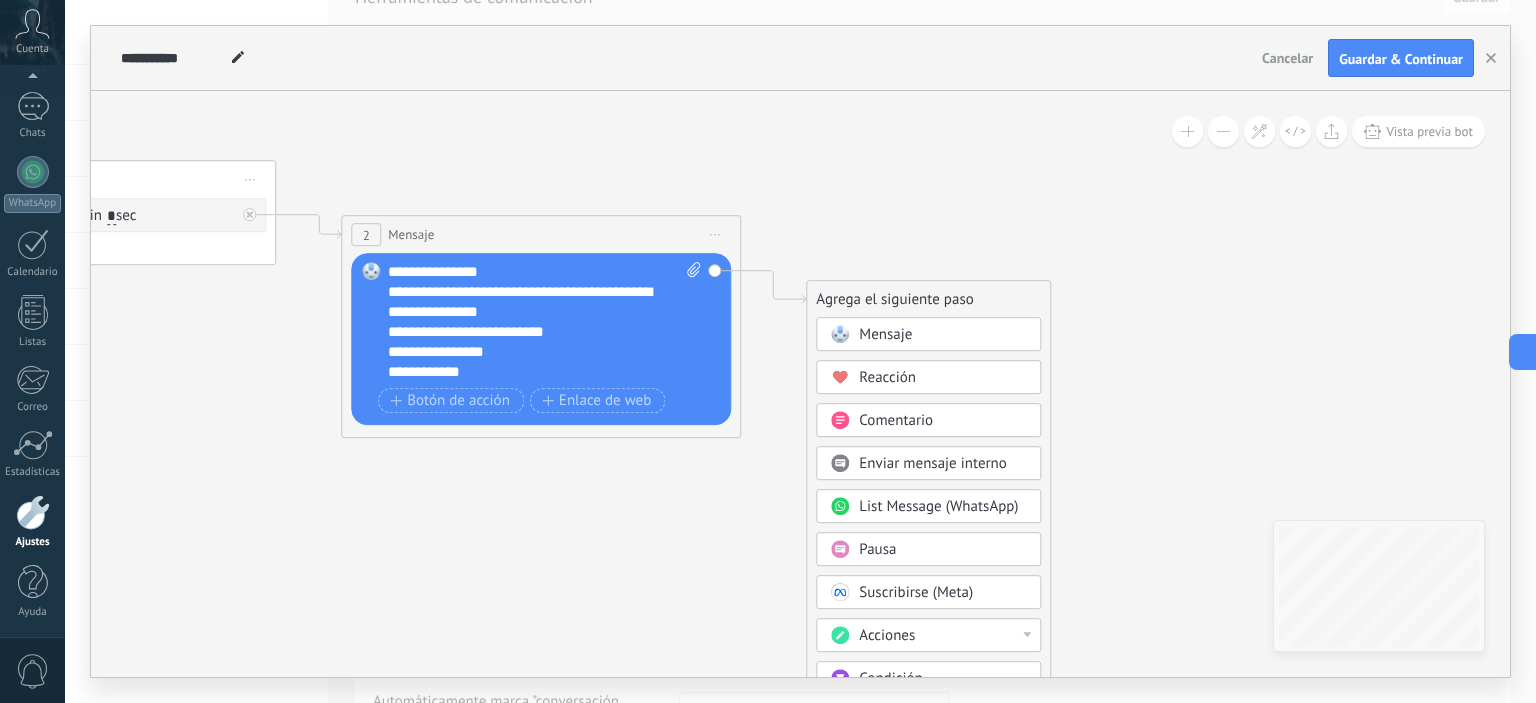 click on "Mensaje" at bounding box center (885, 334) 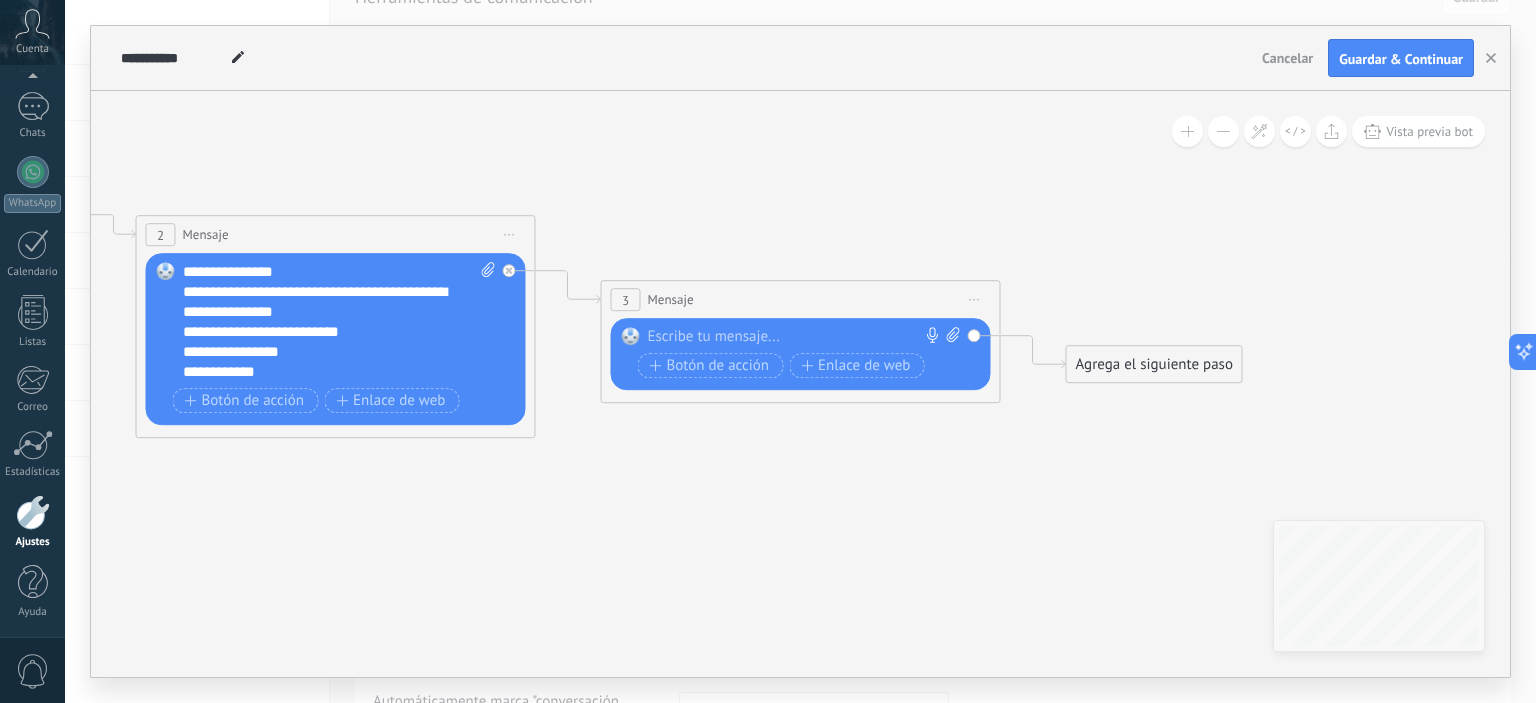 click on "Agrega el siguiente paso" at bounding box center (1154, 364) 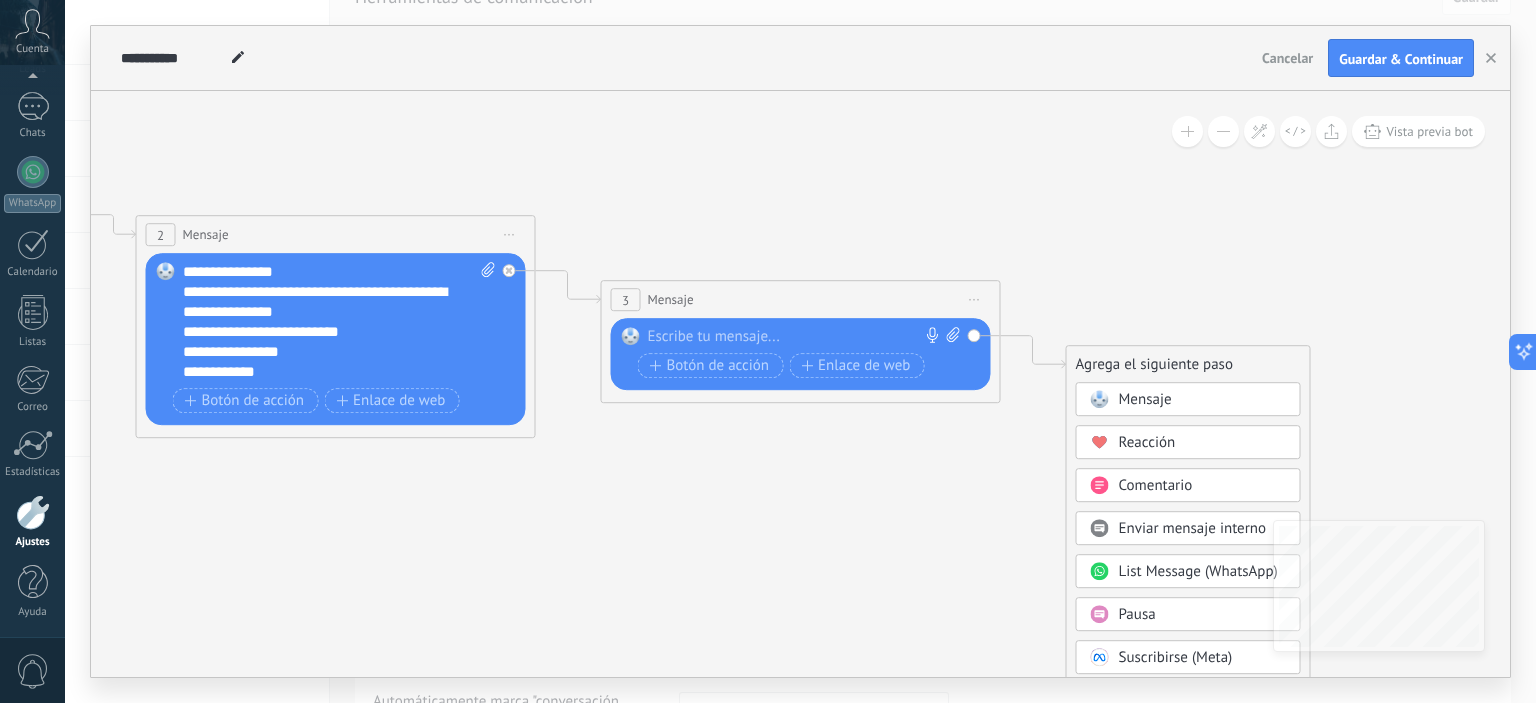 click on "Mensaje" at bounding box center (1145, 399) 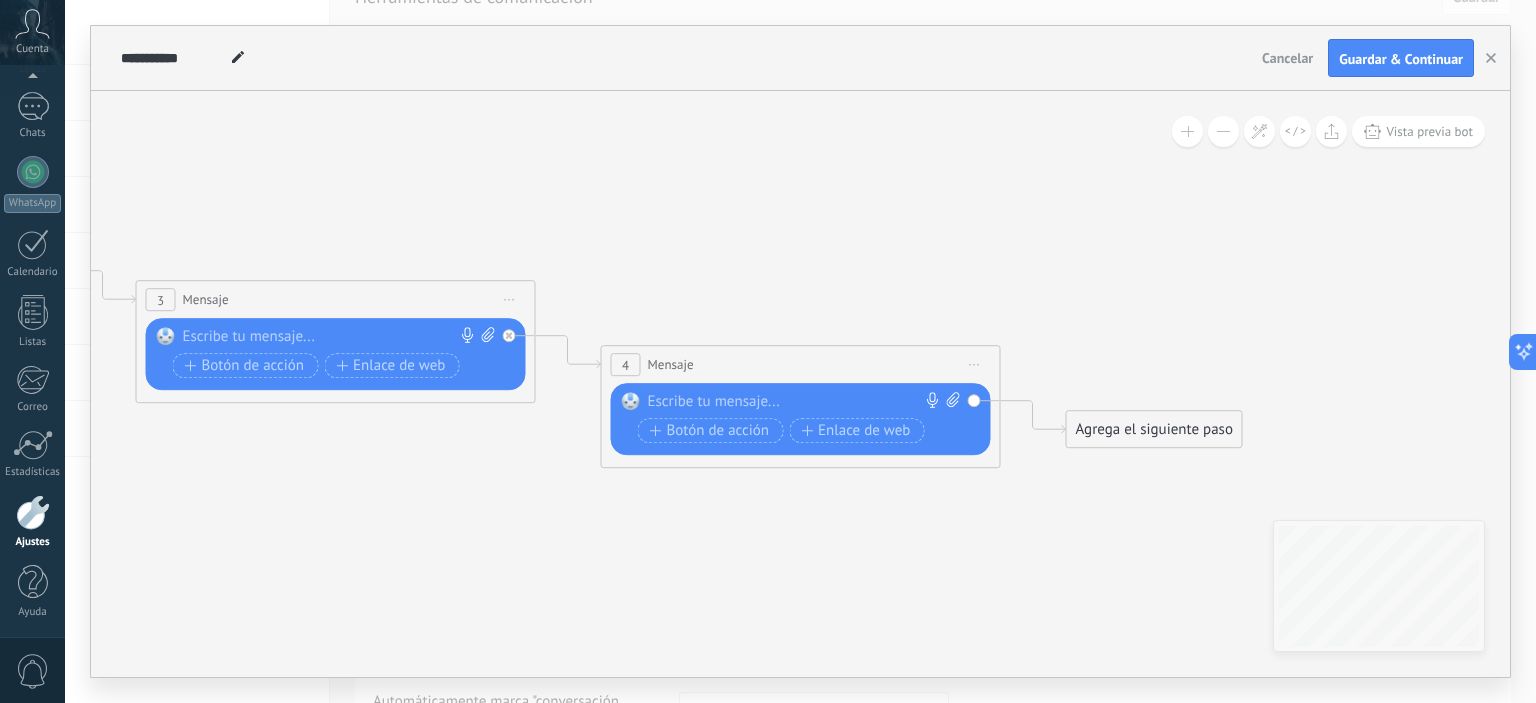 click at bounding box center [796, 402] 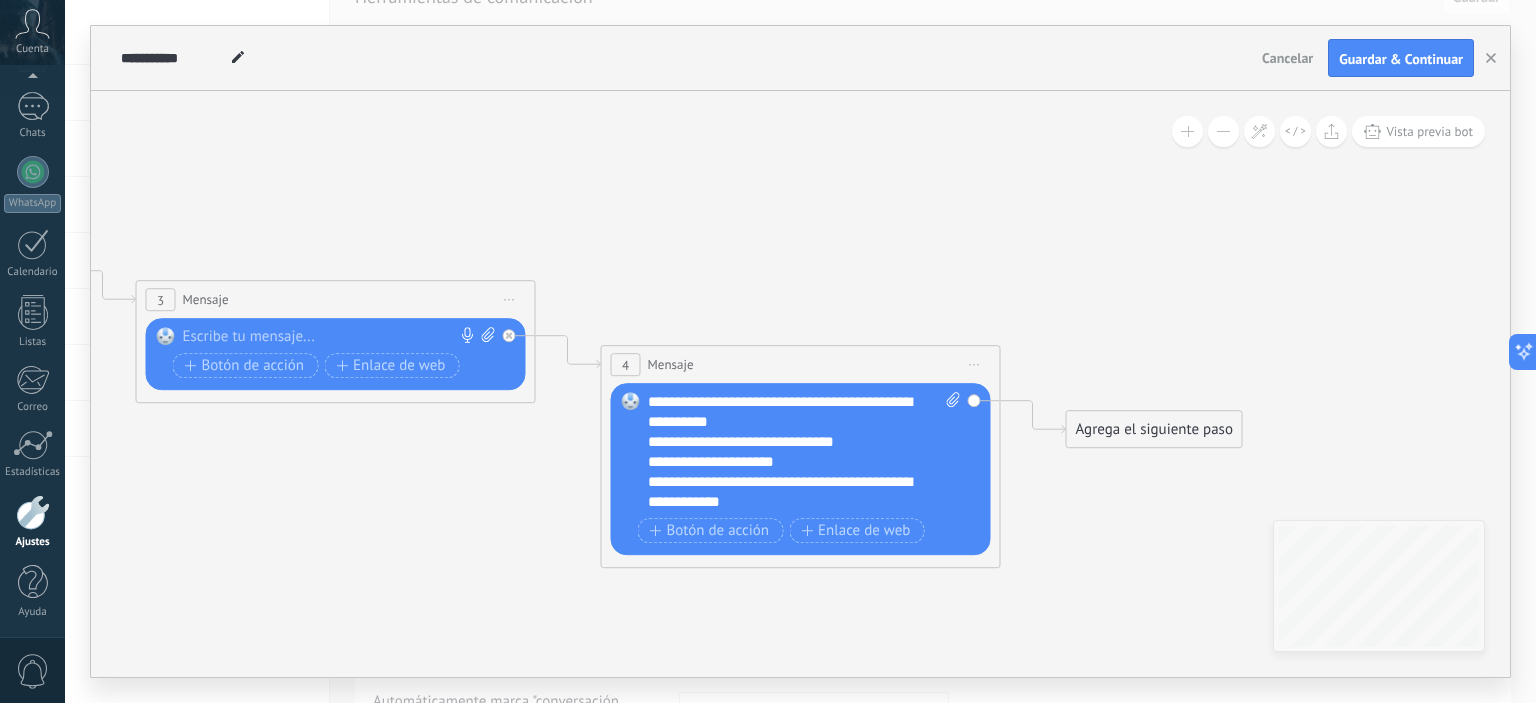 type 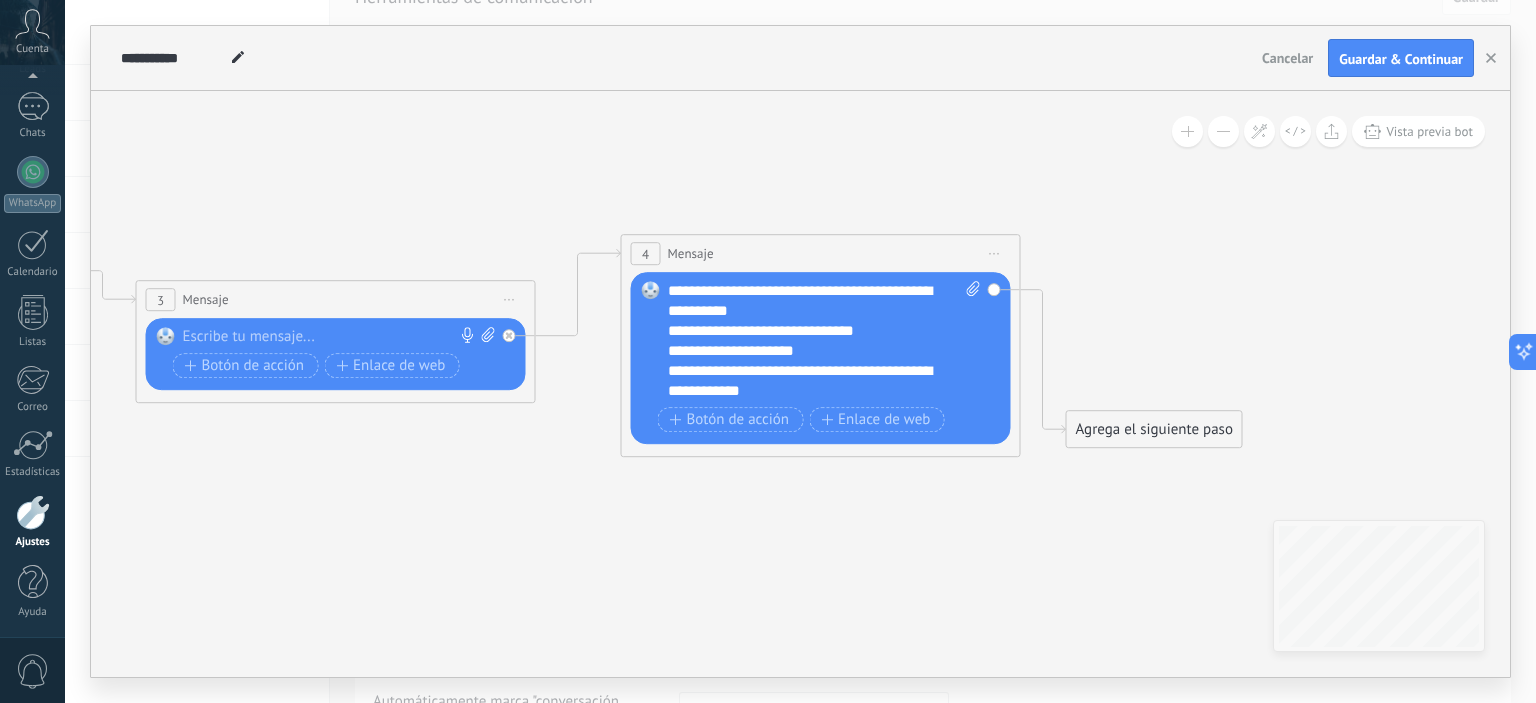 drag, startPoint x: 868, startPoint y: 355, endPoint x: 889, endPoint y: 245, distance: 111.9866 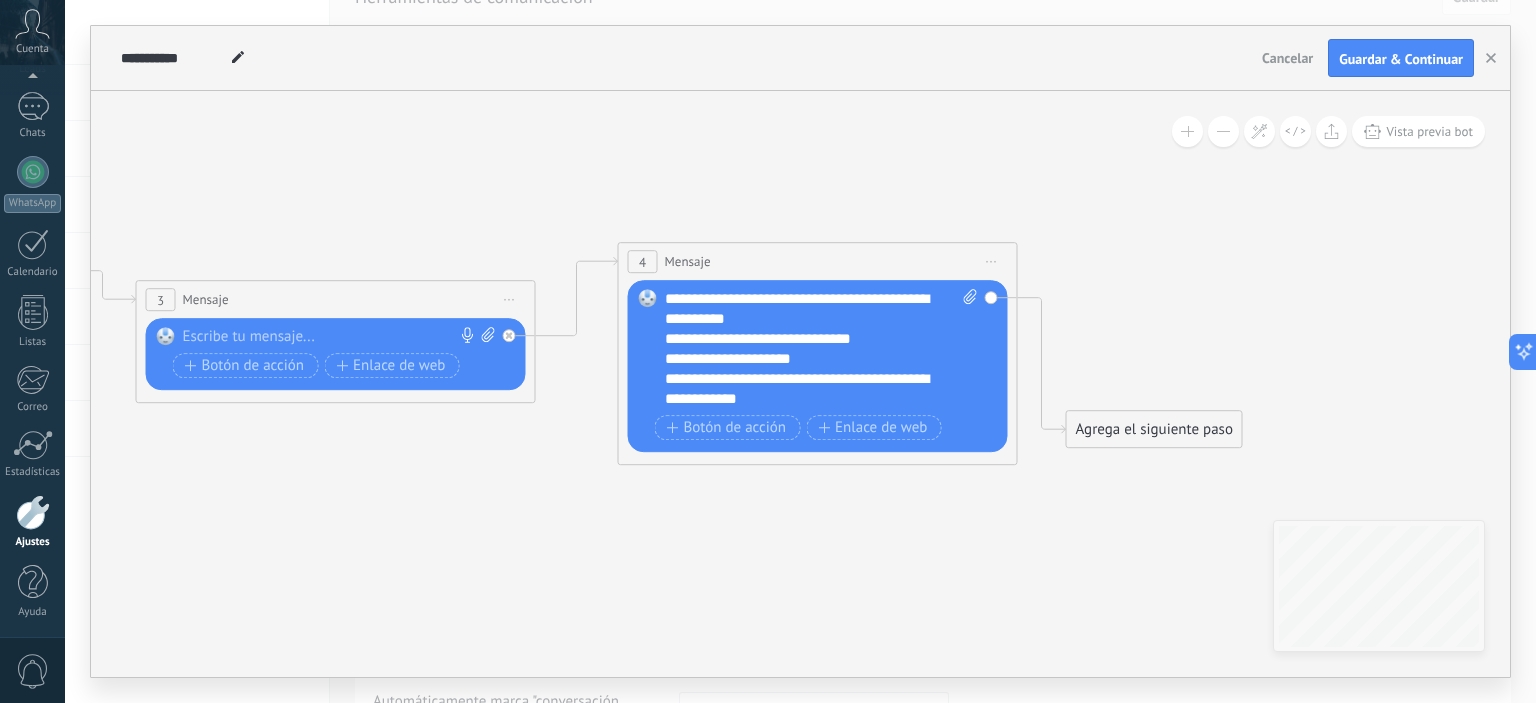 drag, startPoint x: 927, startPoint y: 242, endPoint x: 927, endPoint y: 262, distance: 20 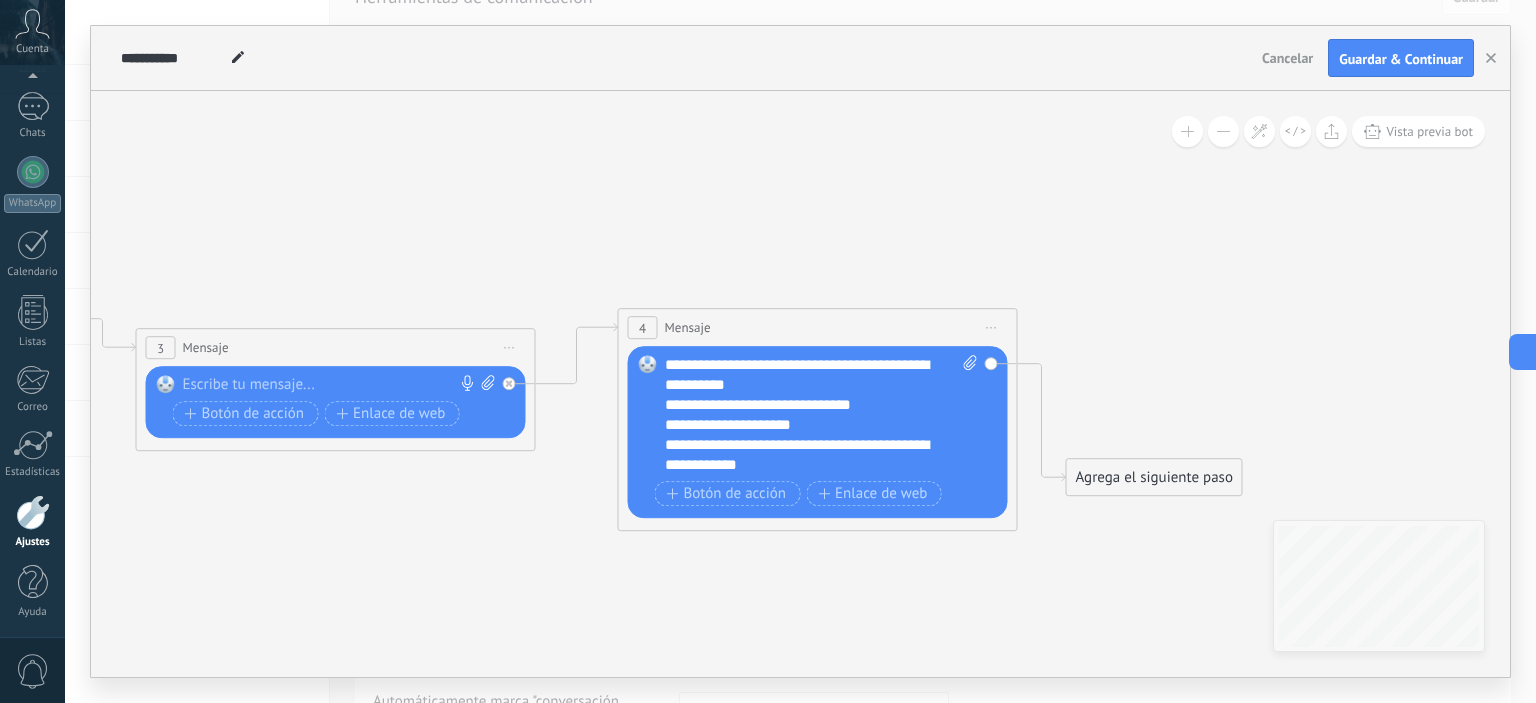 drag, startPoint x: 1217, startPoint y: 265, endPoint x: 1196, endPoint y: 267, distance: 21.095022 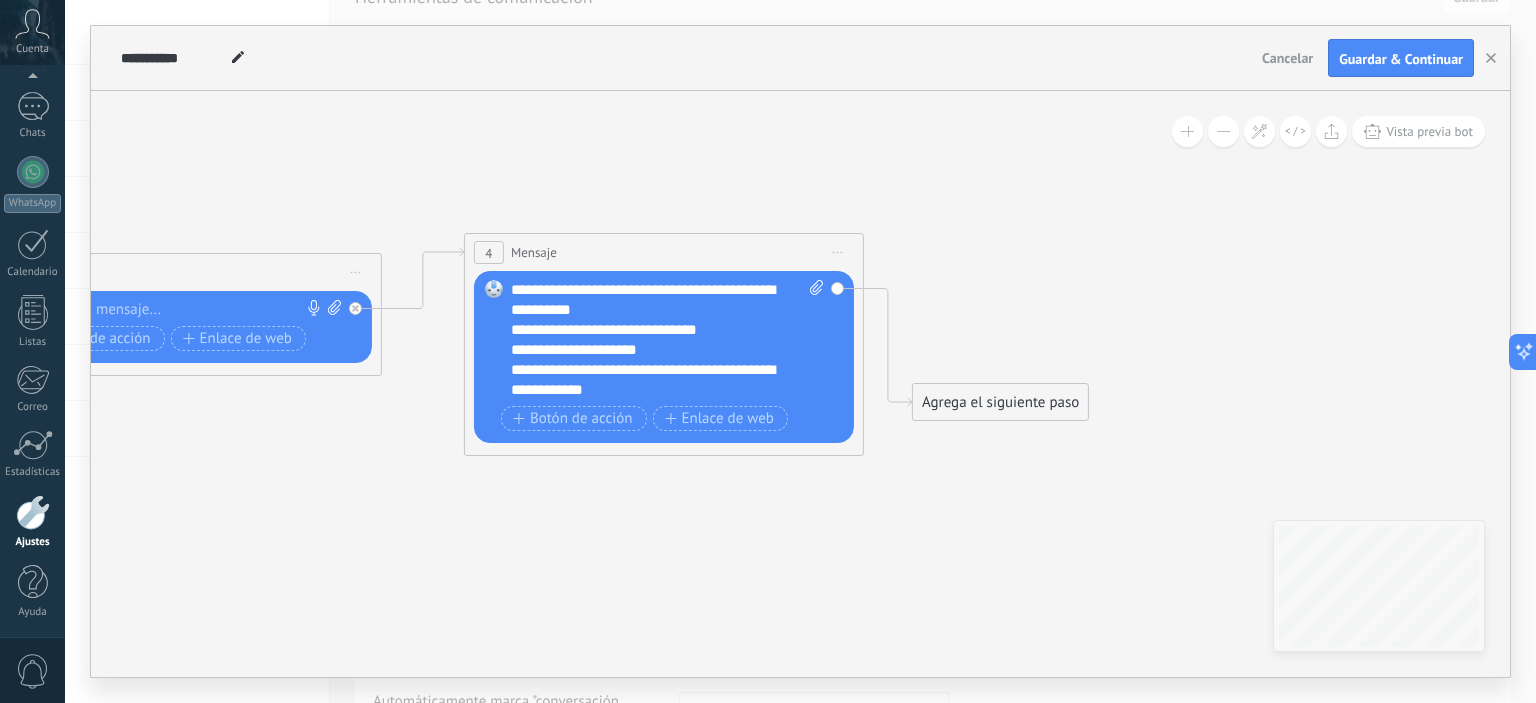 drag, startPoint x: 1136, startPoint y: 311, endPoint x: 669, endPoint y: 103, distance: 511.22696 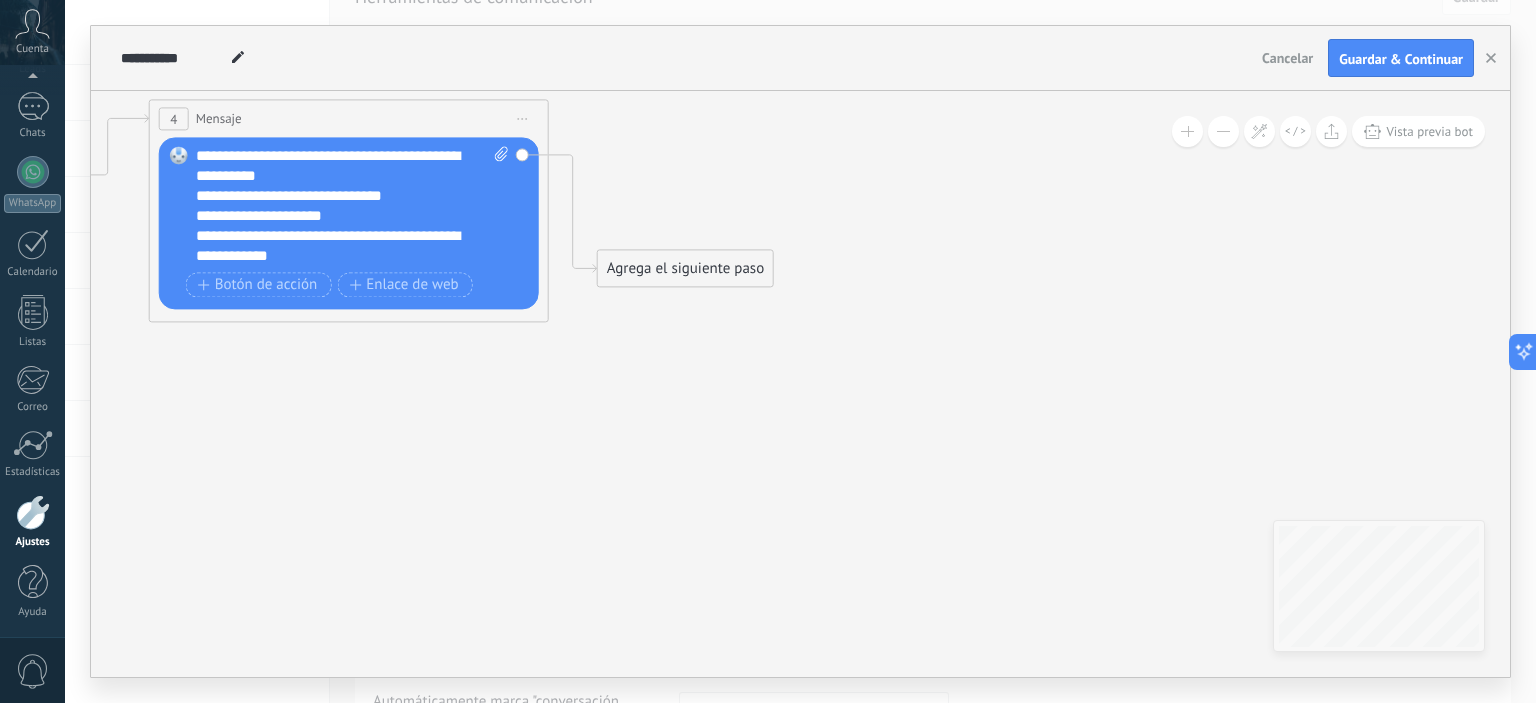 click 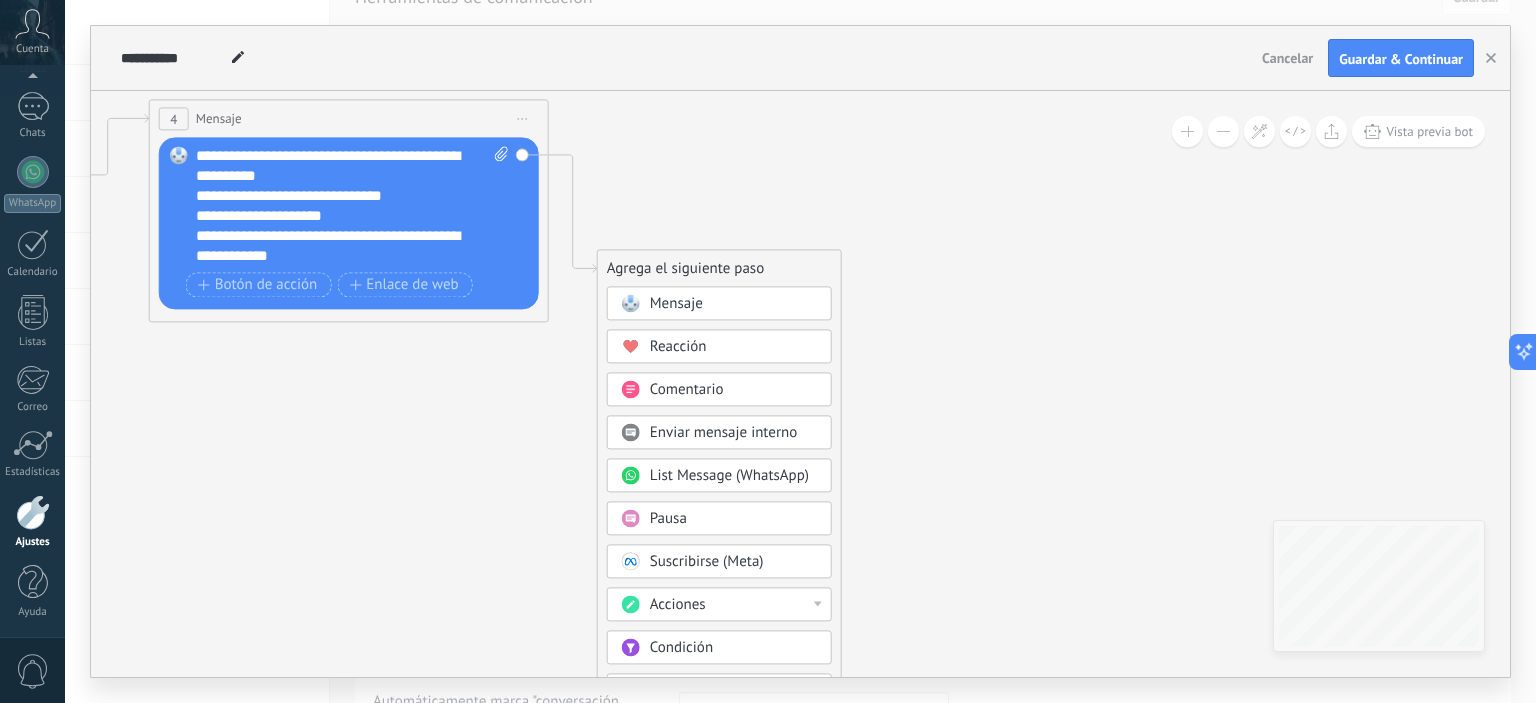 click on "Mensaje" at bounding box center [719, 304] 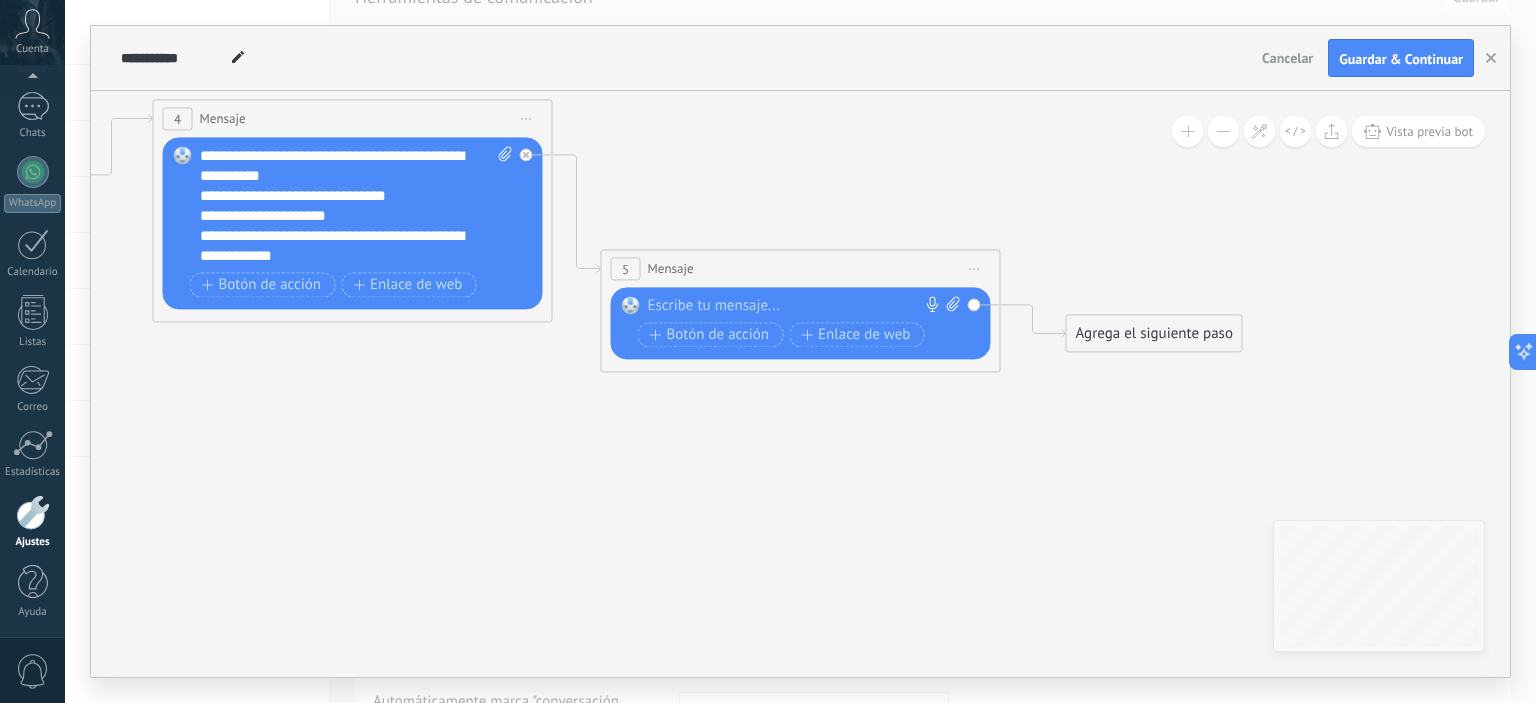 click at bounding box center (796, 307) 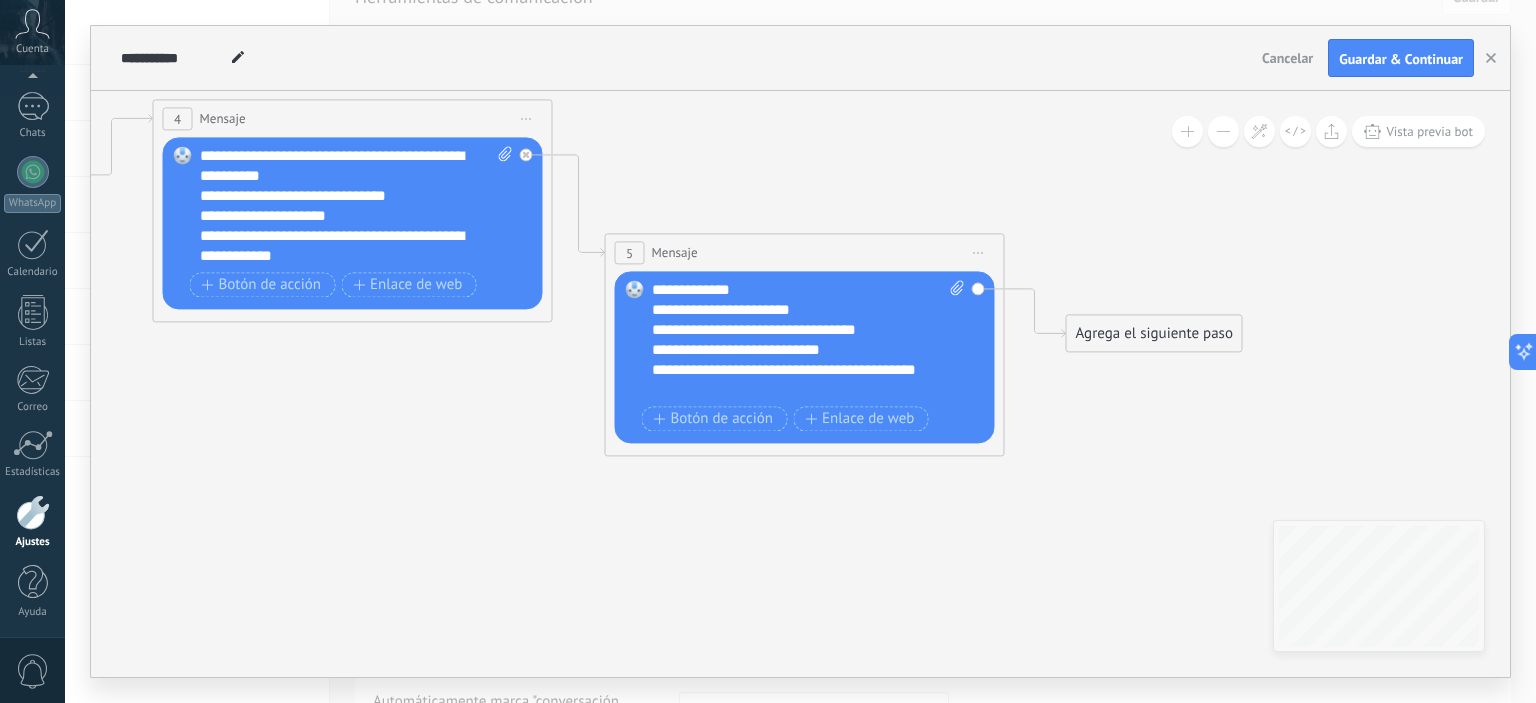 drag, startPoint x: 812, startPoint y: 275, endPoint x: 836, endPoint y: 154, distance: 123.35721 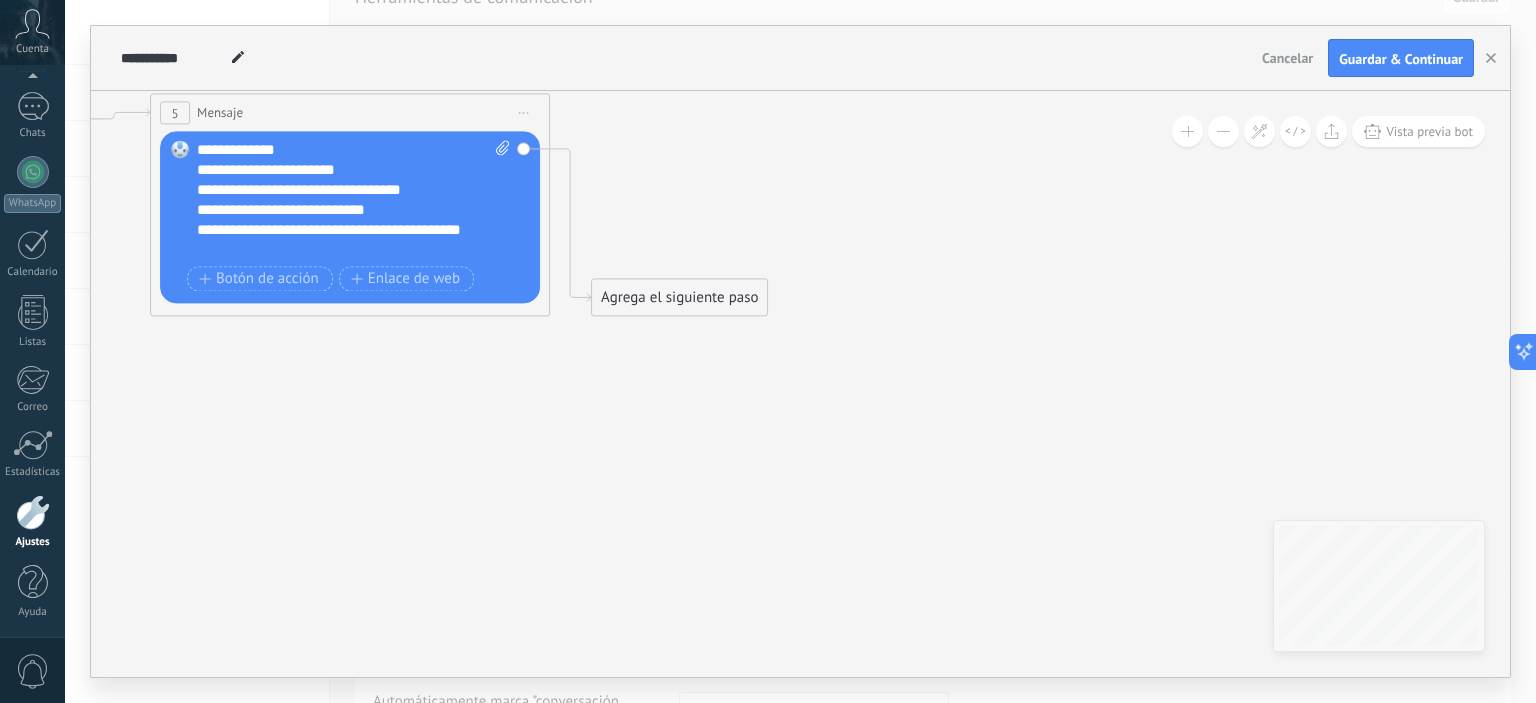 drag, startPoint x: 1027, startPoint y: 493, endPoint x: 536, endPoint y: 463, distance: 491.91565 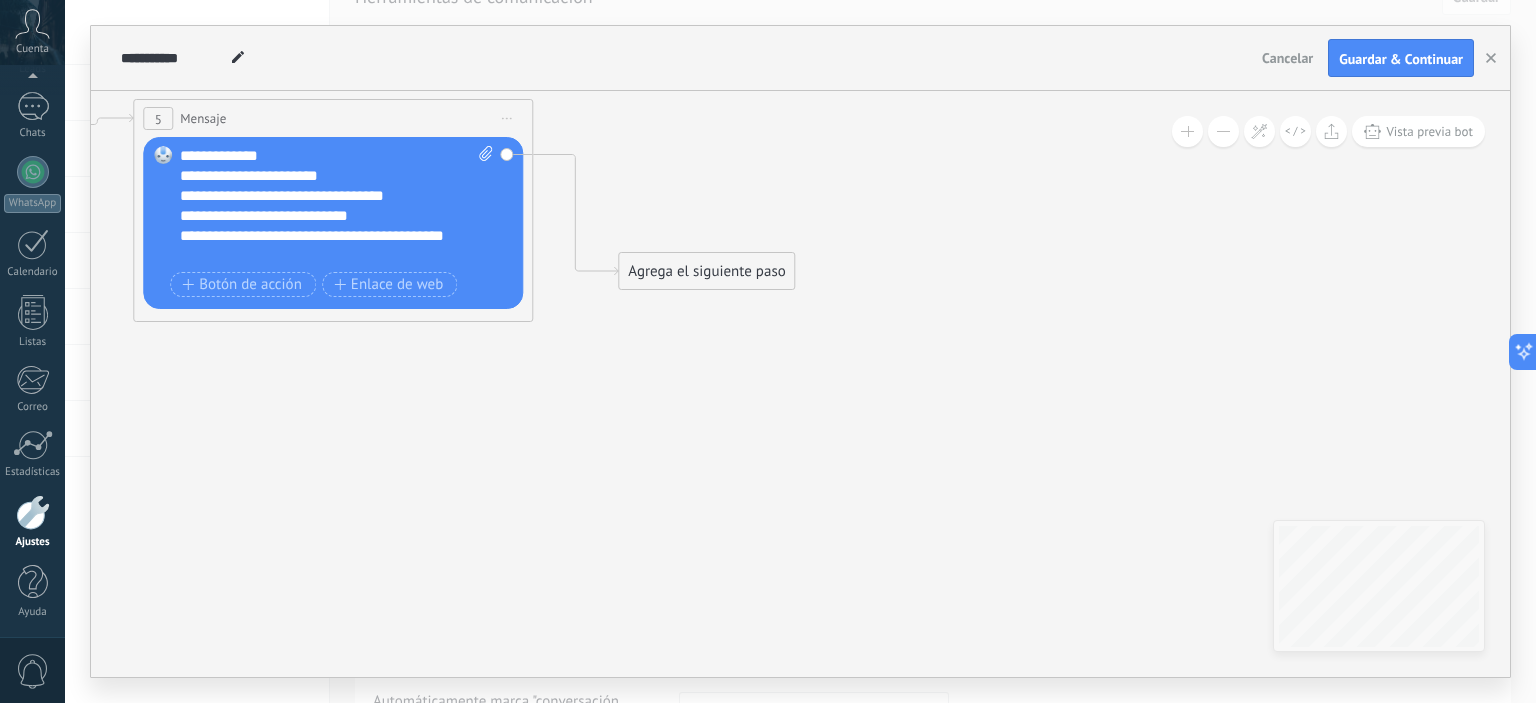 drag, startPoint x: 631, startPoint y: 304, endPoint x: 707, endPoint y: 147, distance: 174.42764 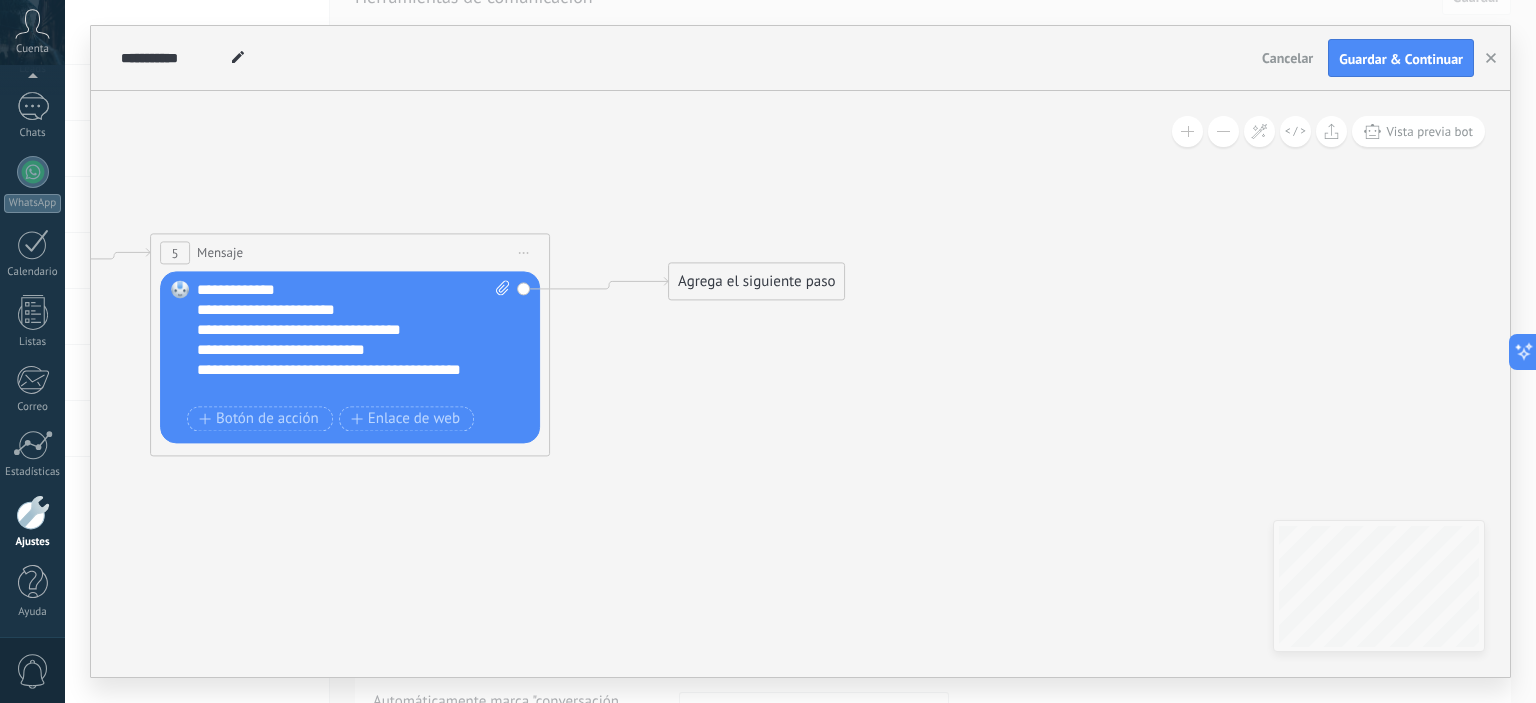 drag, startPoint x: 696, startPoint y: 238, endPoint x: 727, endPoint y: 427, distance: 191.52545 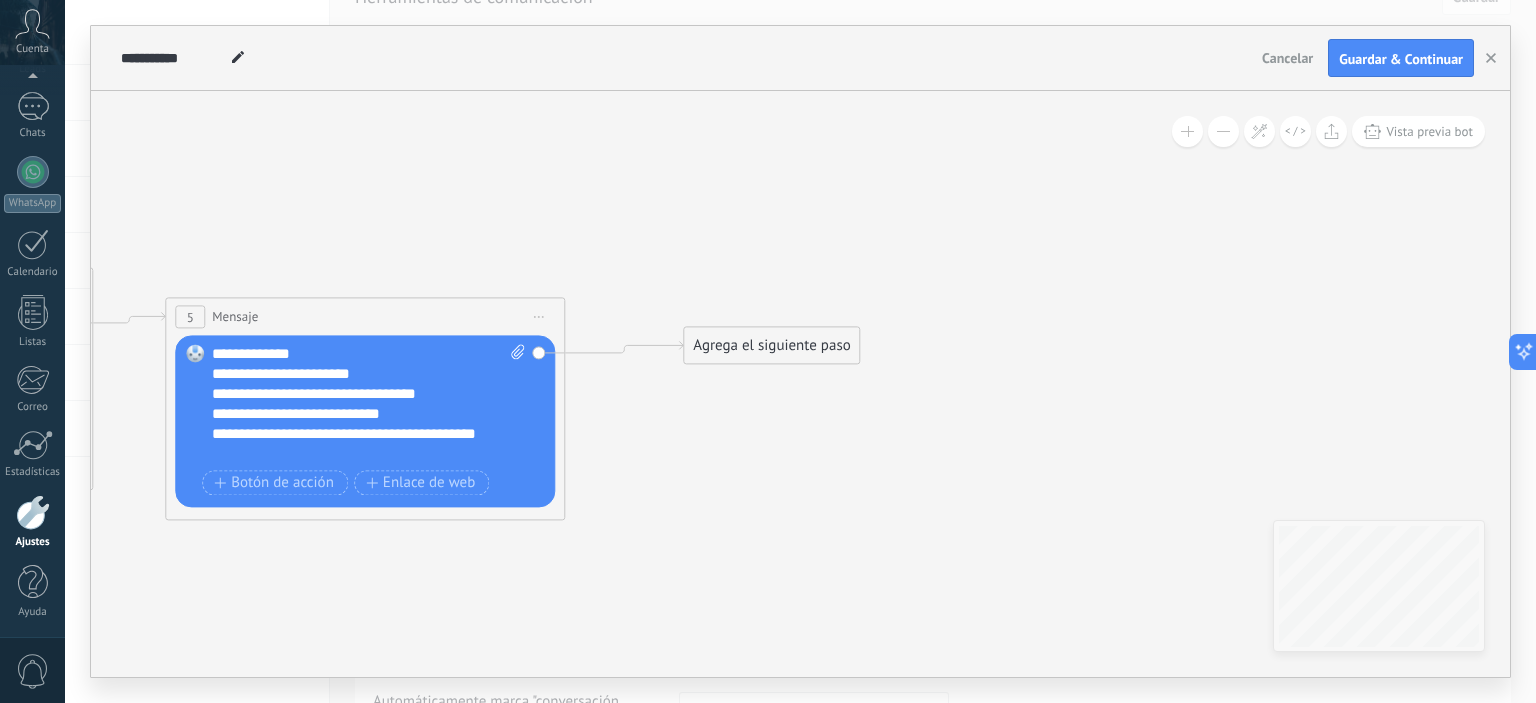 drag, startPoint x: 726, startPoint y: 316, endPoint x: 728, endPoint y: 330, distance: 14.142136 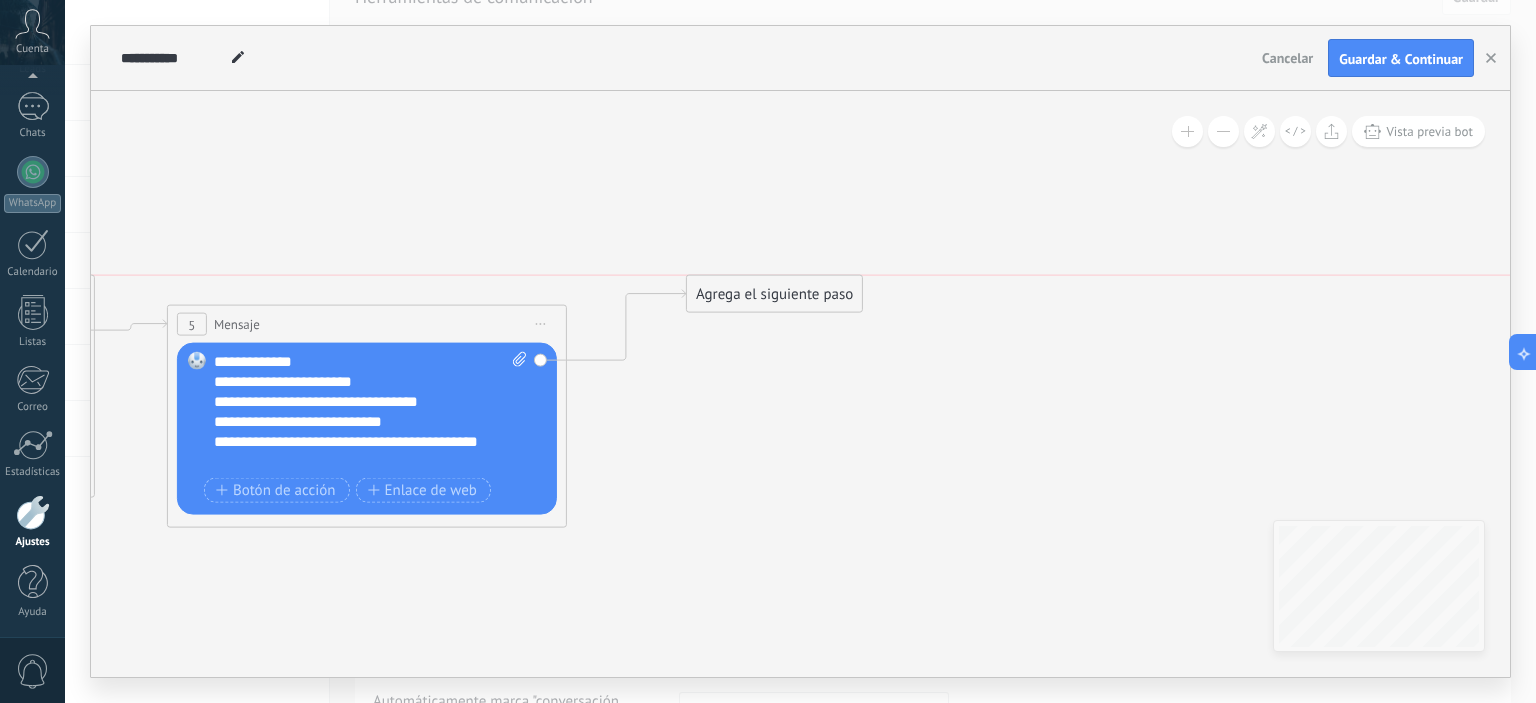 drag, startPoint x: 732, startPoint y: 354, endPoint x: 734, endPoint y: 293, distance: 61.03278 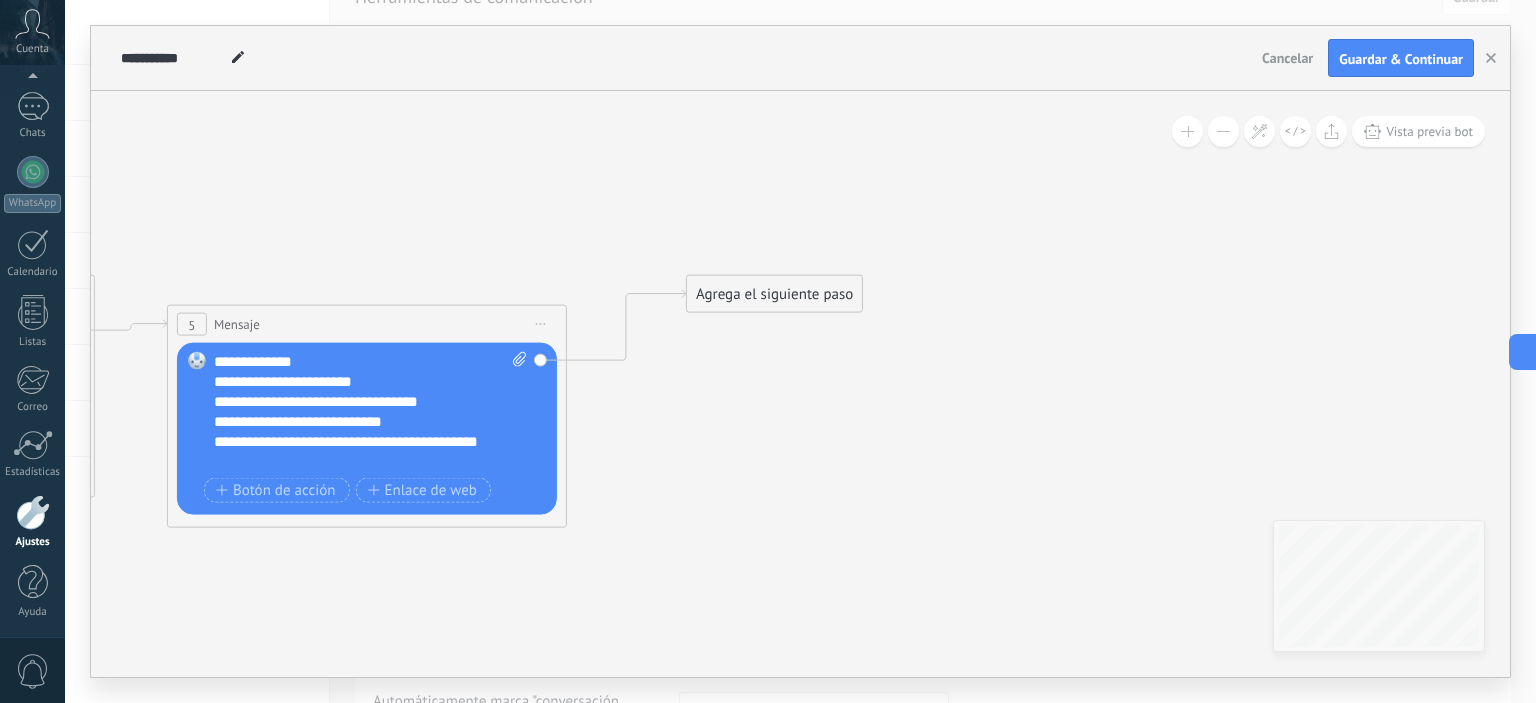 click on "Agrega el siguiente paso" at bounding box center [774, 294] 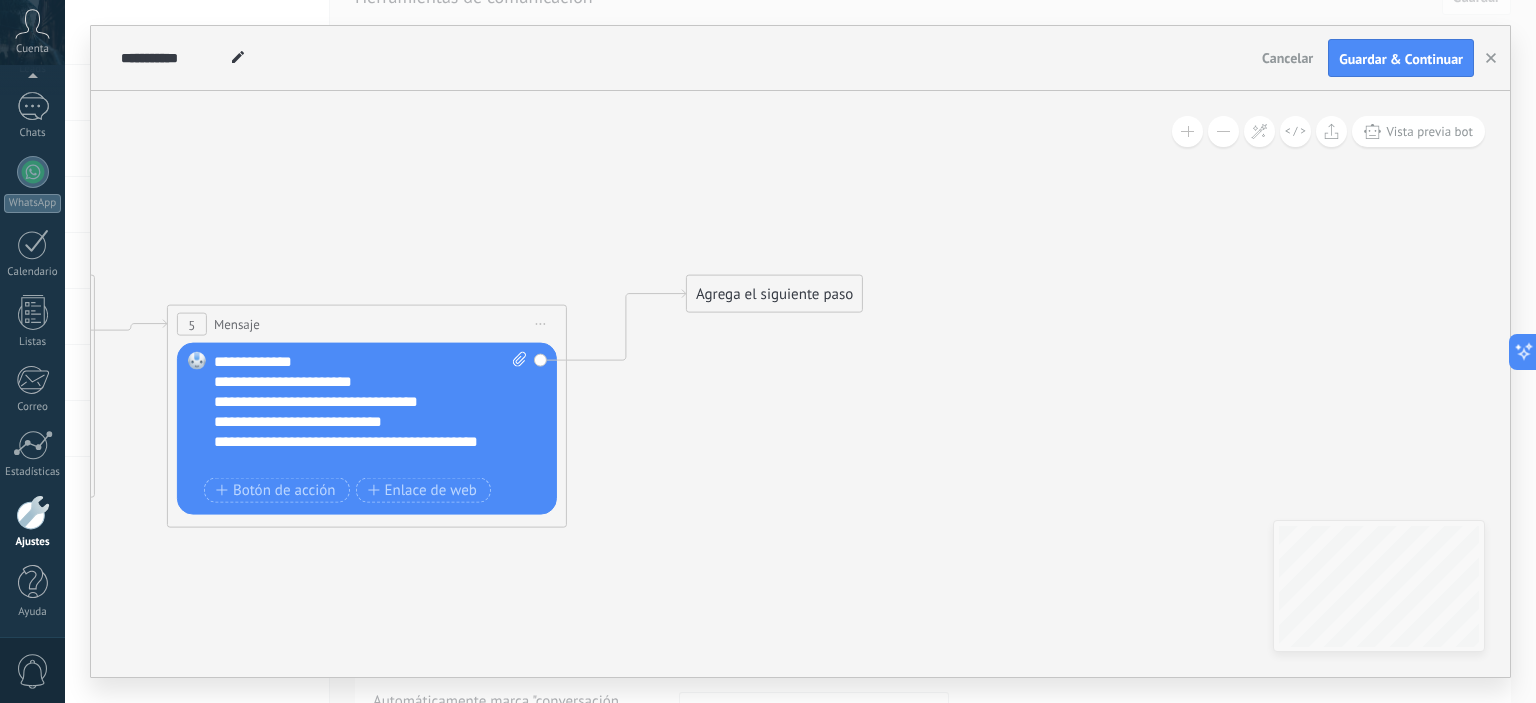 click on "Agrega el siguiente paso" at bounding box center (774, 294) 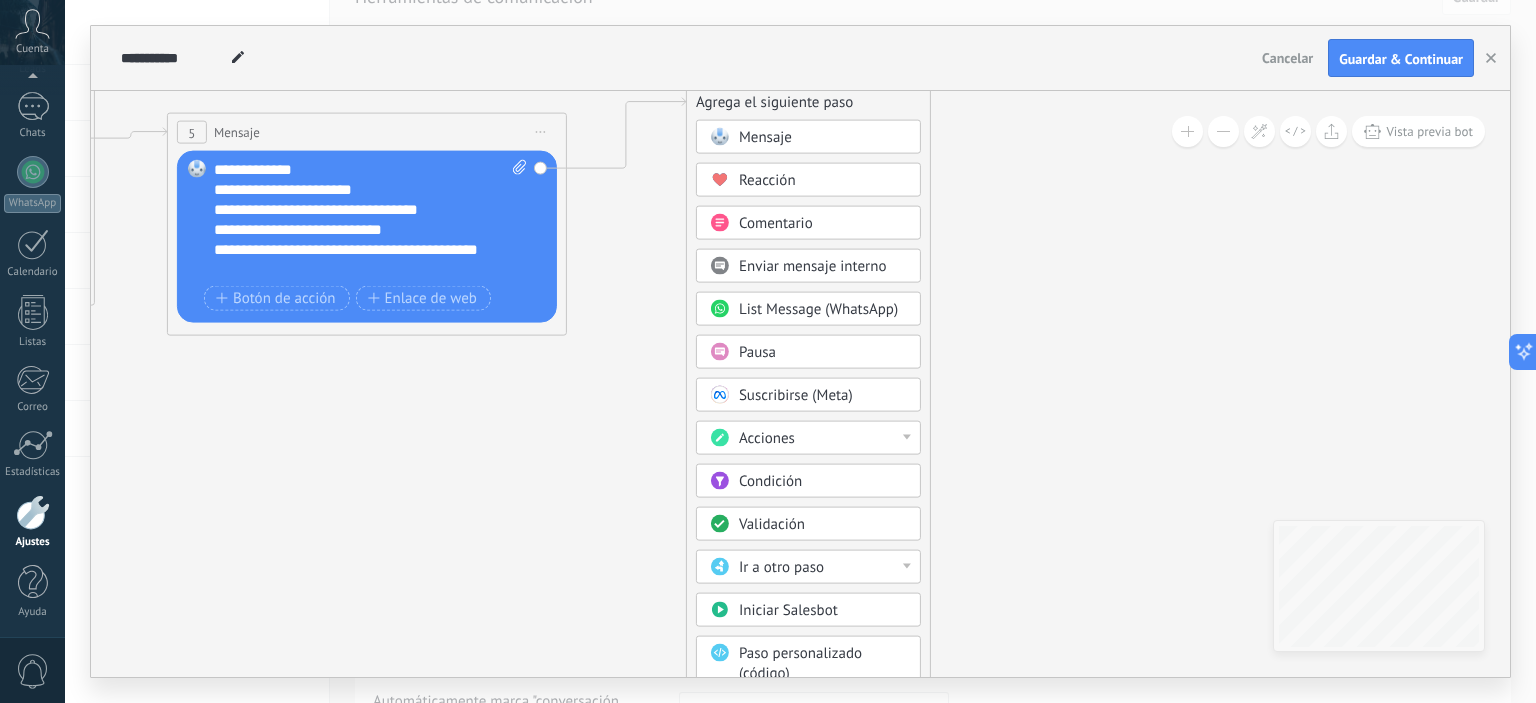 click on "Condición" at bounding box center (770, 481) 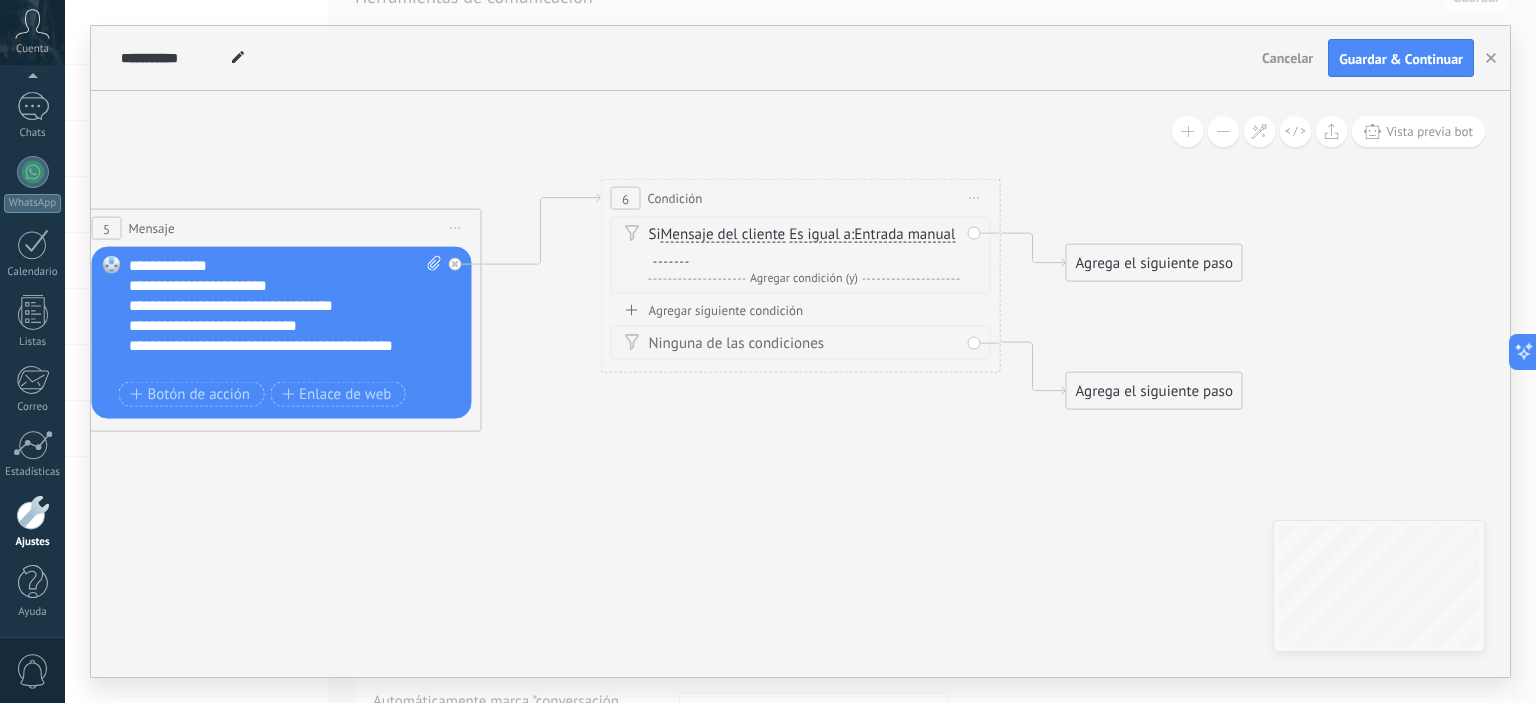click on "Entrada manual" at bounding box center [904, 235] 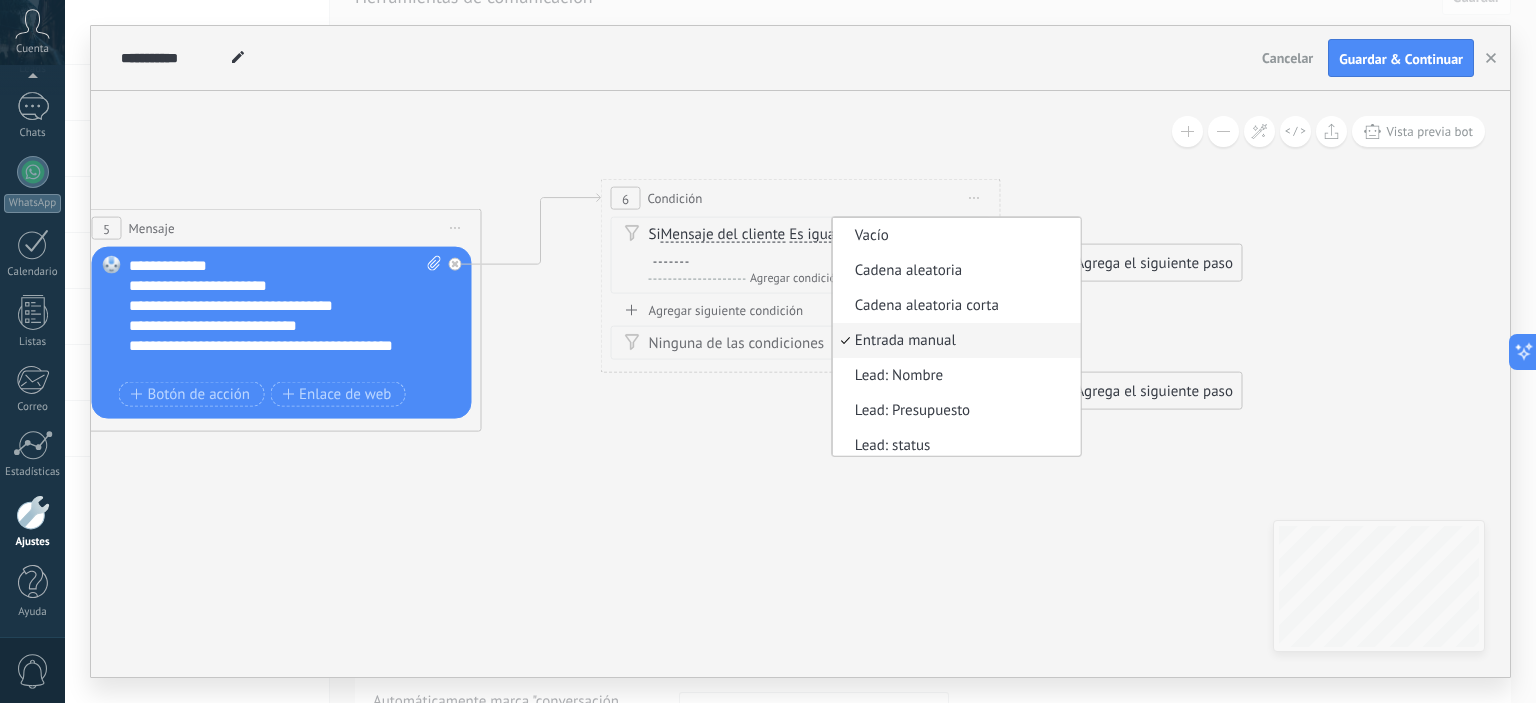 scroll, scrollTop: 5, scrollLeft: 0, axis: vertical 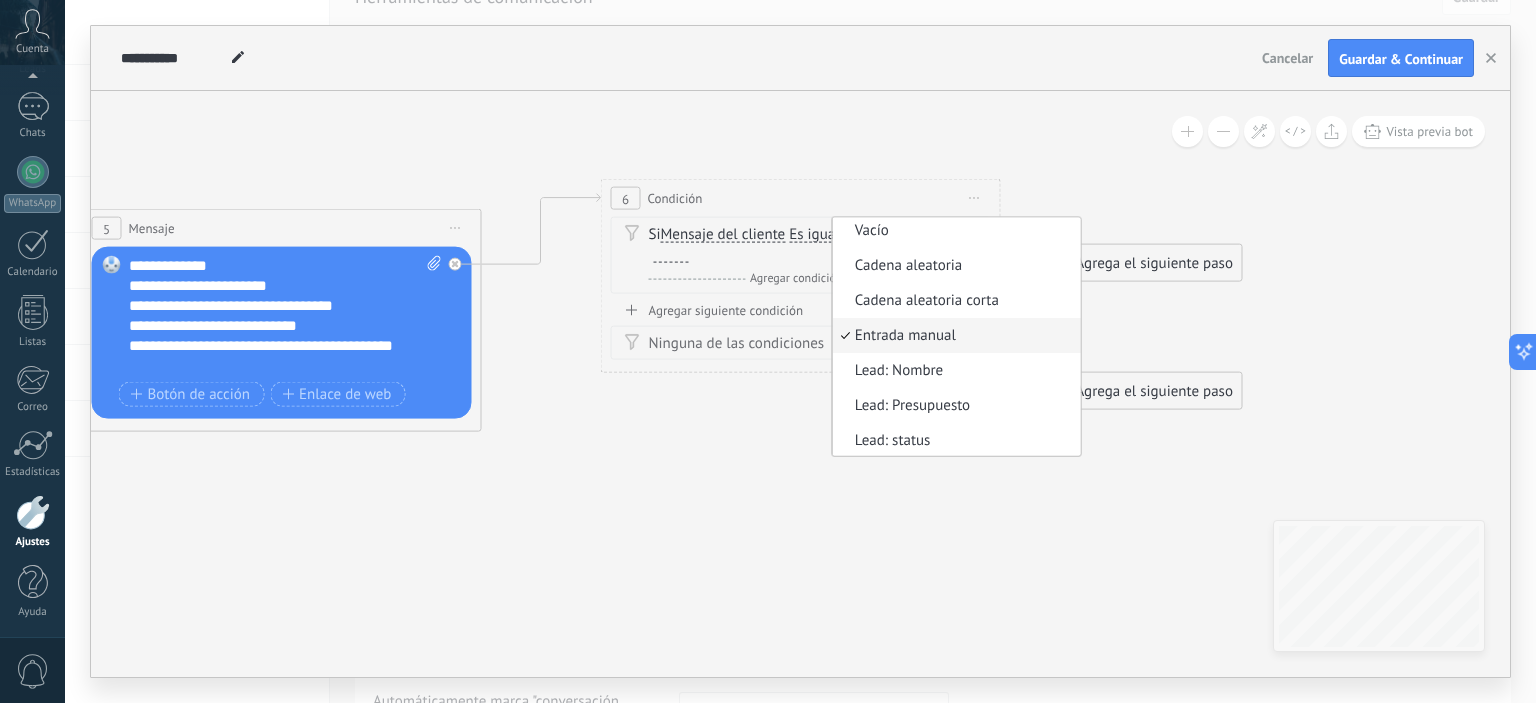 click on "Si
Mensaje del cliente
Mensaje del cliente
Emoción de la conversación
Comentario del cliente
El cliente
Código de chat activo
Mensajero de chat activo
Fuente de cliente potencial
Estado de la conversación
Estado de respuesta
Estado de interacción
a" at bounding box center [804, 245] 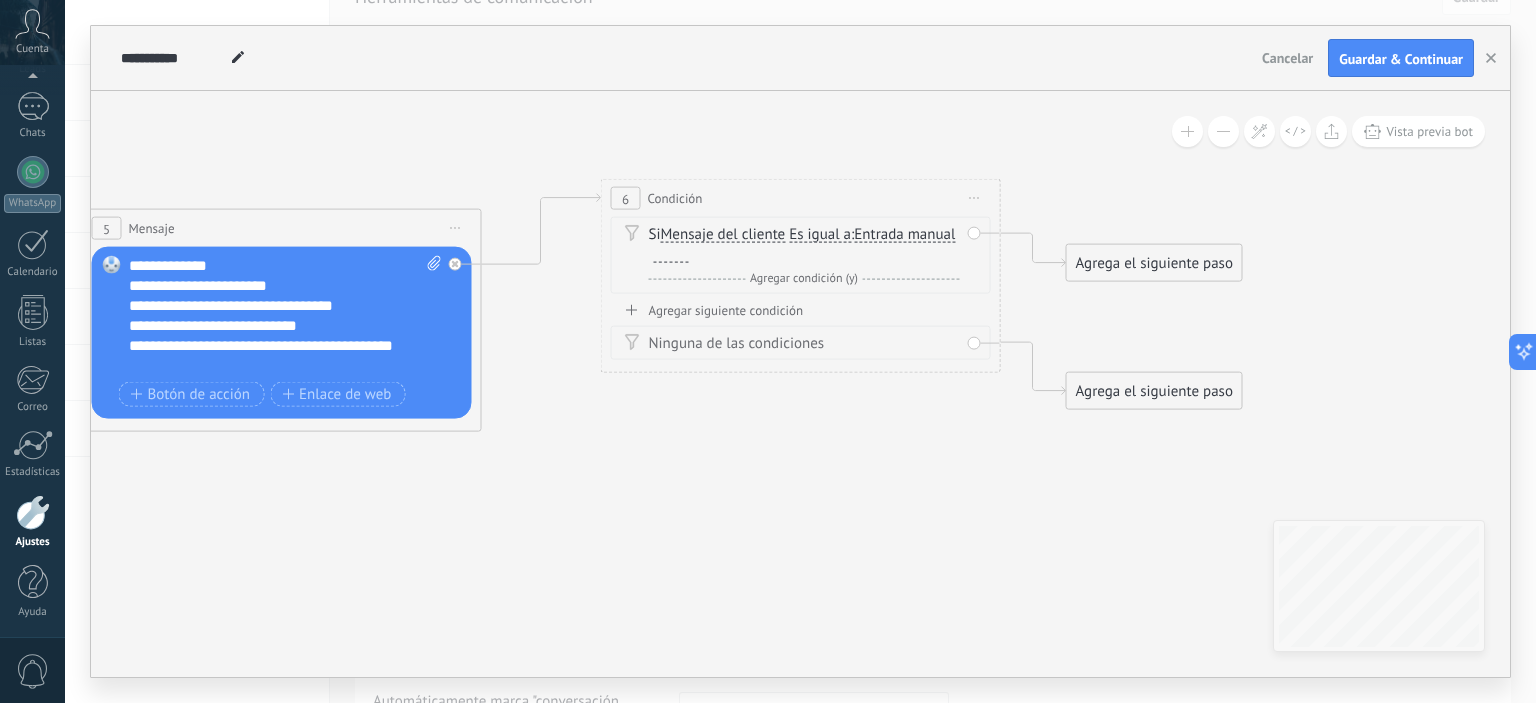 click on "Es igual a" at bounding box center (820, 235) 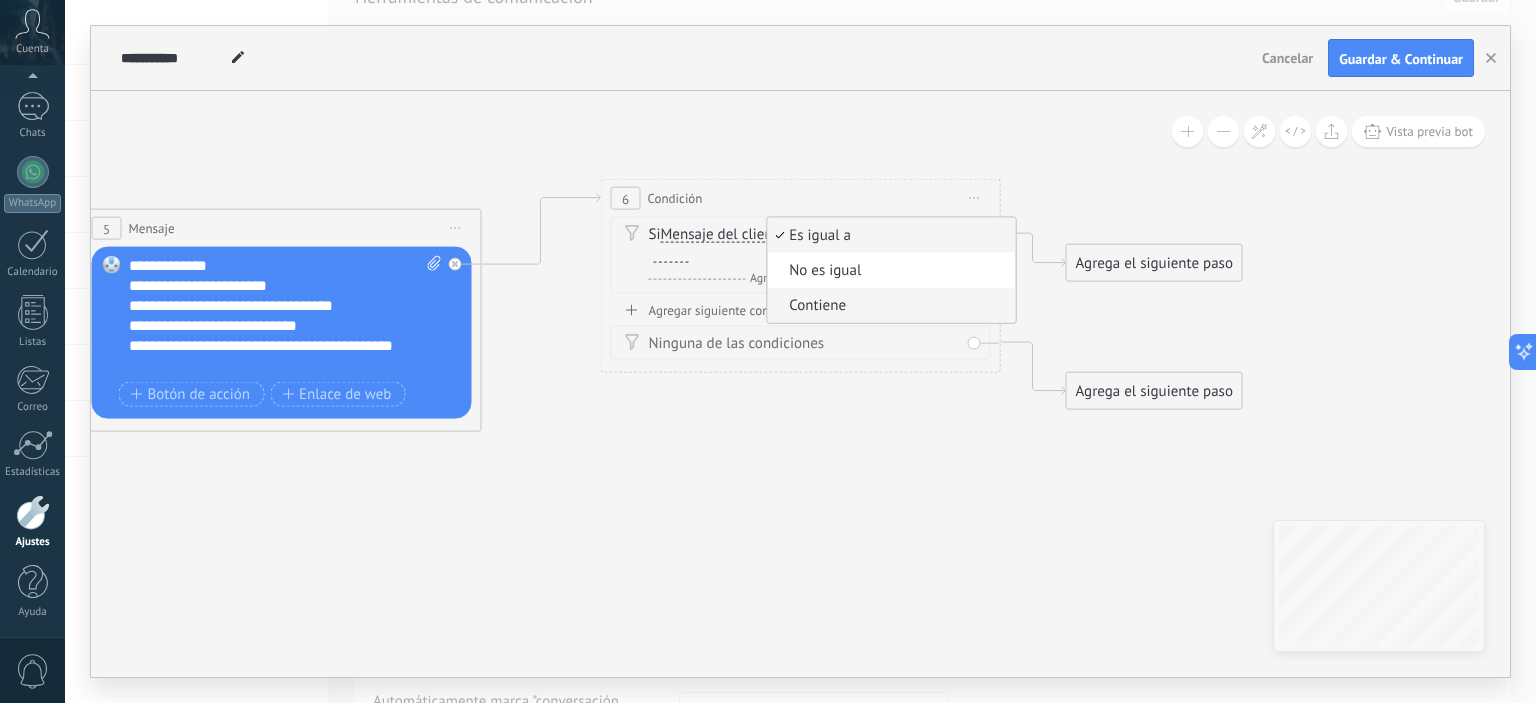 click on "Contiene" at bounding box center [888, 306] 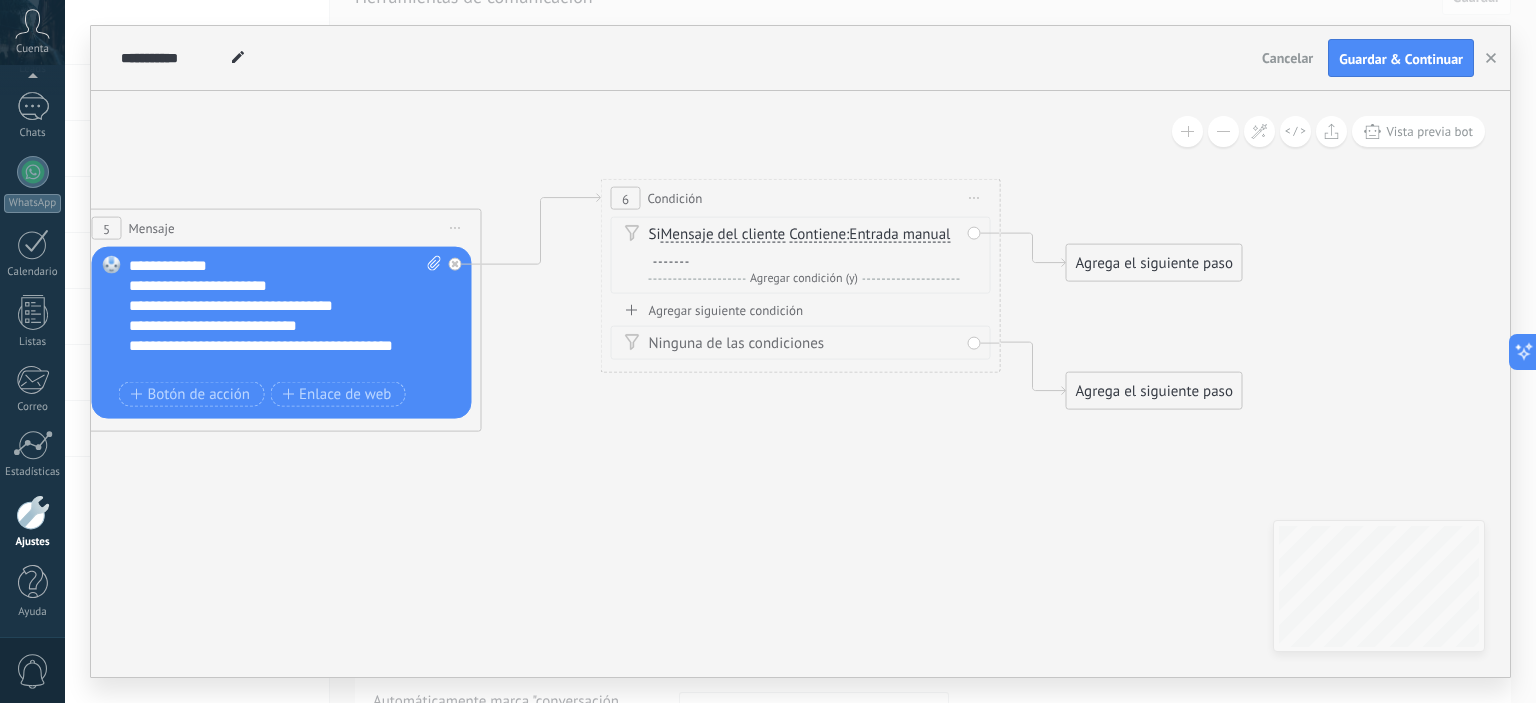 click at bounding box center [671, 255] 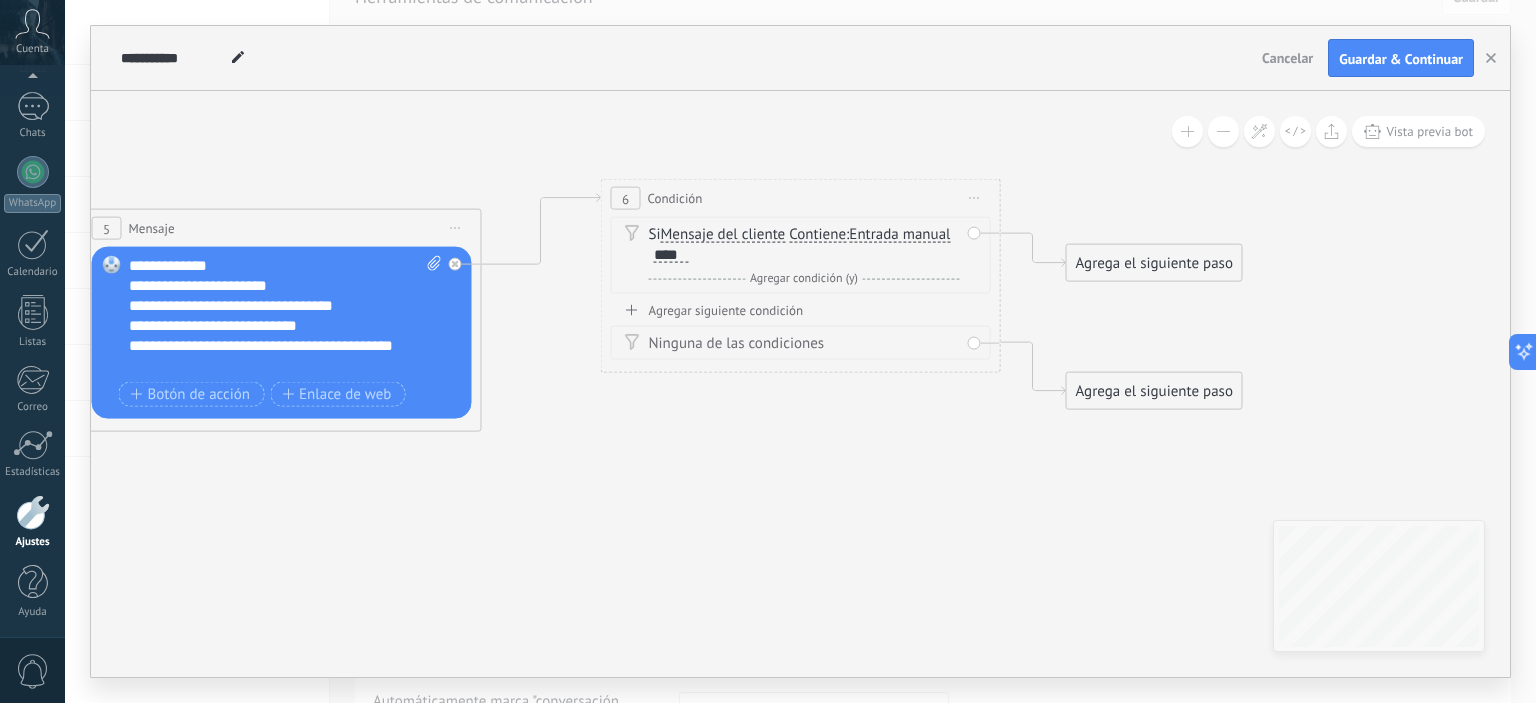 click on "Agregar siguiente condición" at bounding box center (801, 310) 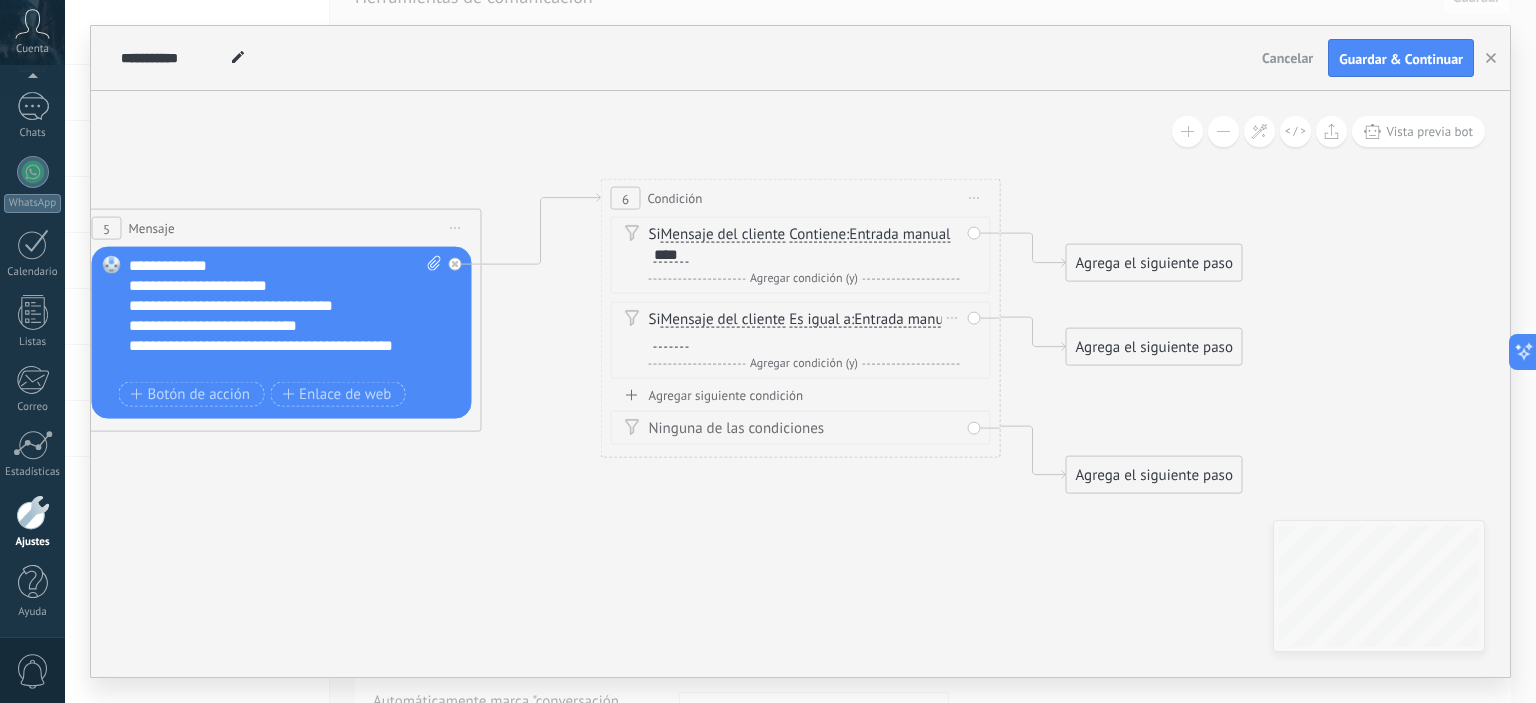 click on "Es igual a" at bounding box center [820, 320] 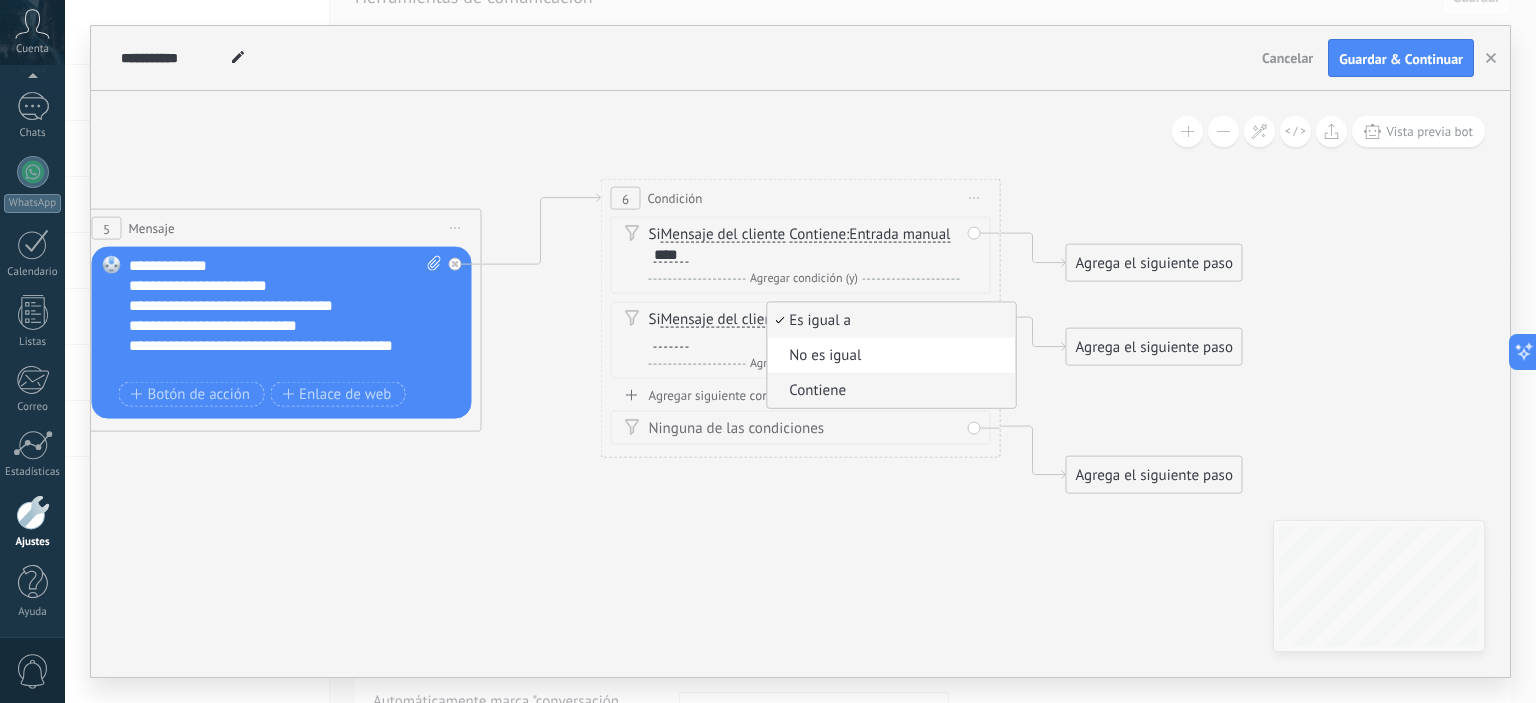 click on "Contiene" at bounding box center [888, 391] 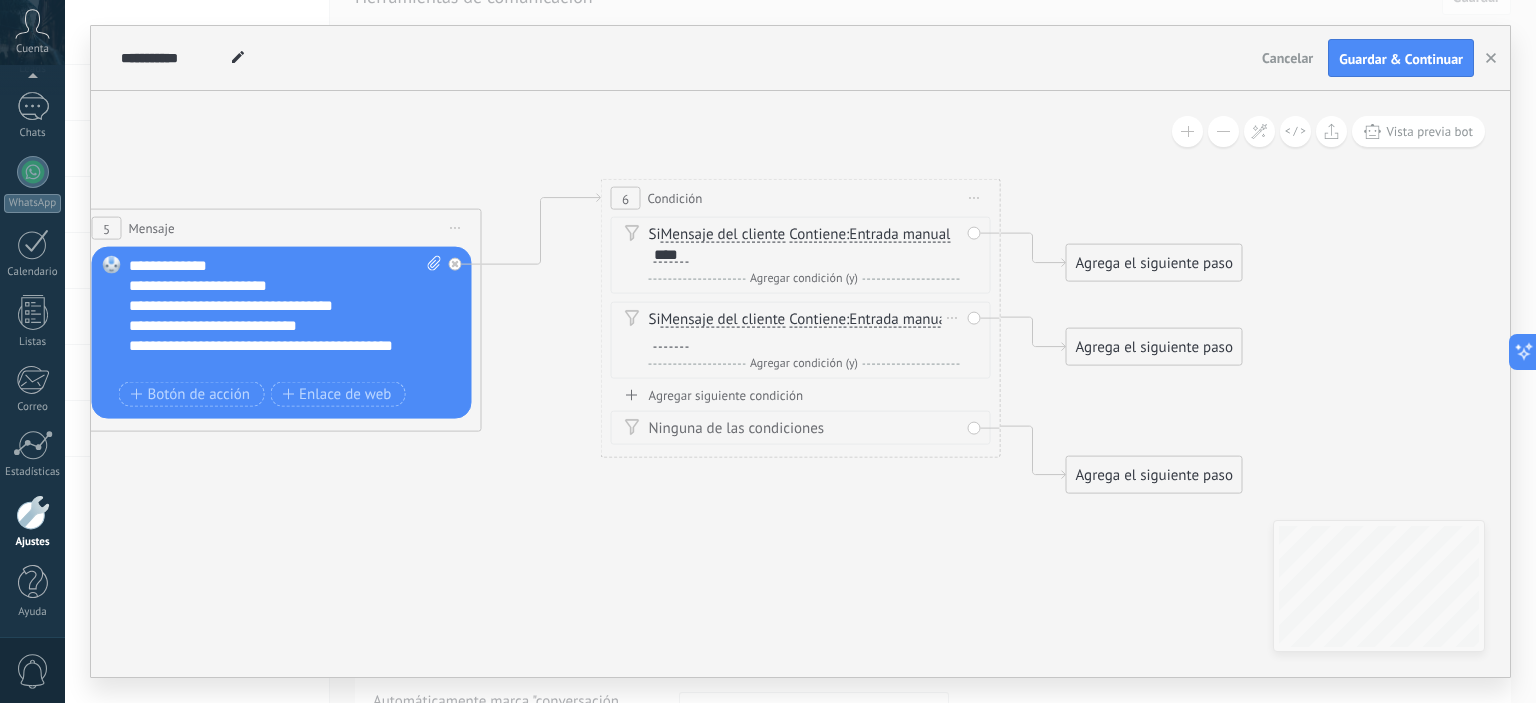 click at bounding box center (669, 341) 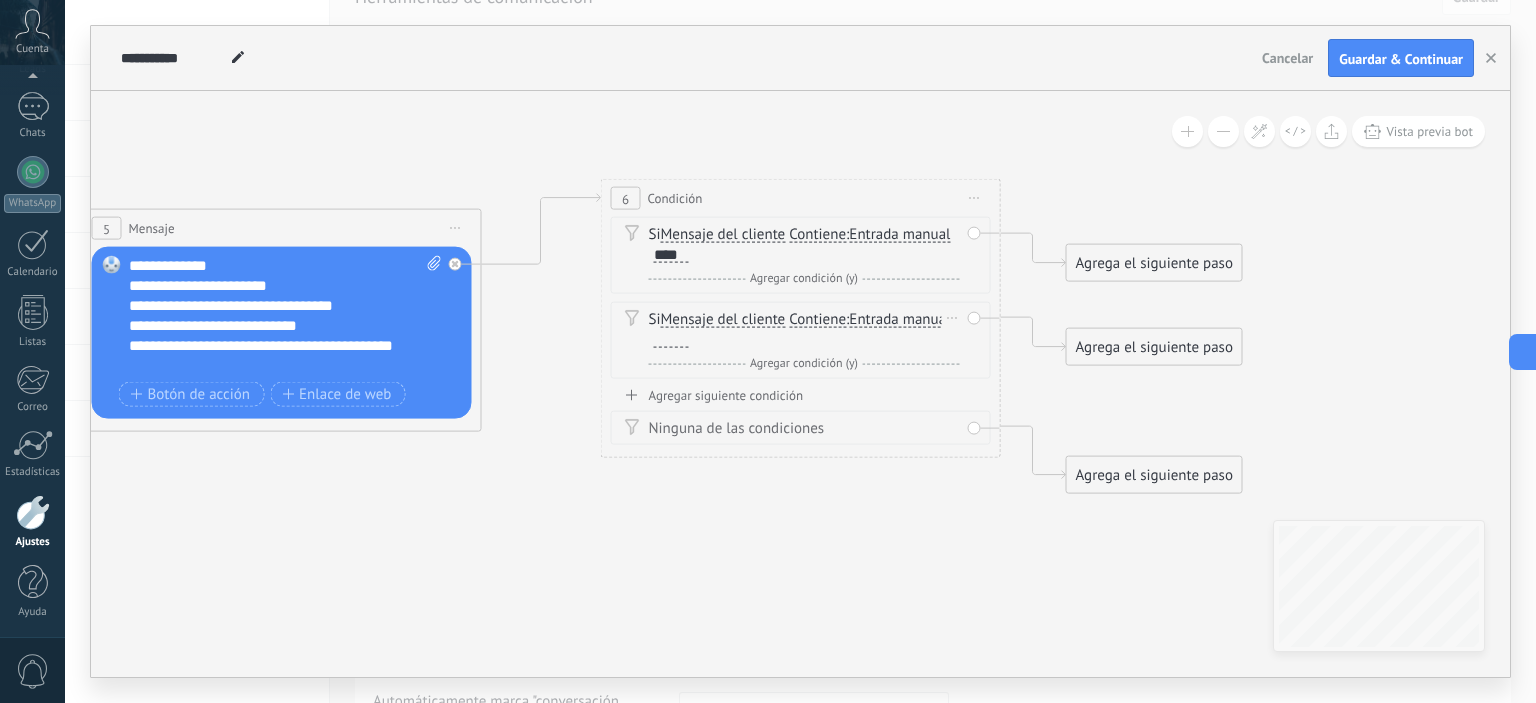 type 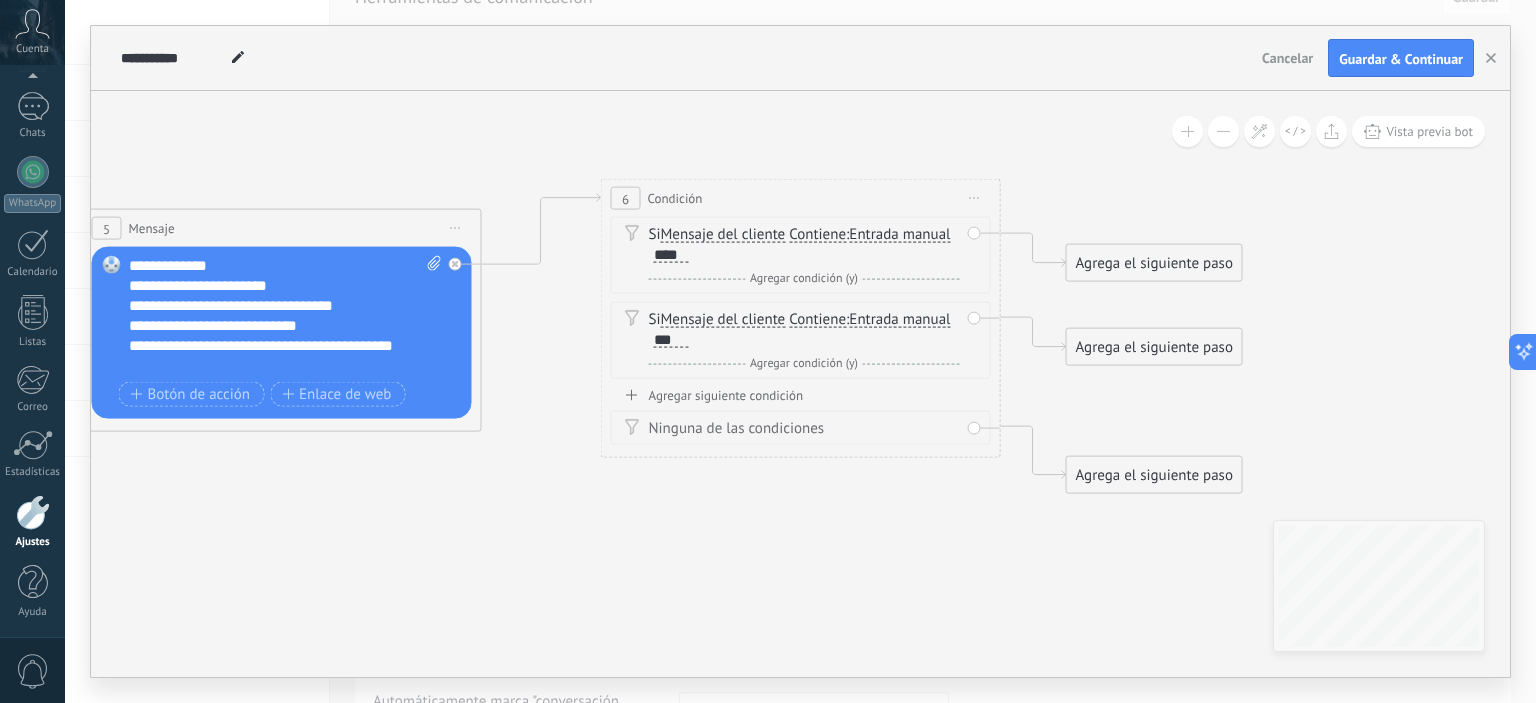 click on "Agregar siguiente condición" at bounding box center (801, 395) 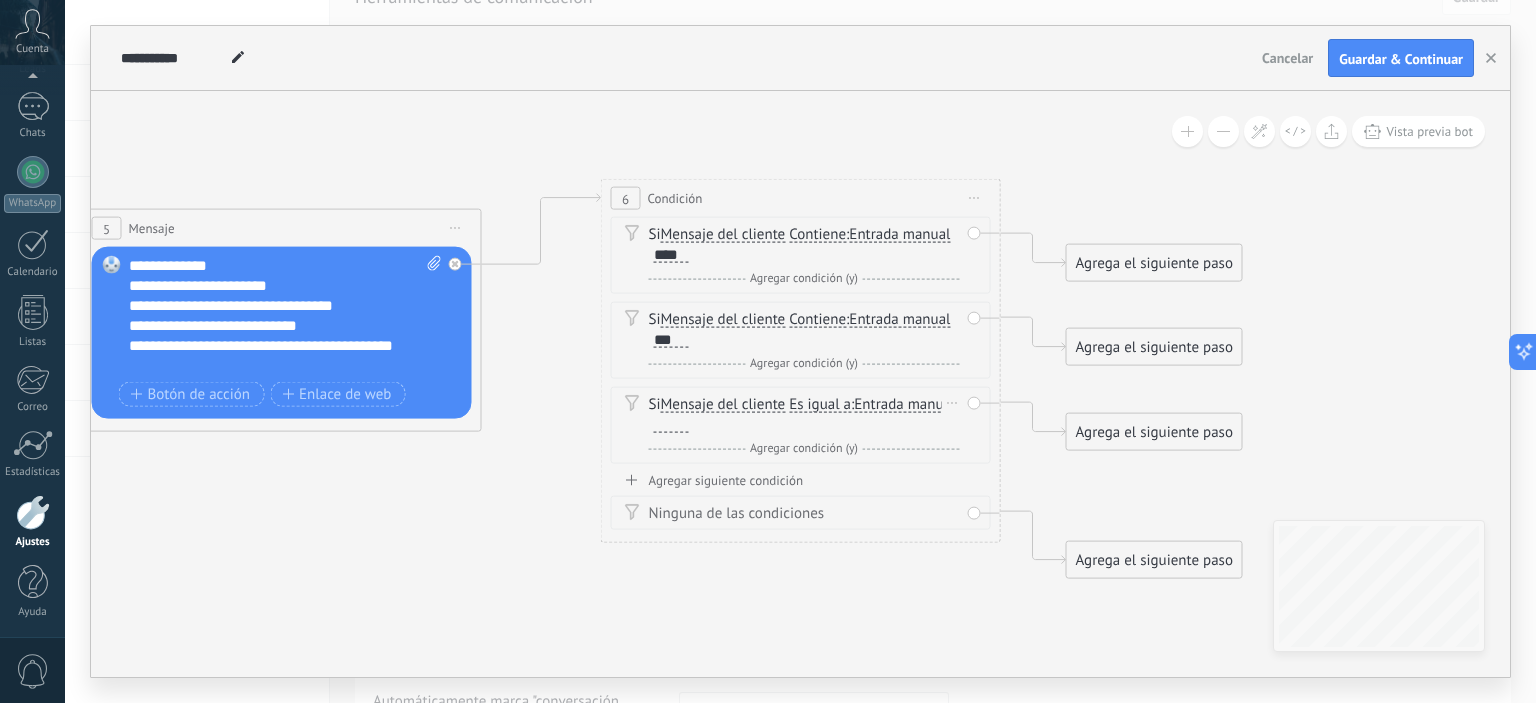 click on "Entrada manual" at bounding box center [904, 405] 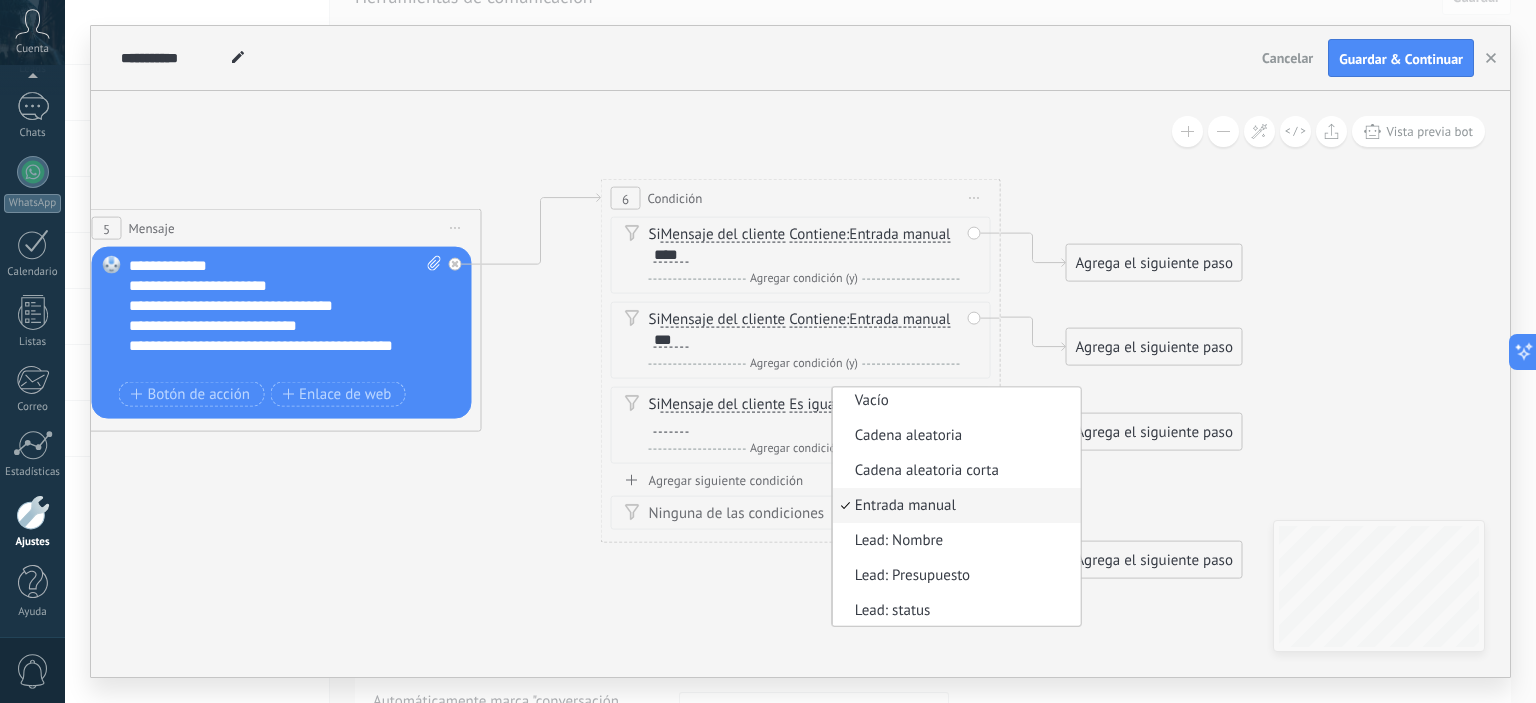click on "Si
Mensaje del cliente
Mensaje del cliente
Emoción de la conversación
Comentario del cliente
El cliente
Código de chat activo
Mensajero de chat activo
Fuente de cliente potencial
Estado de la conversación
Estado de respuesta
Estado de interacción
a" at bounding box center [804, 415] 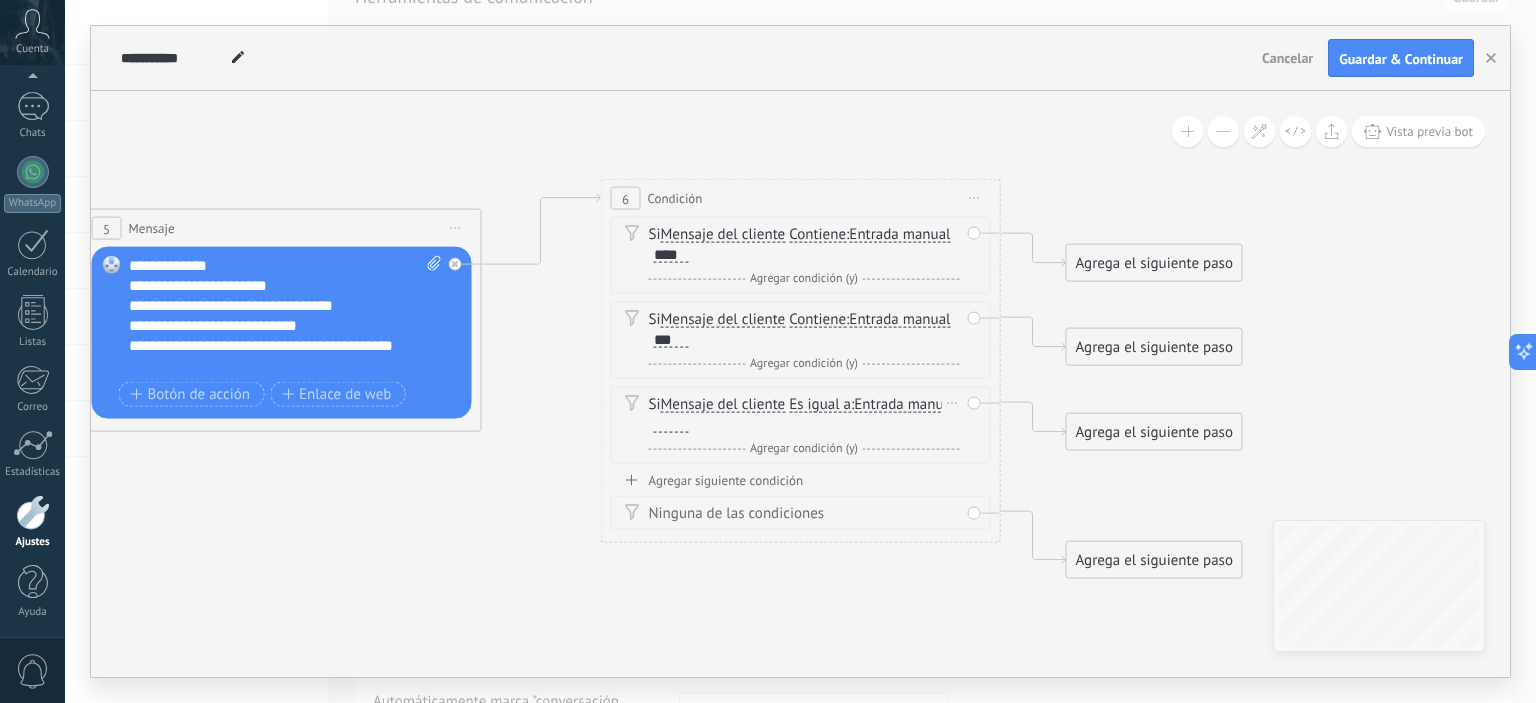 click on "Si
Mensaje del cliente
Mensaje del cliente
Emoción de la conversación
Comentario del cliente
El cliente
Código de chat activo
Mensajero de chat activo
Fuente de cliente potencial
Estado de la conversación
Estado de respuesta
Estado de interacción
a" at bounding box center [804, 415] 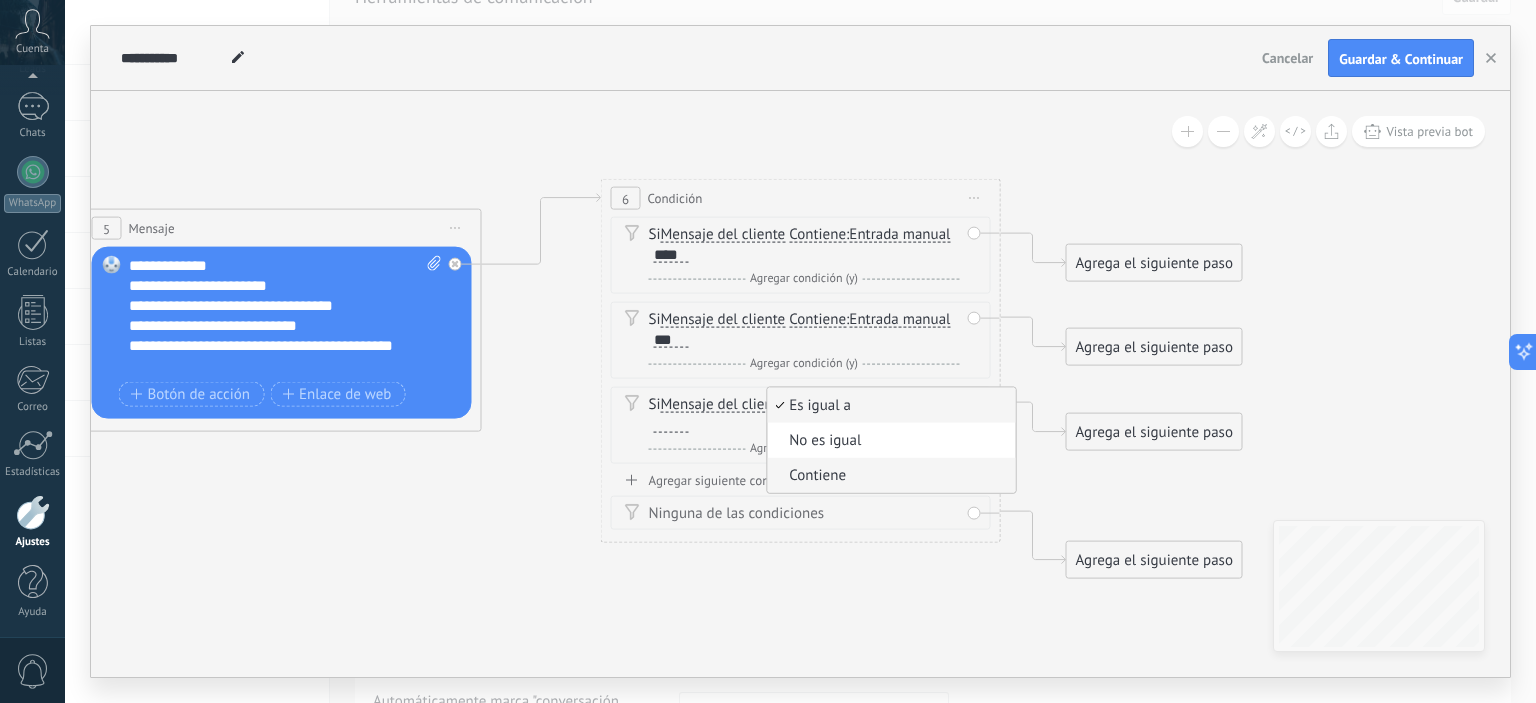 click on "Contiene" at bounding box center (888, 476) 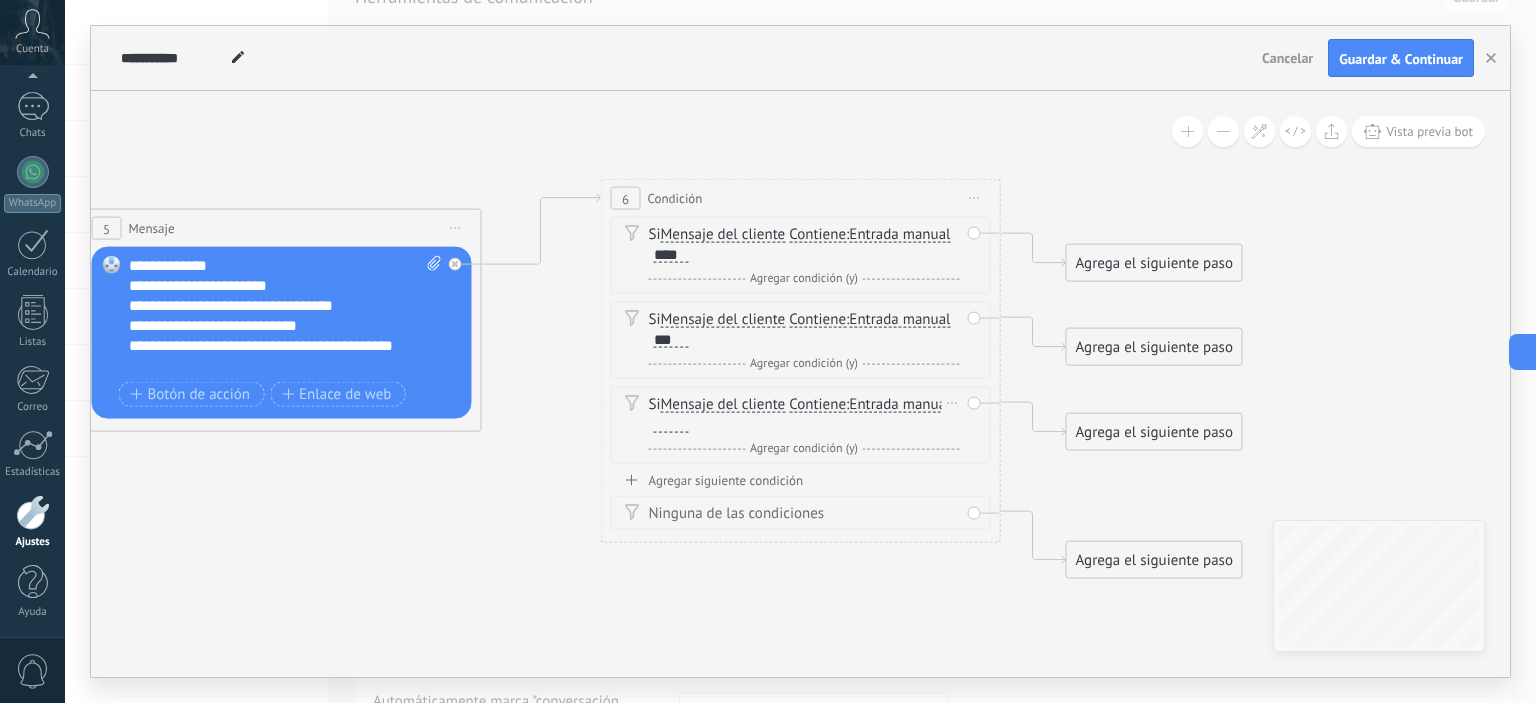 click at bounding box center [671, 425] 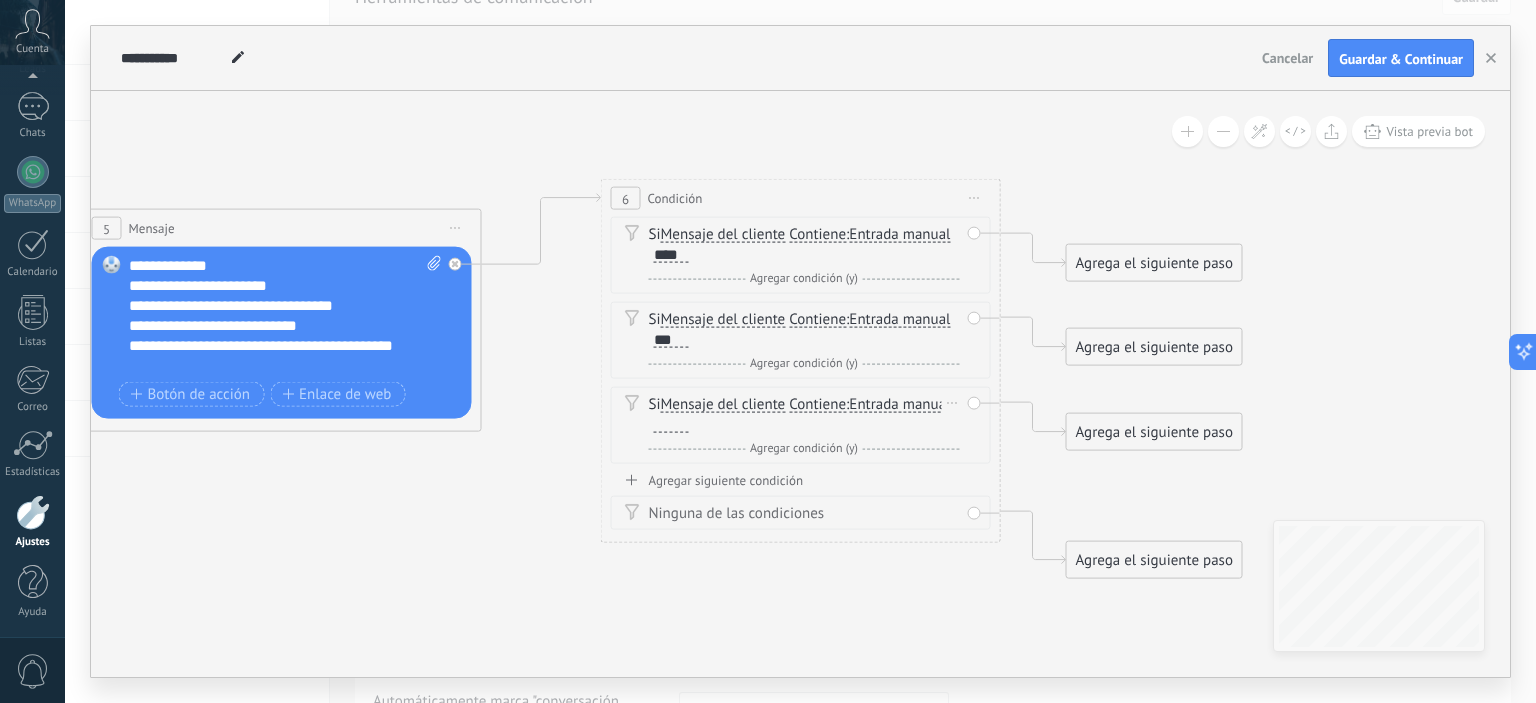 type 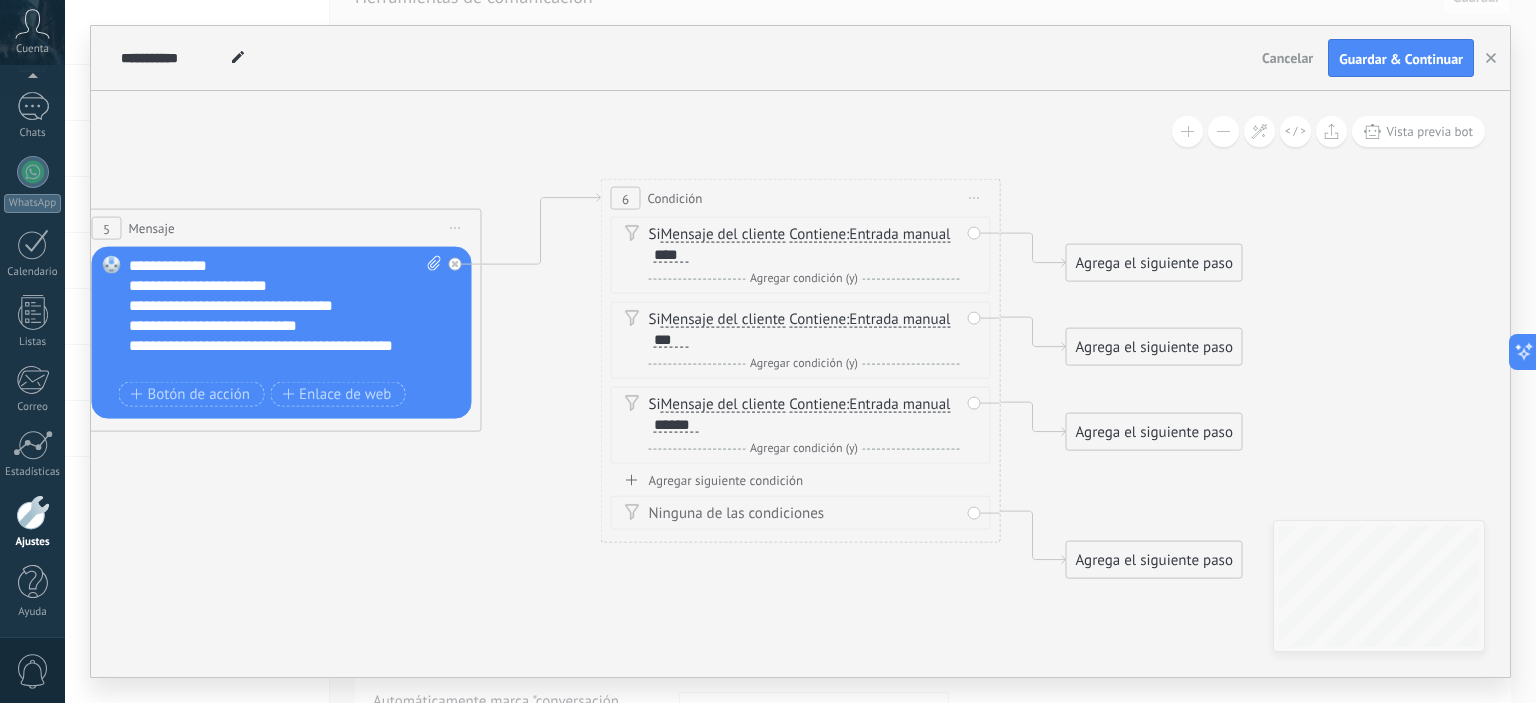 click on "Agregar siguiente condición" at bounding box center (801, 480) 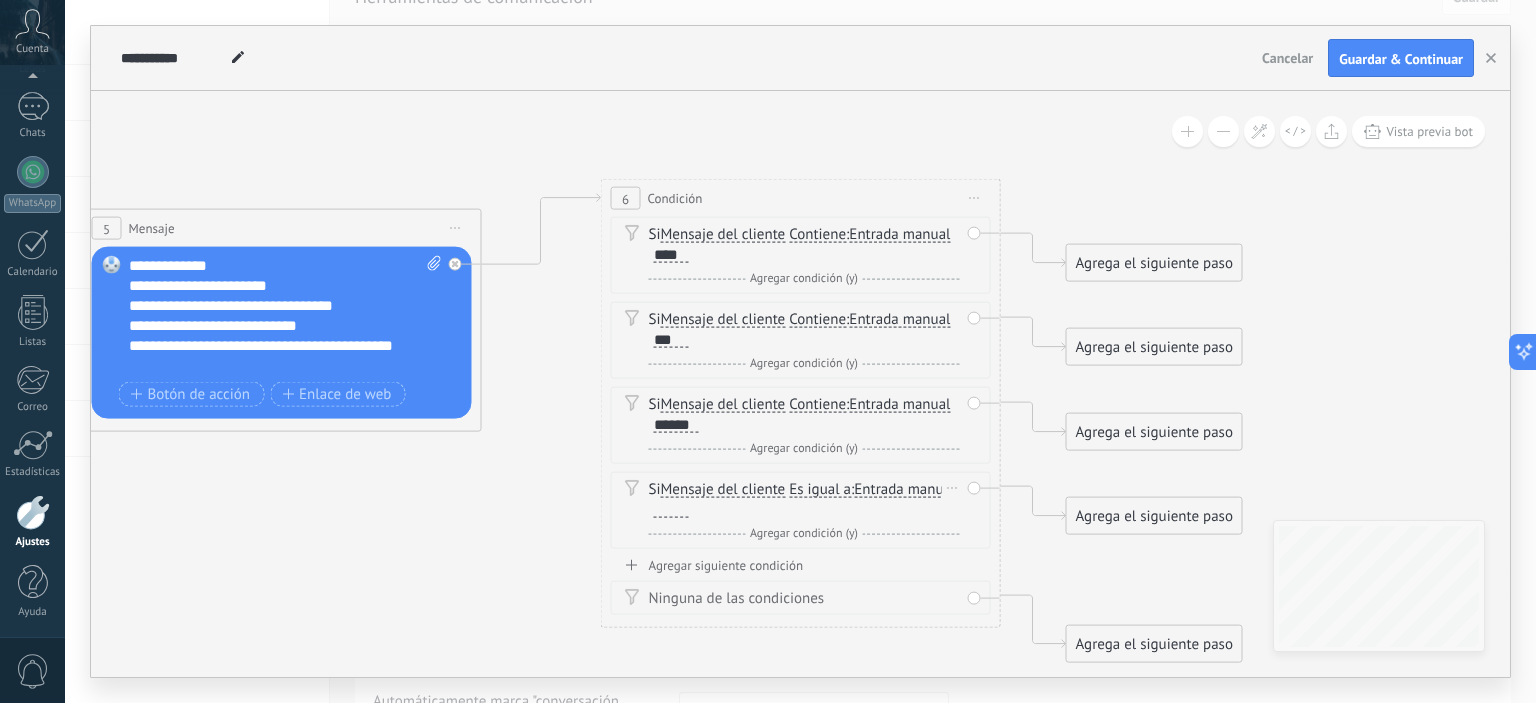 click on "Es igual a" at bounding box center [820, 490] 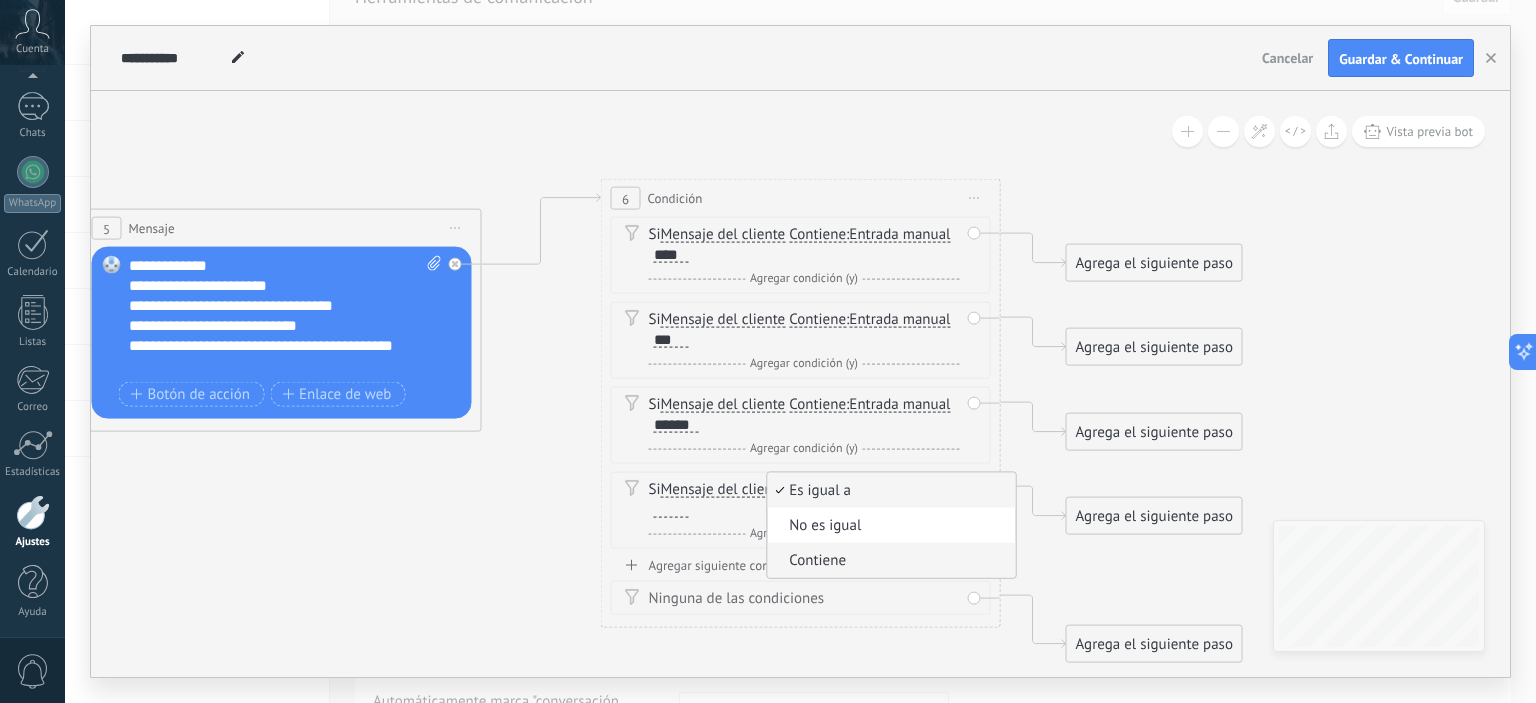 click on "Contiene" at bounding box center (891, 560) 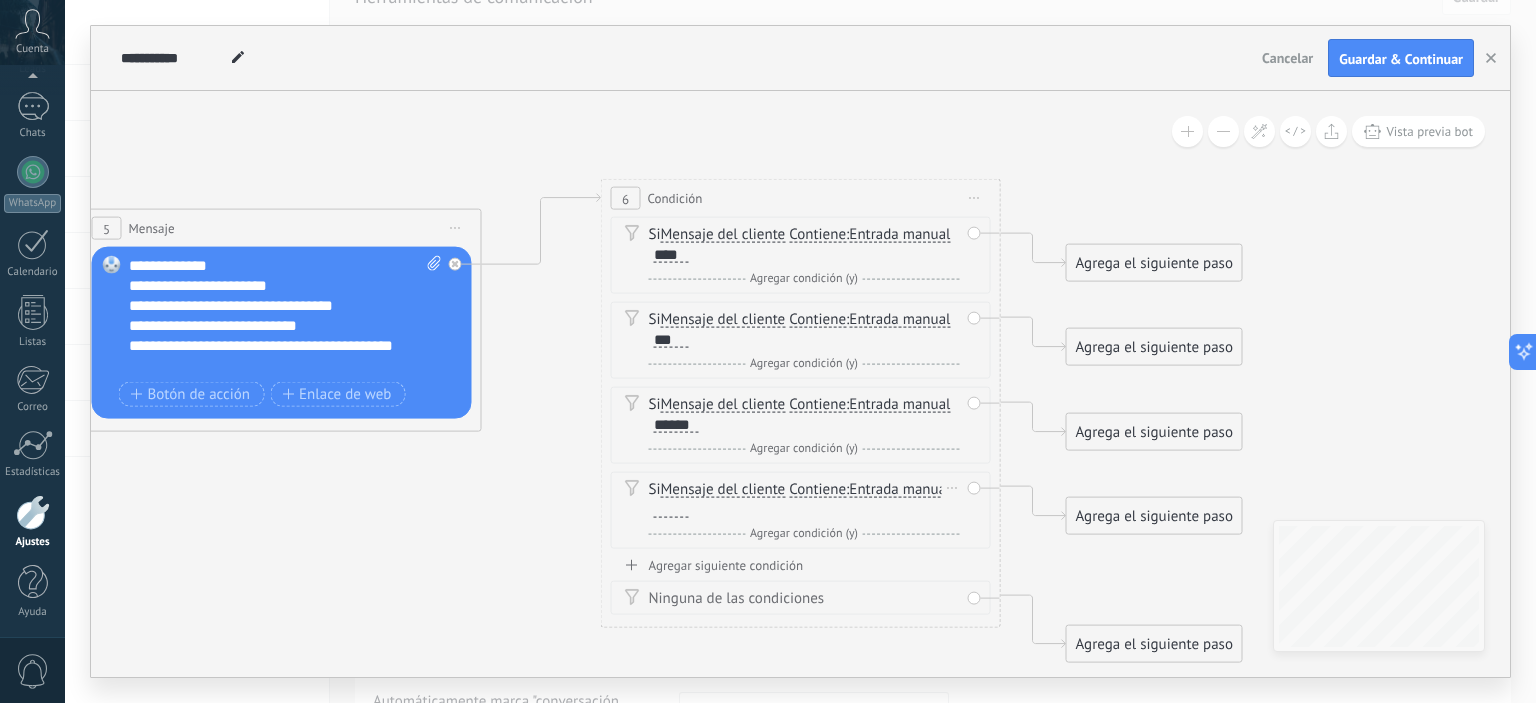 click at bounding box center (671, 510) 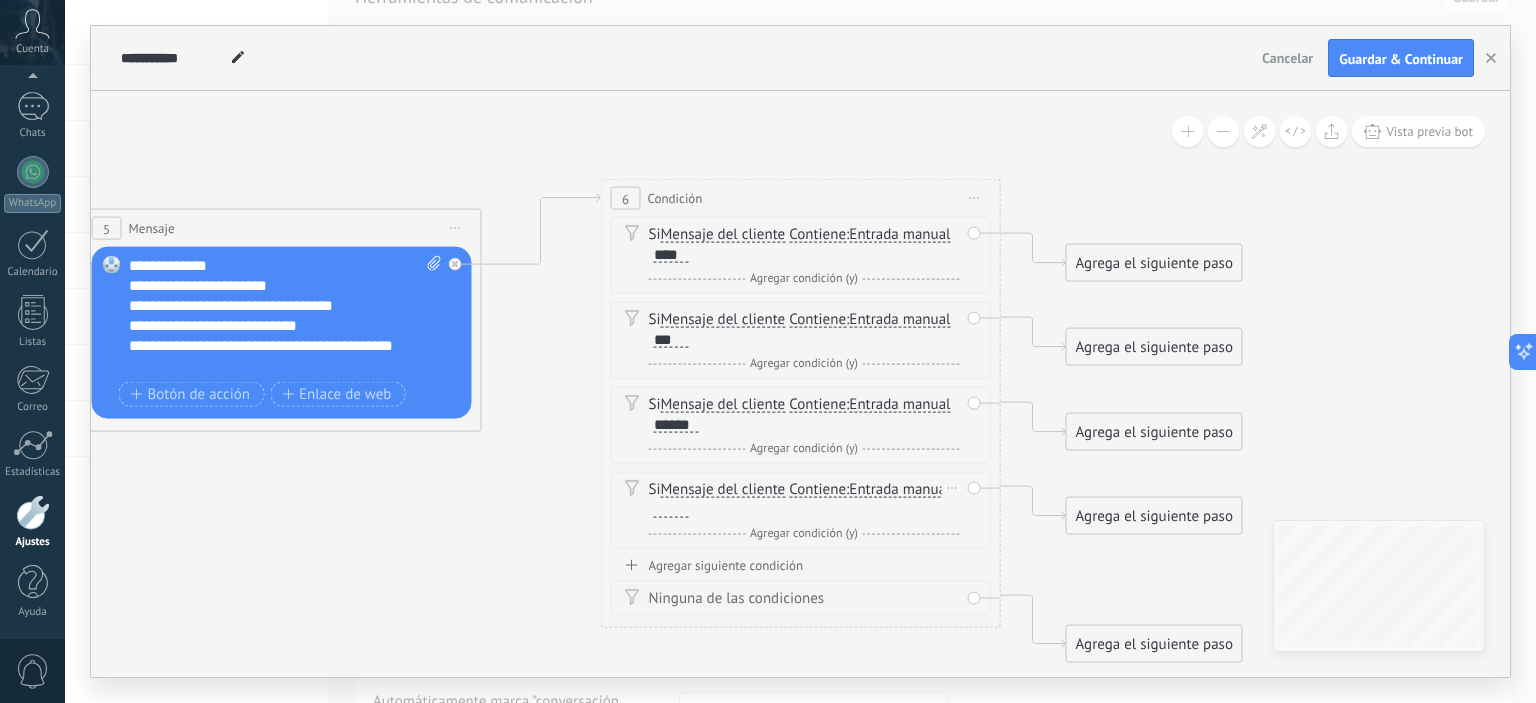 type 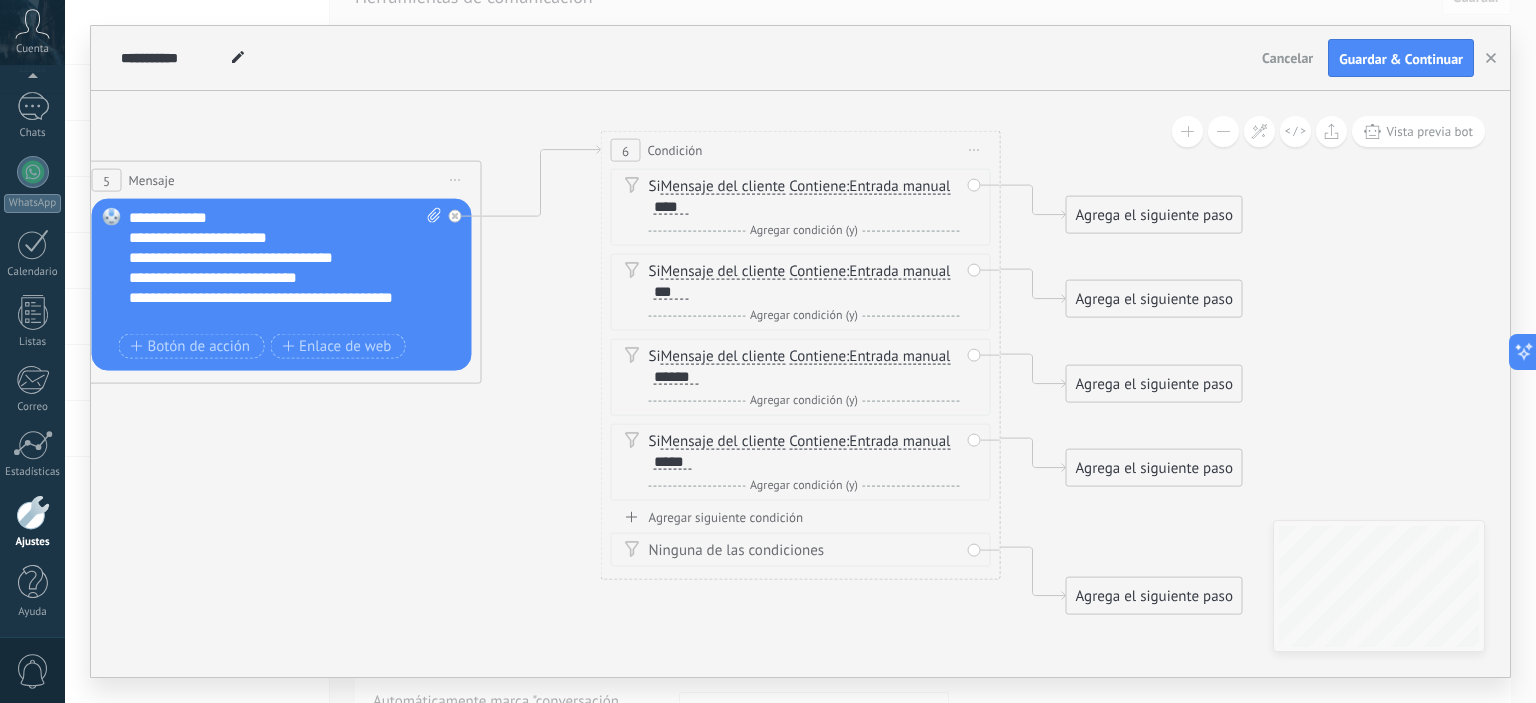 click on "Si
Mensaje del cliente
Mensaje del cliente
Emoción de la conversación
Comentario del cliente
El cliente
Código de chat activo
Mensajero de chat activo
Fuente de cliente potencial
****" at bounding box center [801, 339] 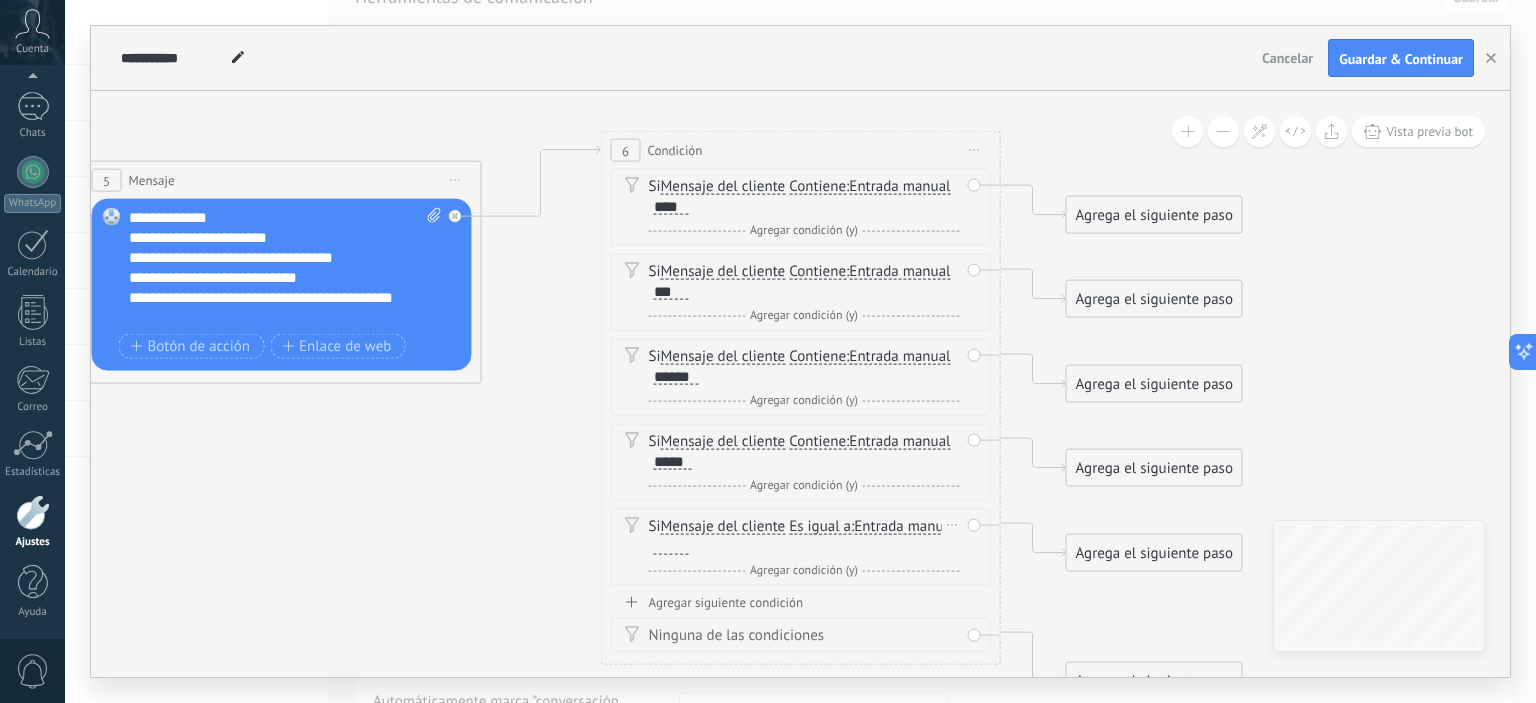 click on "Entrada manual" at bounding box center [904, 527] 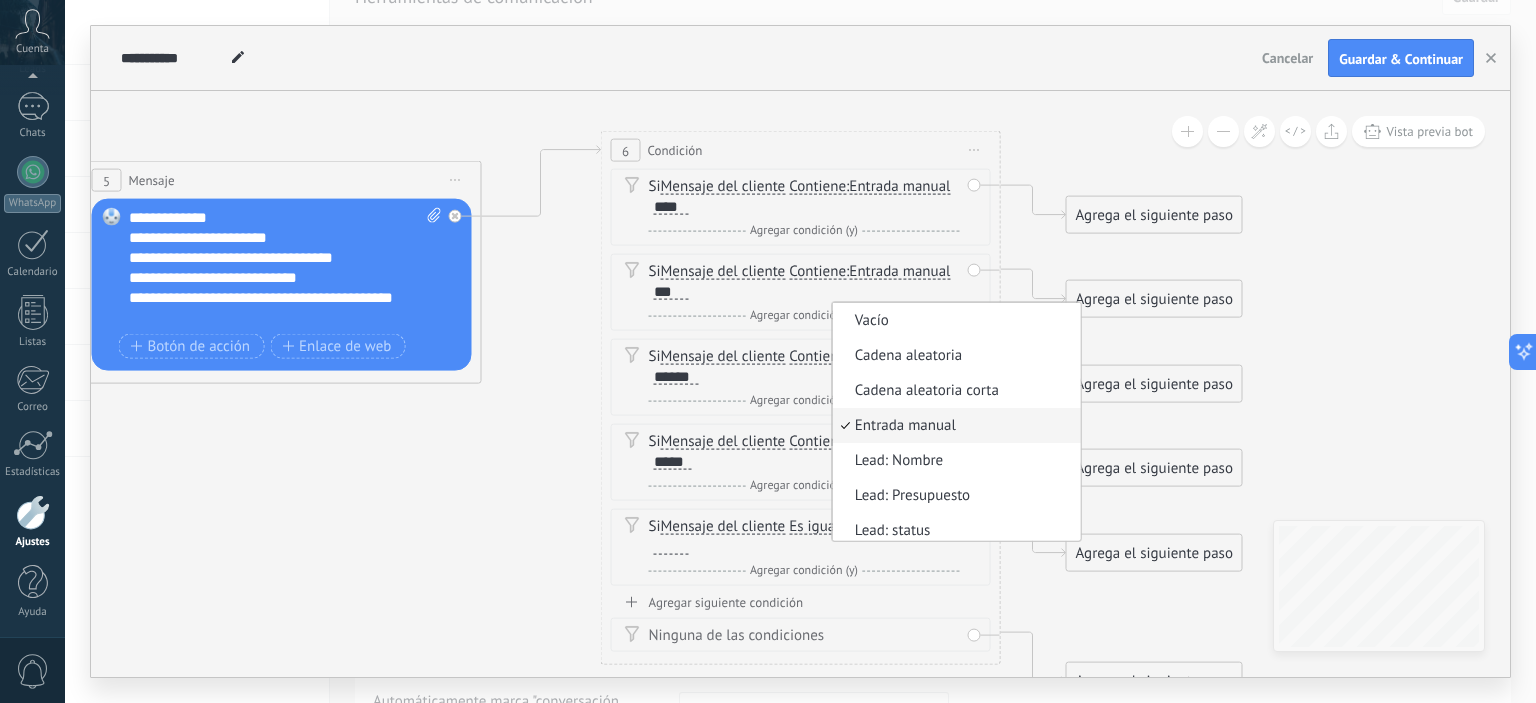 scroll, scrollTop: 5, scrollLeft: 0, axis: vertical 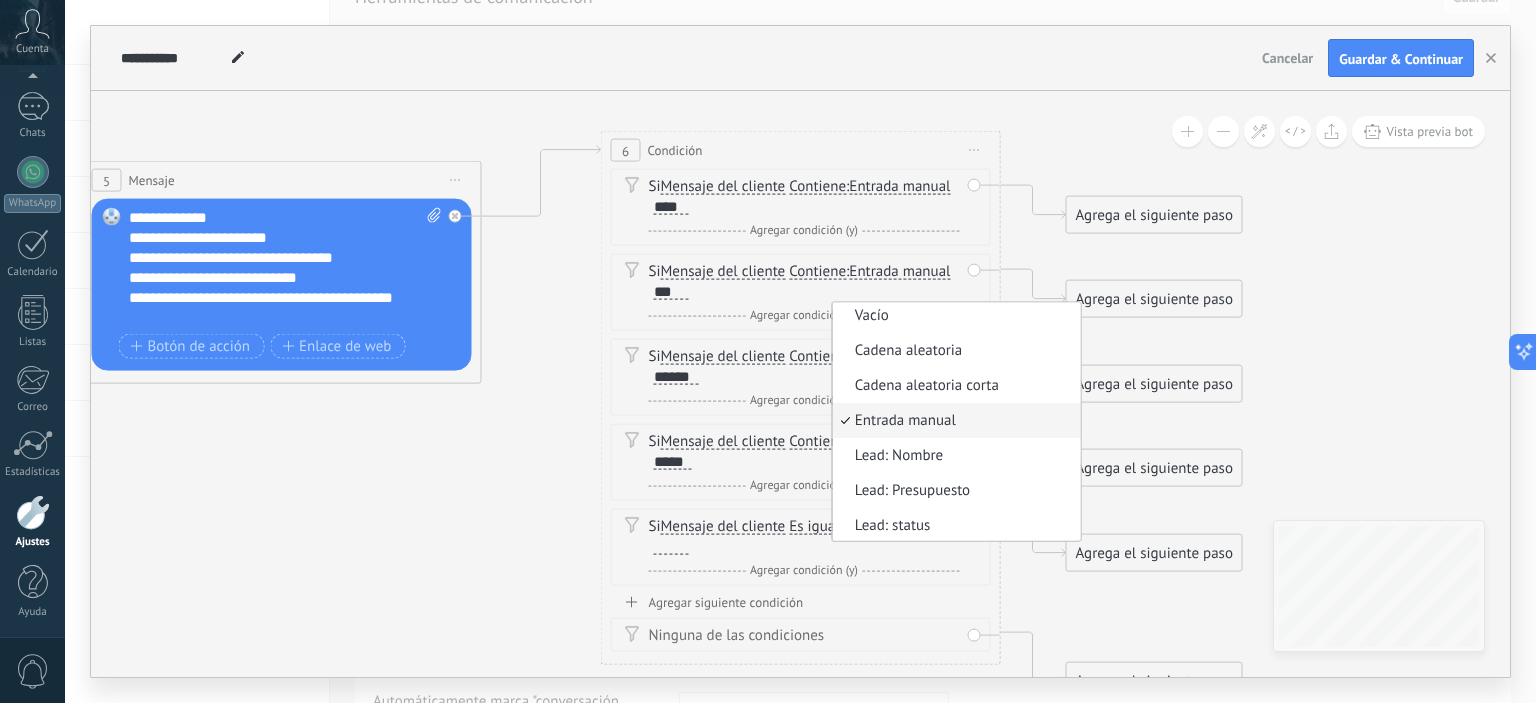 click on "Y
Agregar condición (y)" at bounding box center (804, 571) 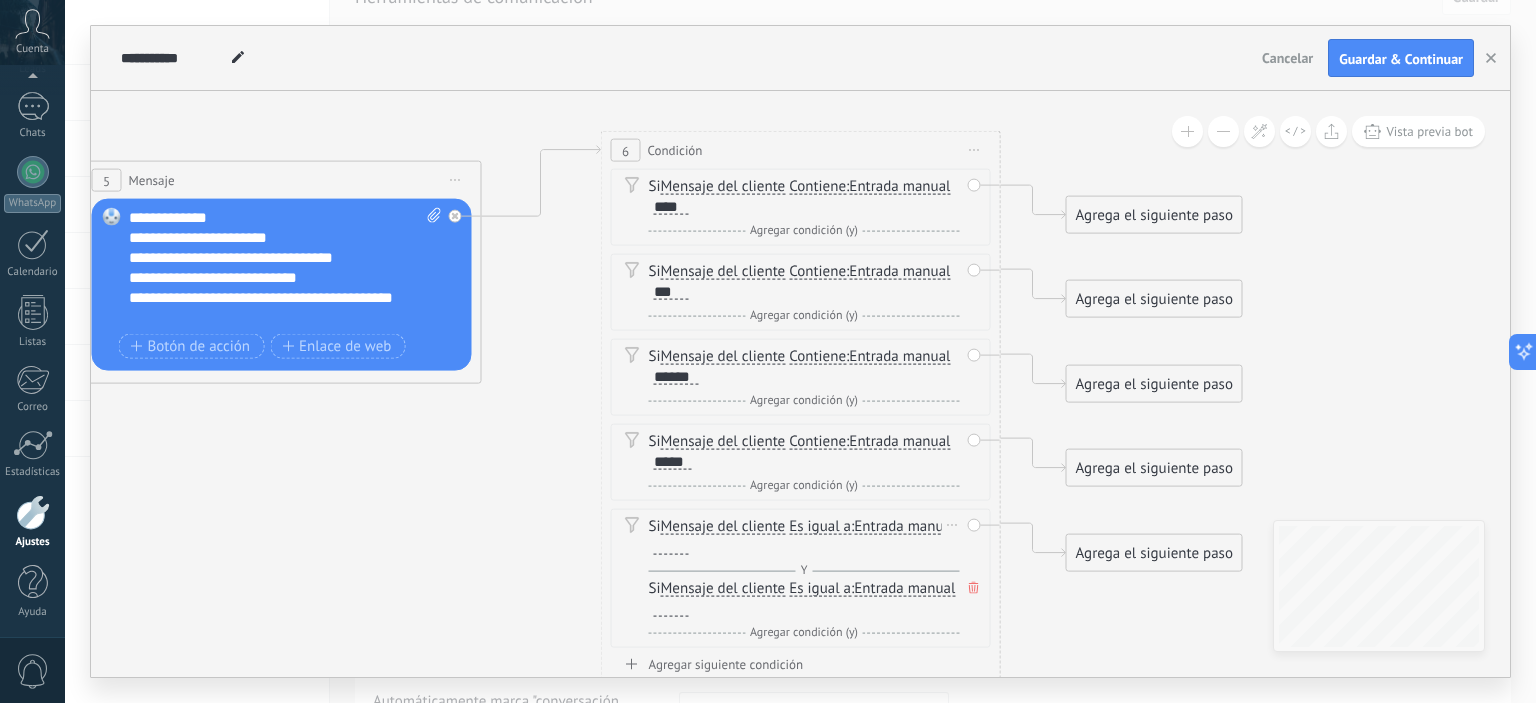 click on "Es igual a
Es igual a
No es igual
Contiene
Es igual a
Es igual a
No es igual
Contiene" at bounding box center [820, 526] 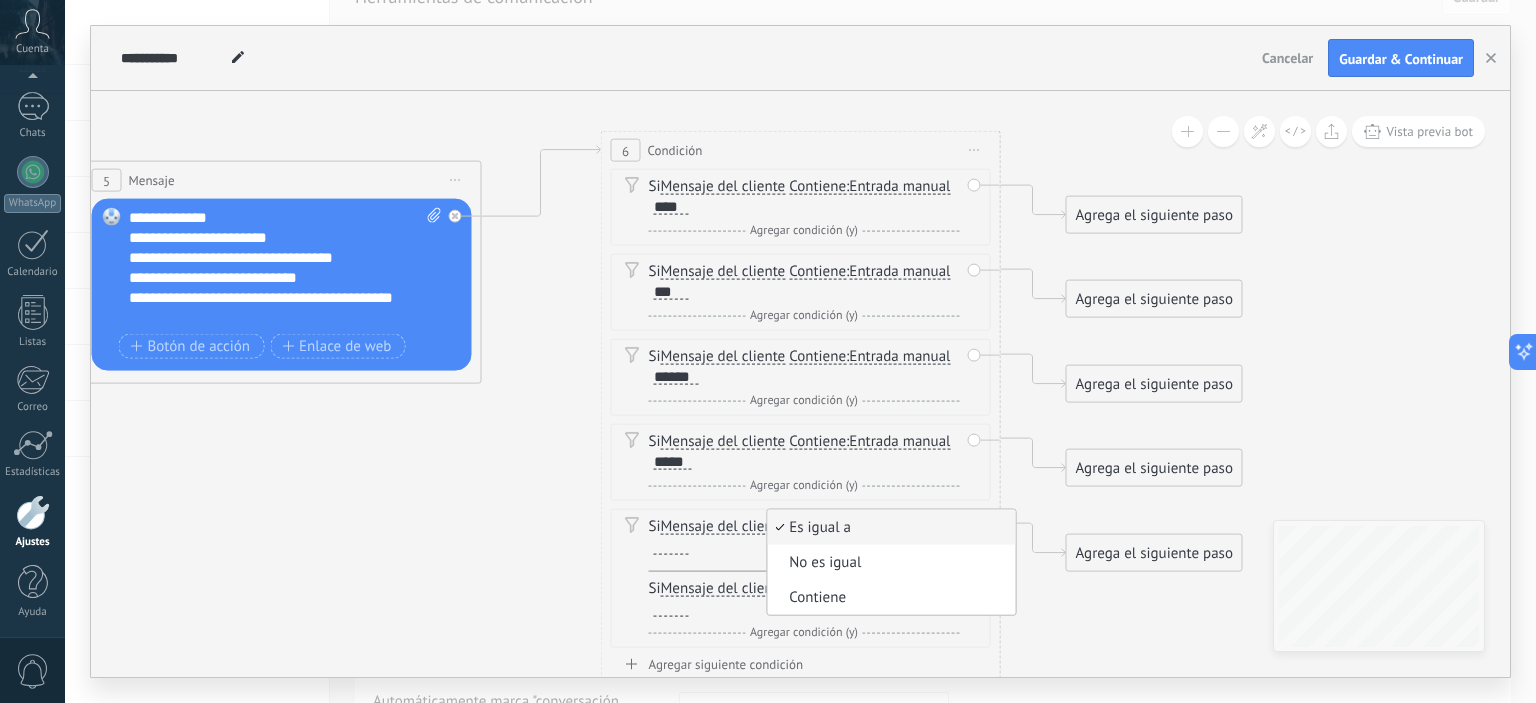 click on "Contiene" at bounding box center (888, 598) 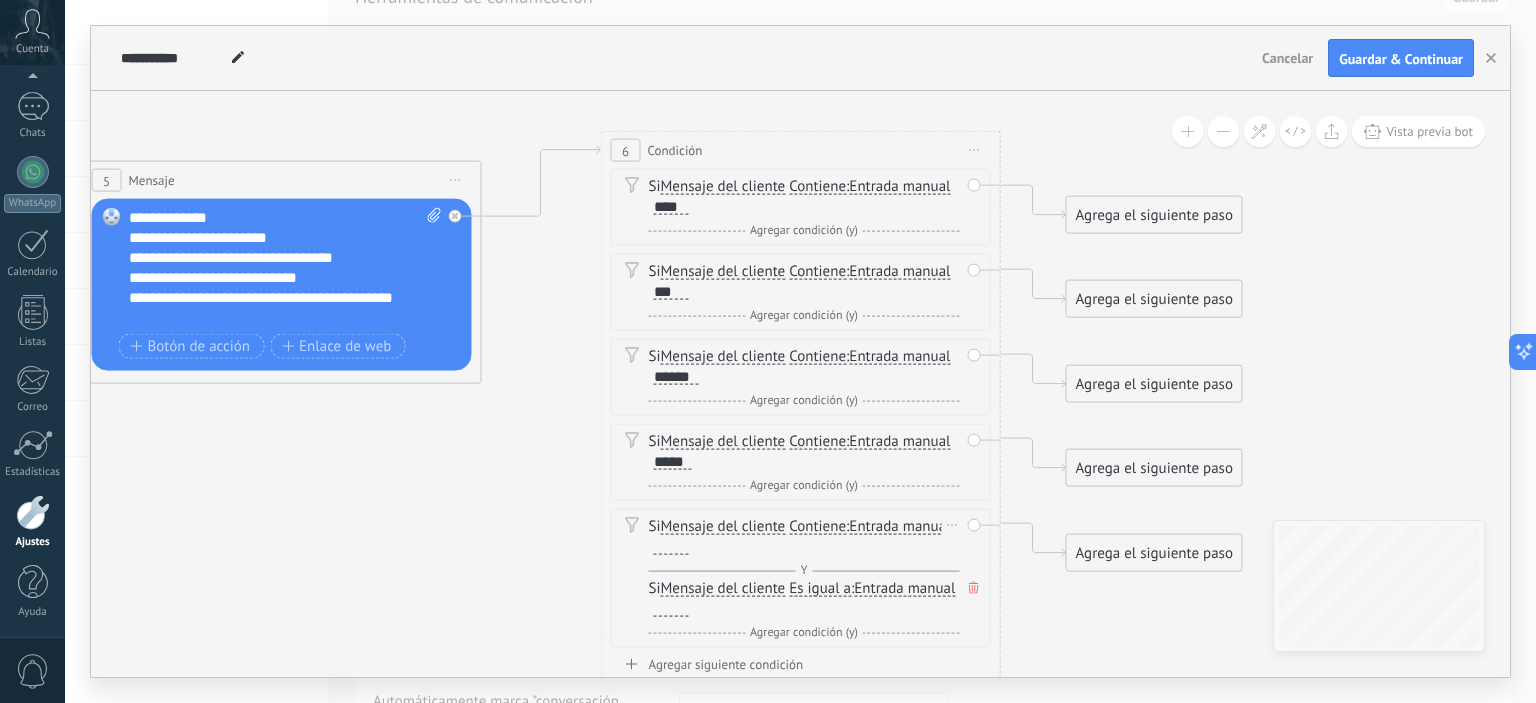 click at bounding box center (671, 547) 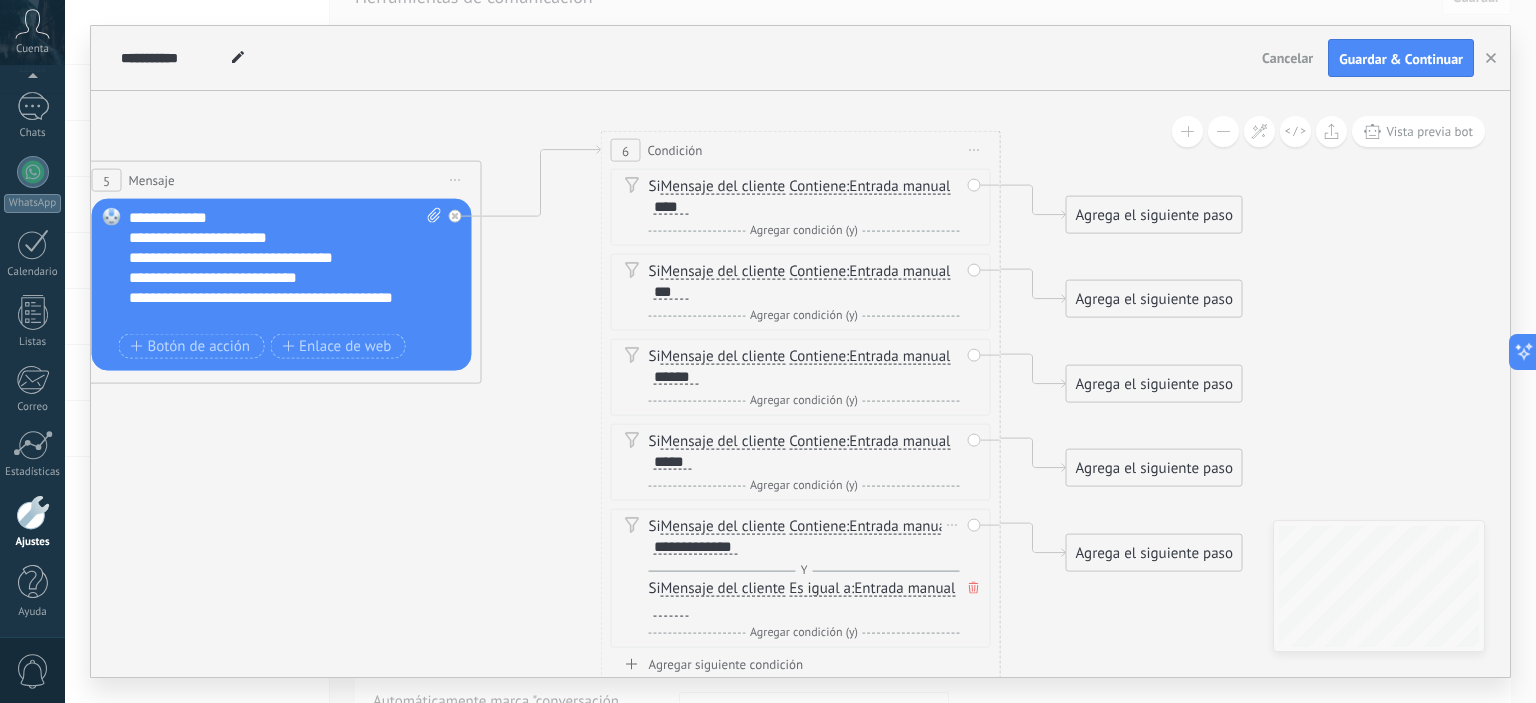 click on "Si
Mensaje del cliente
Mensaje del cliente
Emoción de la conversación
Comentario del cliente
El cliente
Código de chat activo
Mensajero de chat activo
Fuente de cliente potencial
Estado de la conversación
de" at bounding box center (801, 578) 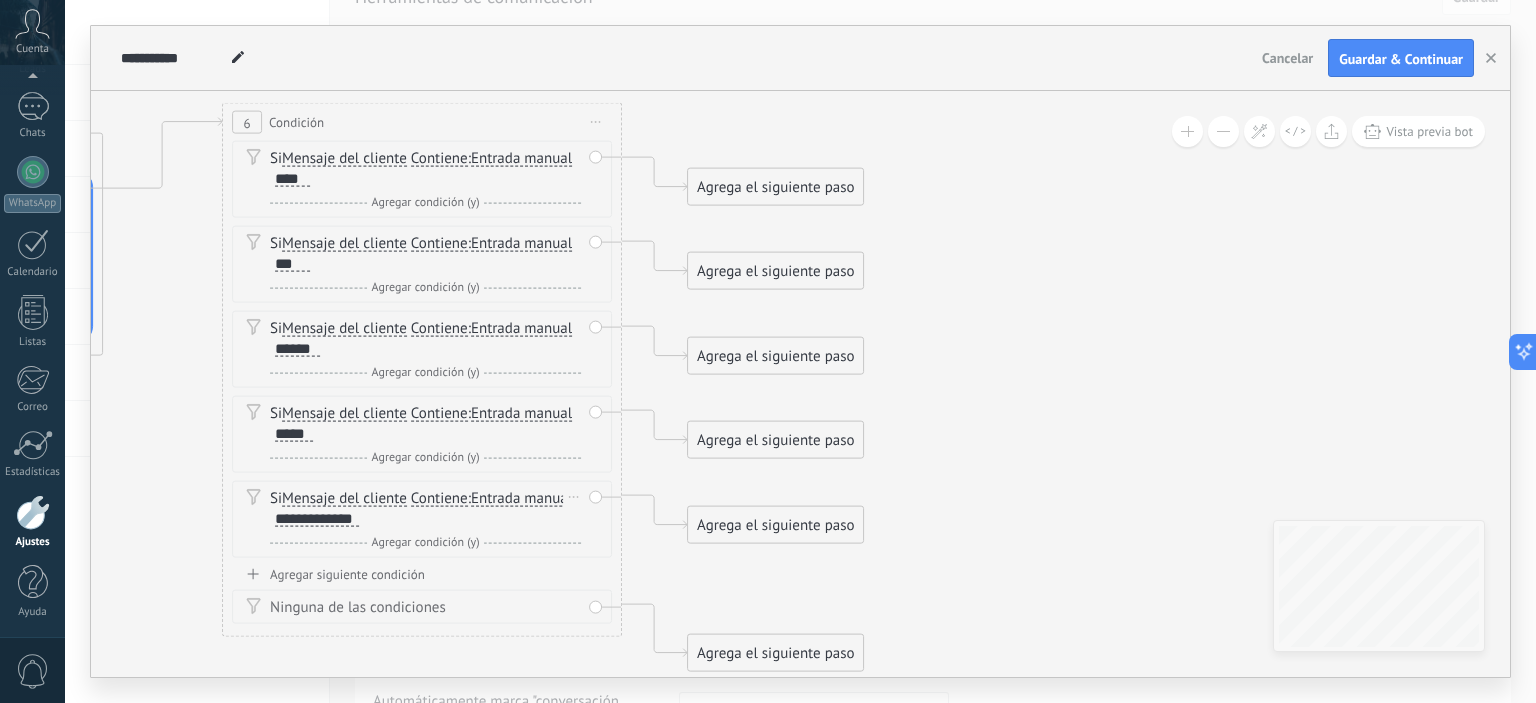 drag, startPoint x: 1380, startPoint y: 405, endPoint x: 1004, endPoint y: 375, distance: 377.19492 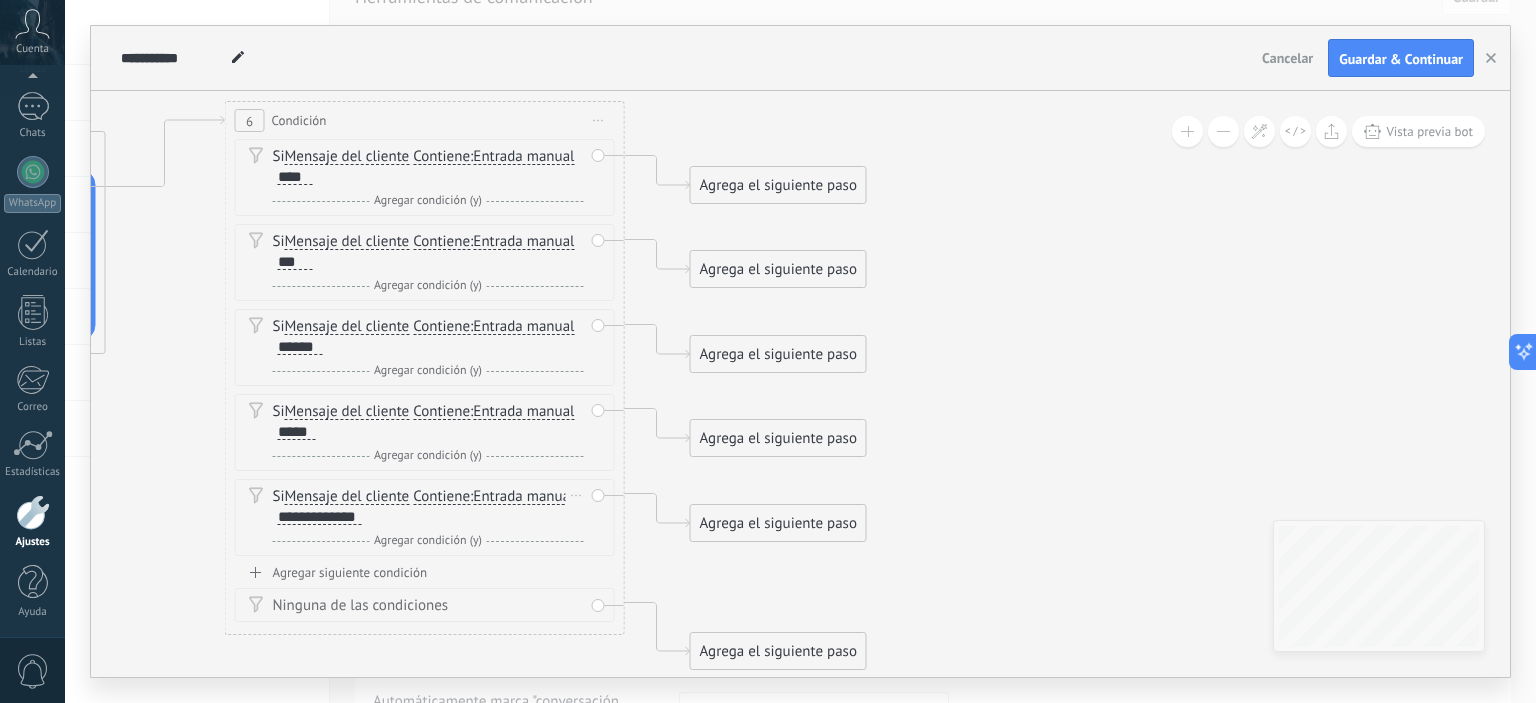click 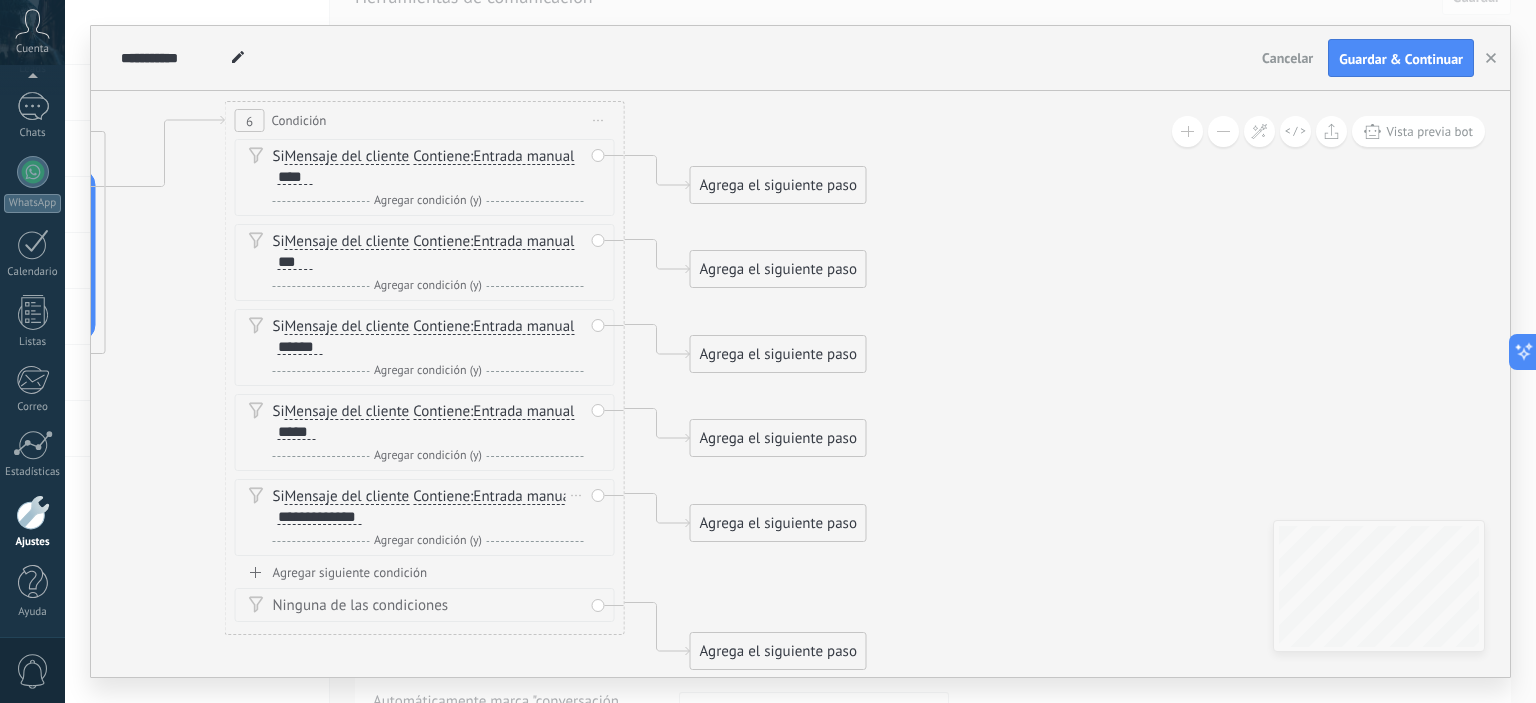 click on "Agrega el siguiente paso" at bounding box center [778, 185] 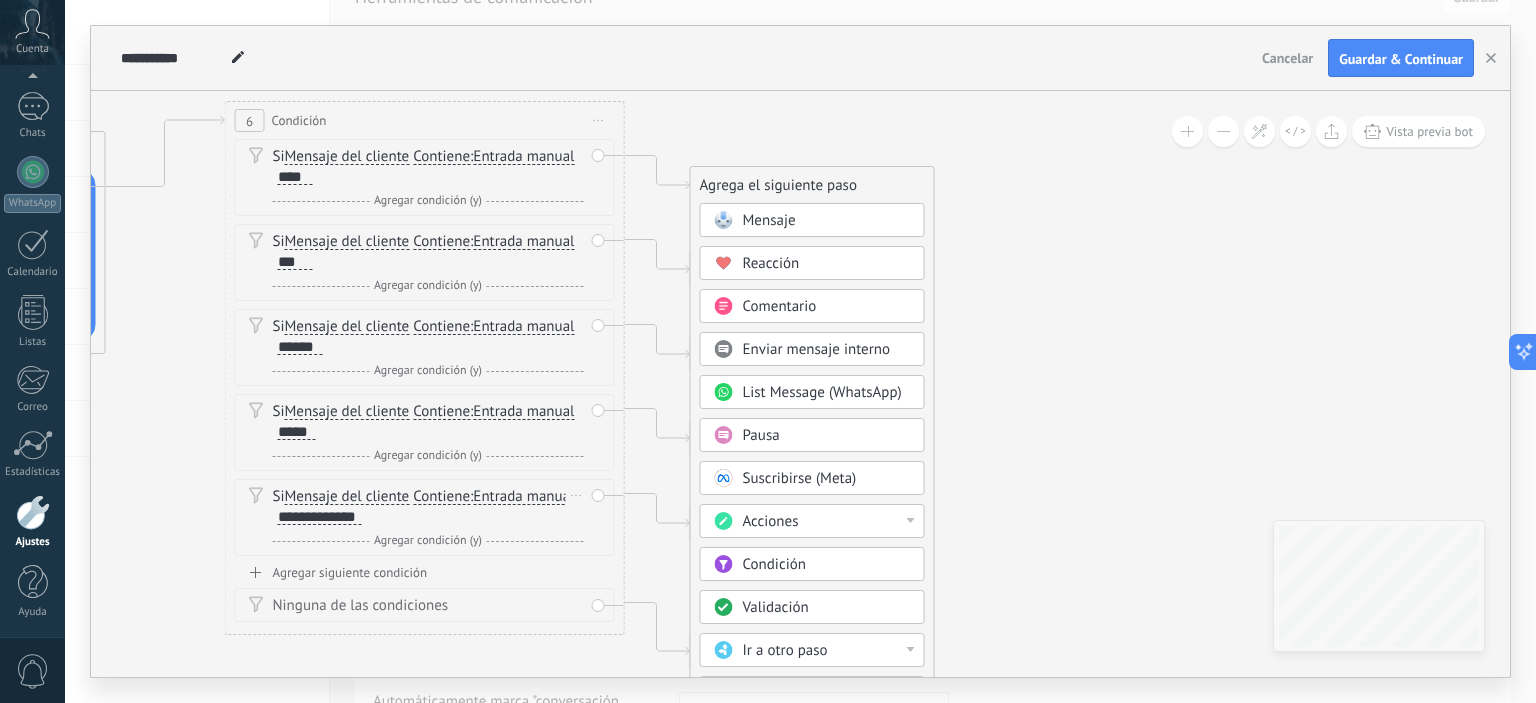 click 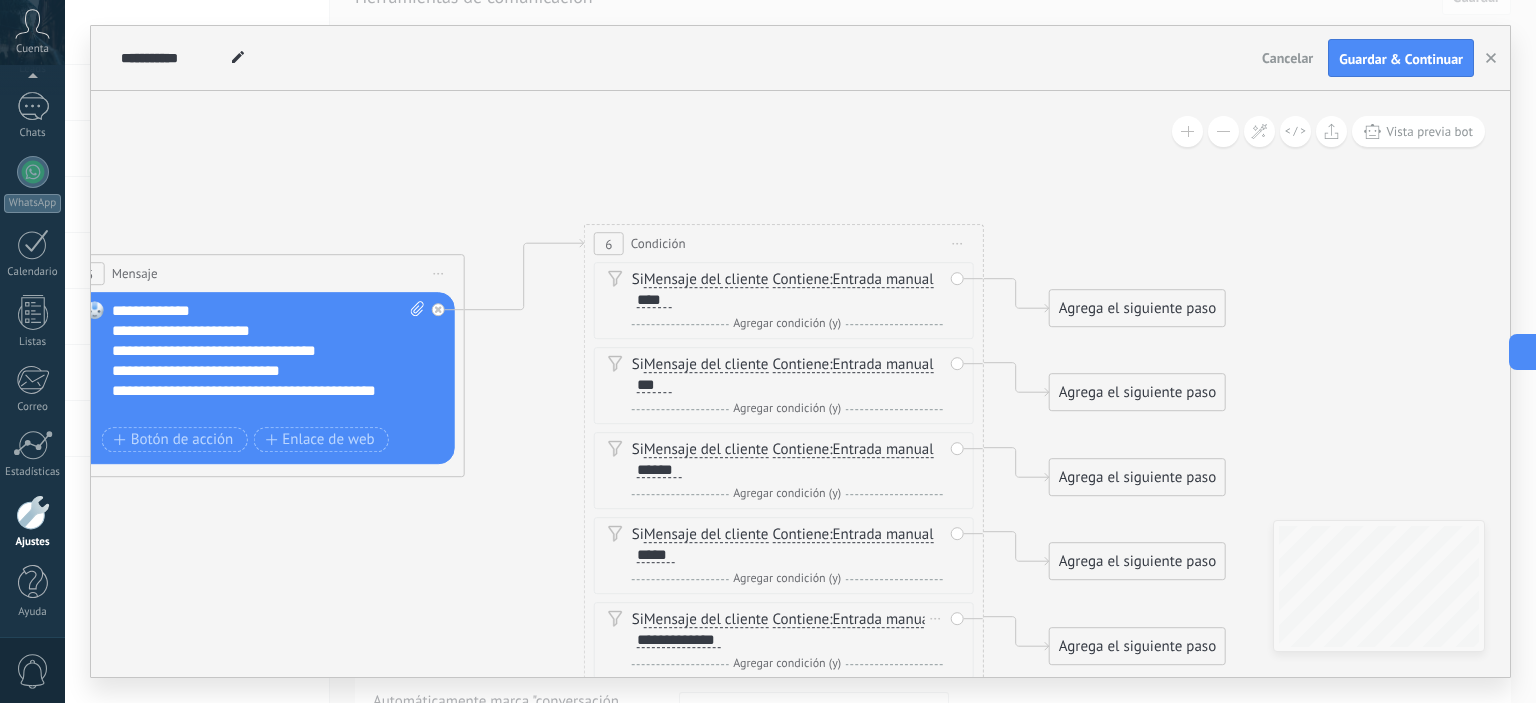 drag, startPoint x: 975, startPoint y: 327, endPoint x: 1380, endPoint y: 467, distance: 428.51486 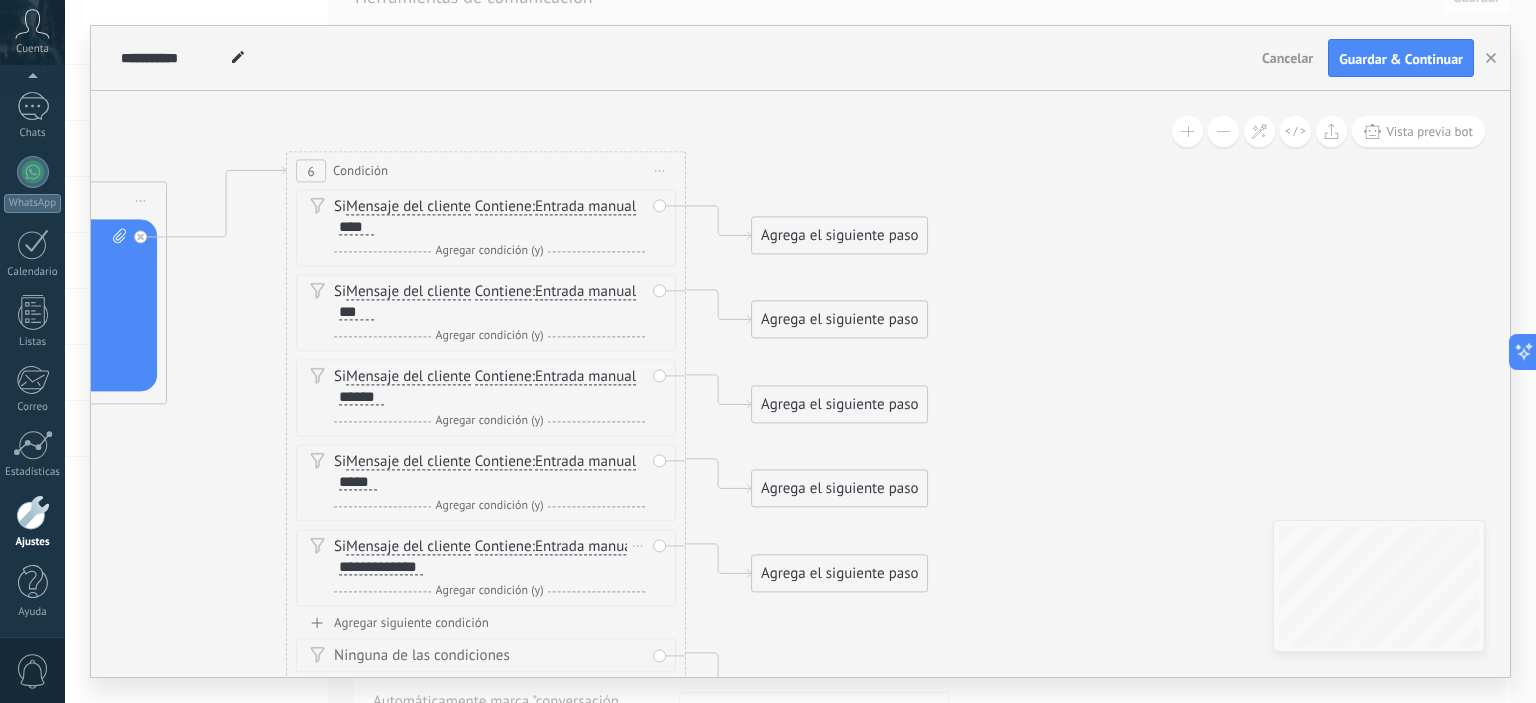 drag, startPoint x: 1180, startPoint y: 243, endPoint x: 757, endPoint y: 147, distance: 433.75684 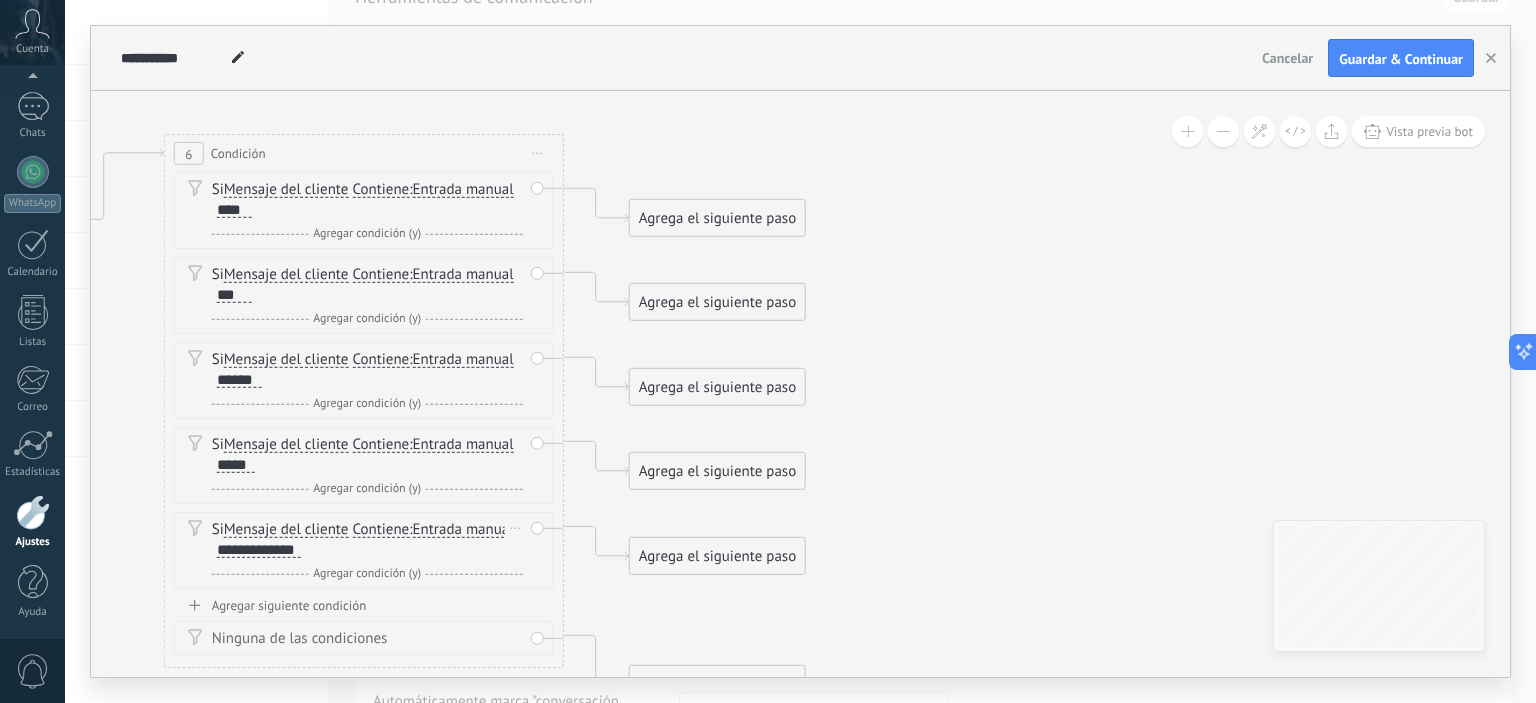 click on "Agrega el siguiente paso" at bounding box center [717, 218] 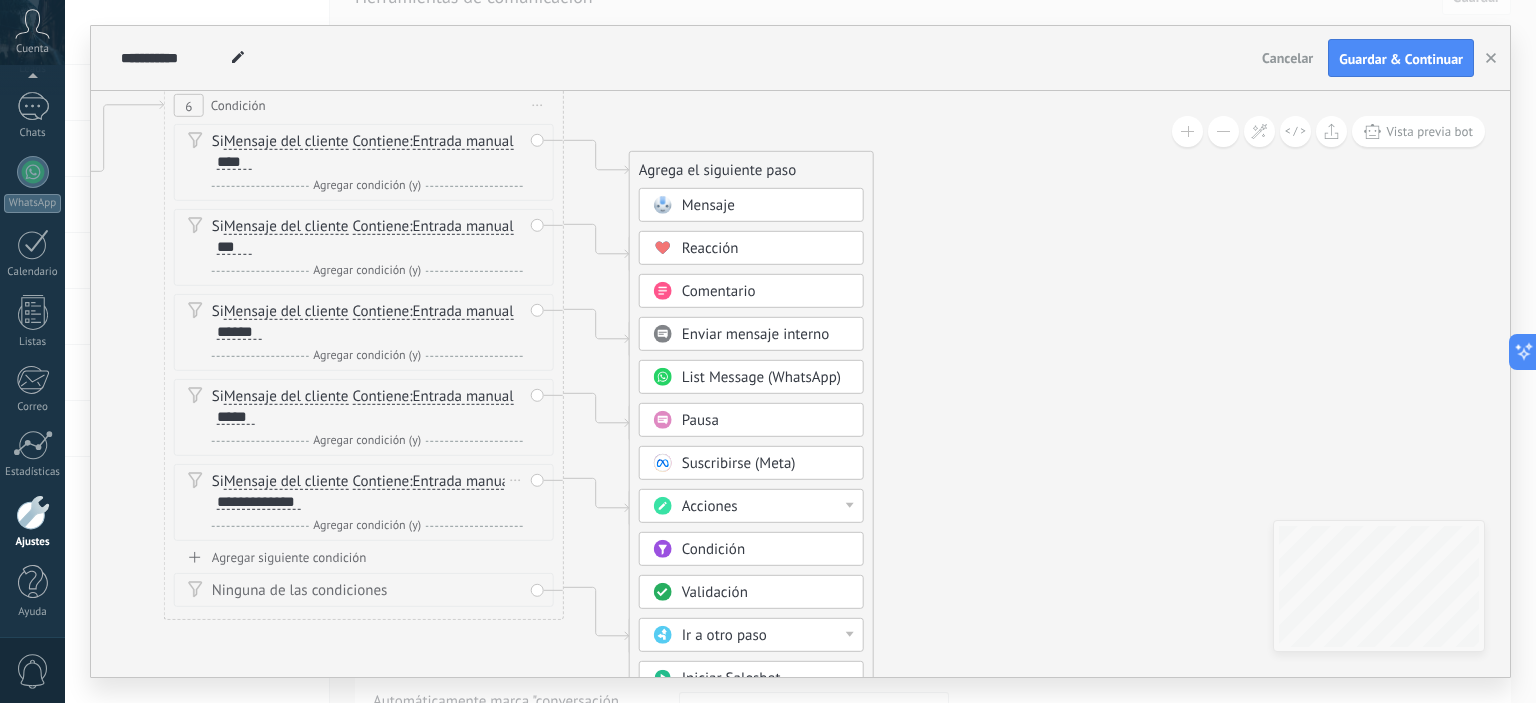 click on "Acciones" at bounding box center [710, 506] 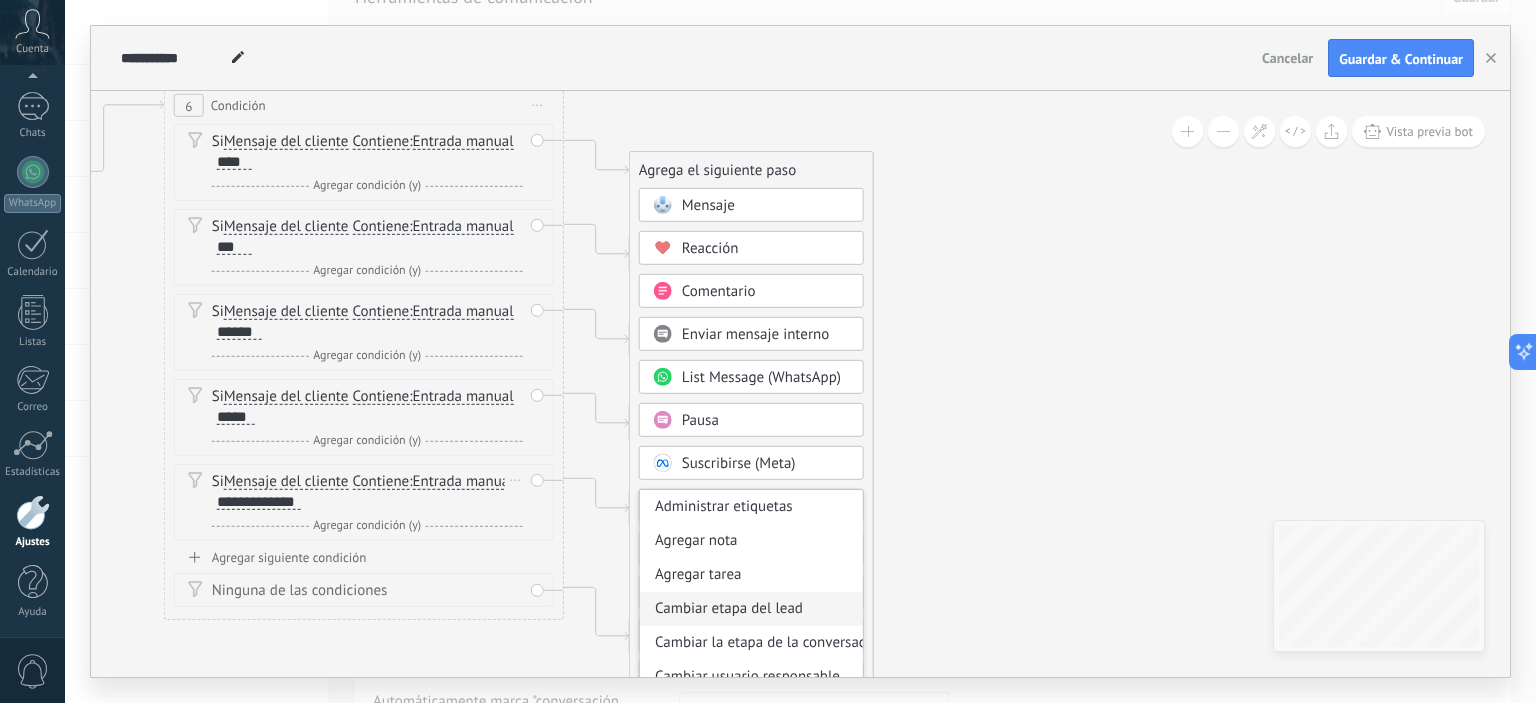 click on "Cambiar etapa del lead" at bounding box center [751, 609] 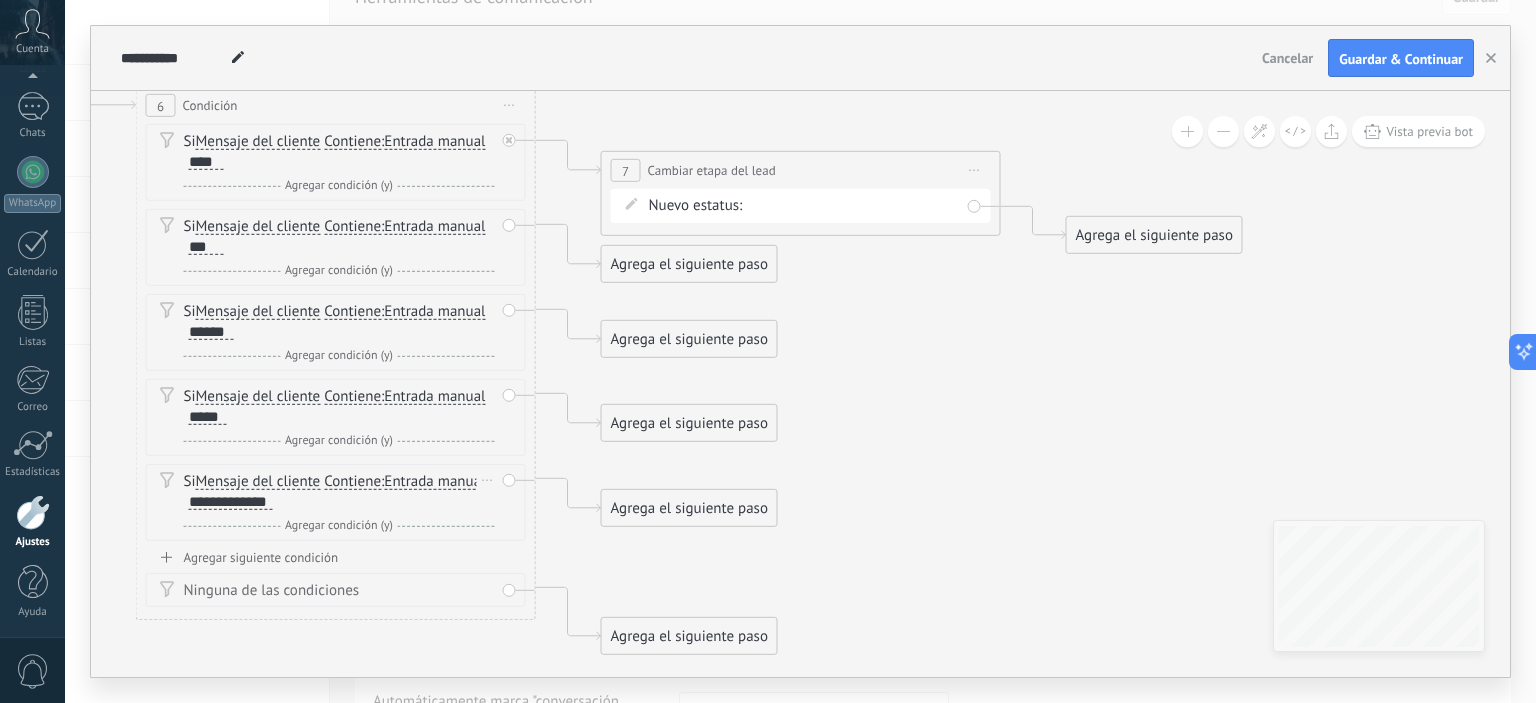 drag, startPoint x: 700, startPoint y: 247, endPoint x: 772, endPoint y: 211, distance: 80.49844 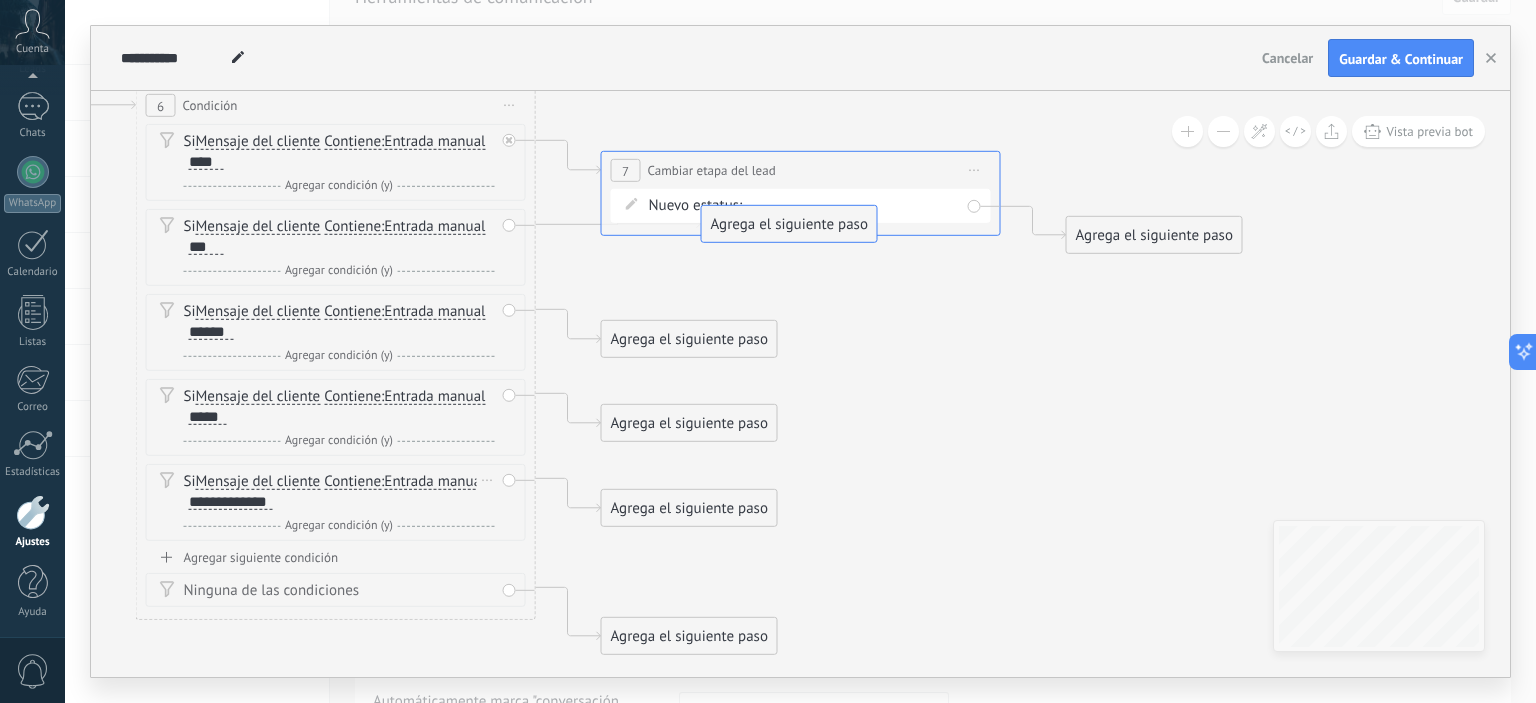 drag, startPoint x: 711, startPoint y: 251, endPoint x: 820, endPoint y: 187, distance: 126.40016 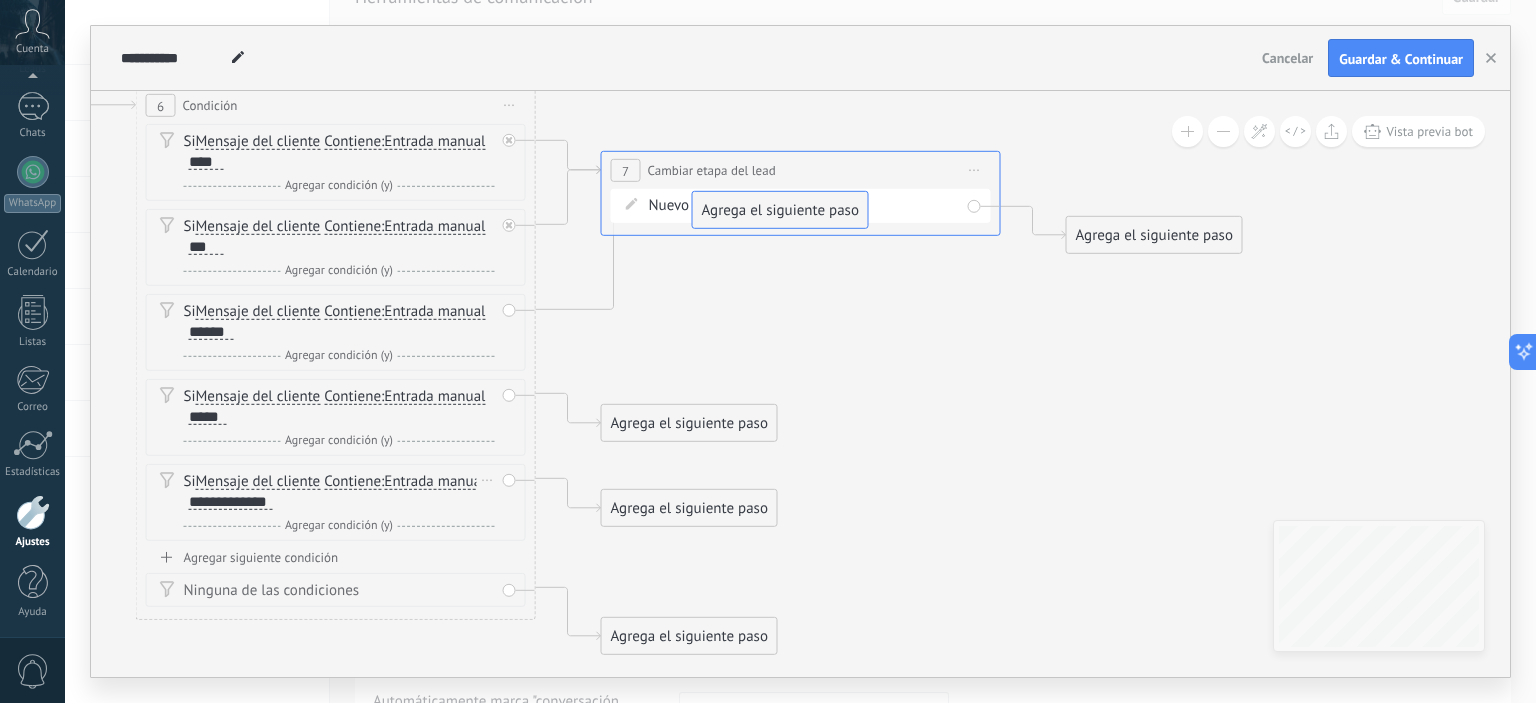 drag, startPoint x: 716, startPoint y: 325, endPoint x: 765, endPoint y: 344, distance: 52.554733 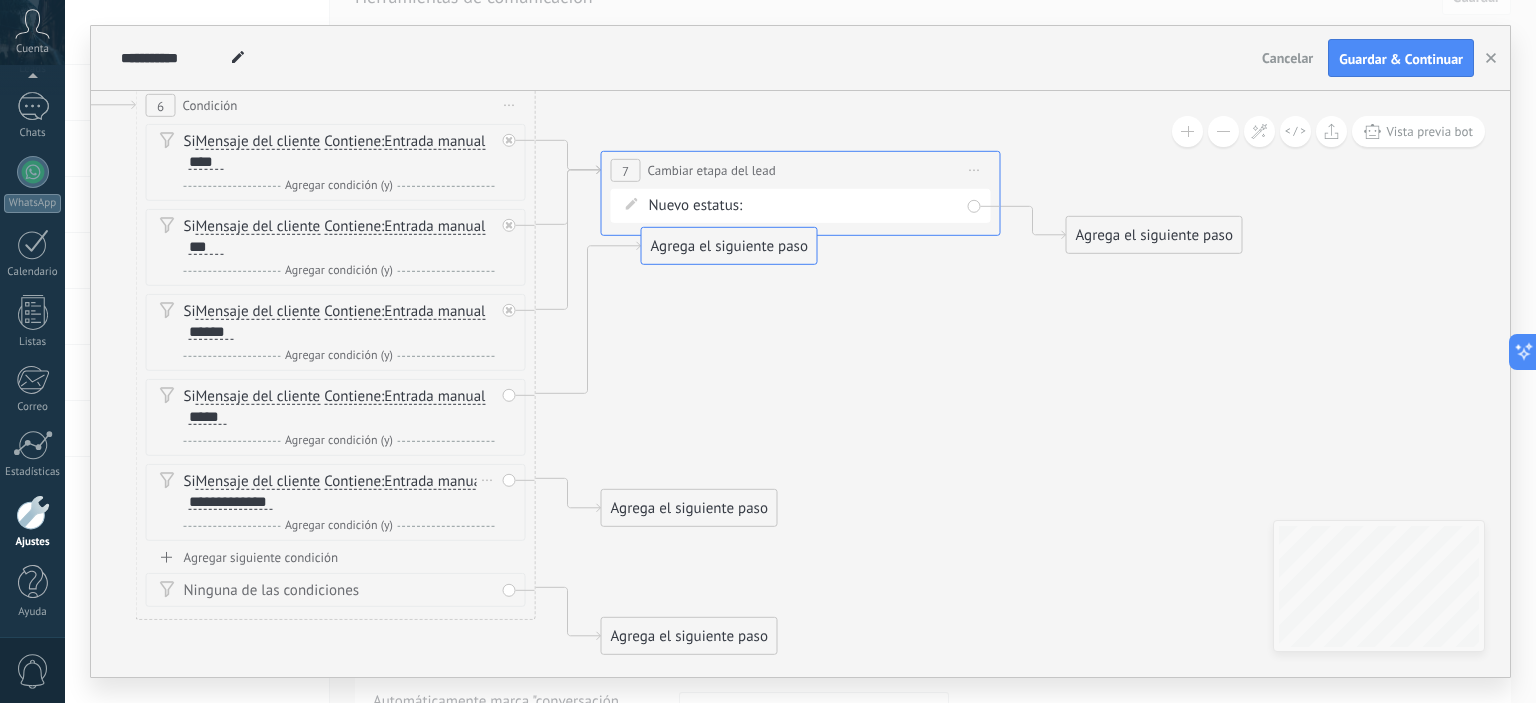 drag, startPoint x: 723, startPoint y: 426, endPoint x: 757, endPoint y: 214, distance: 214.7091 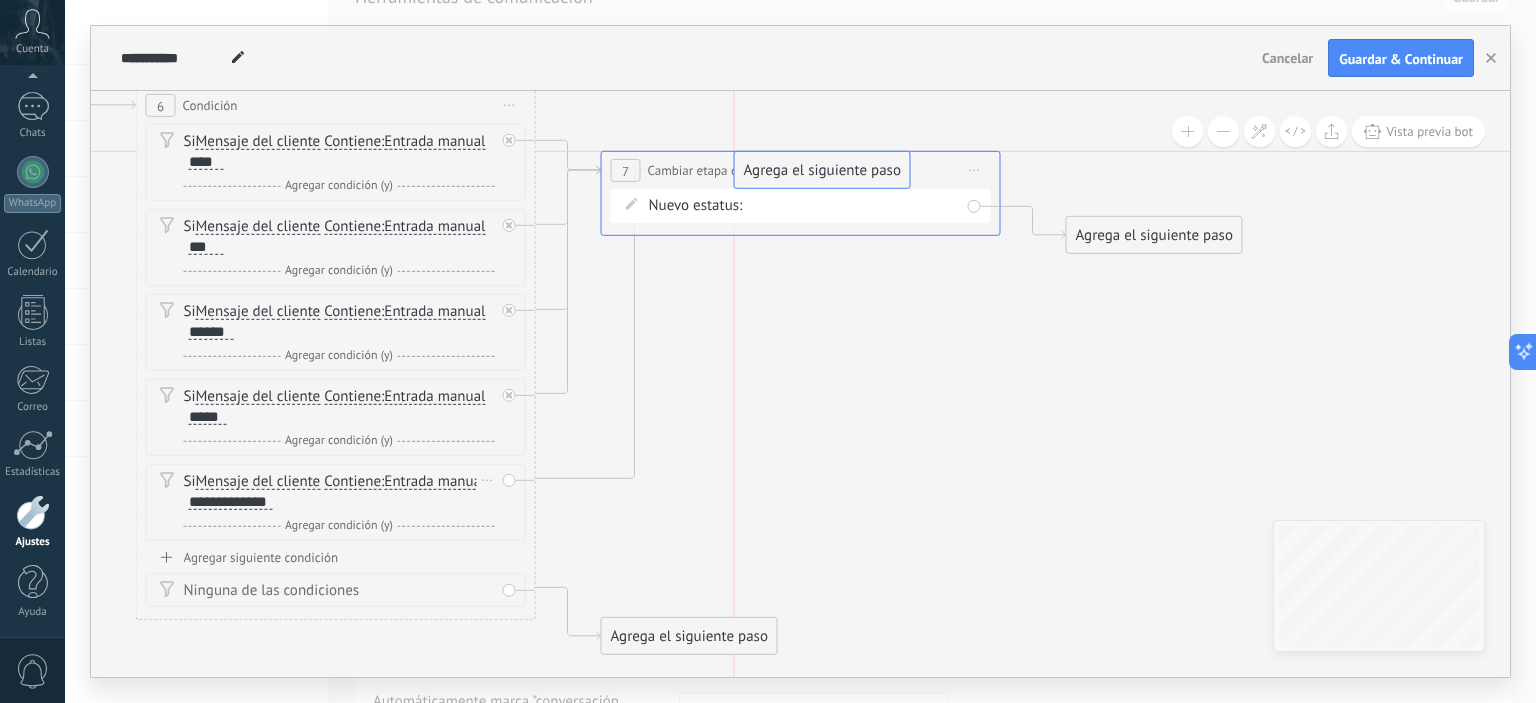 drag, startPoint x: 693, startPoint y: 502, endPoint x: 816, endPoint y: 166, distance: 357.80582 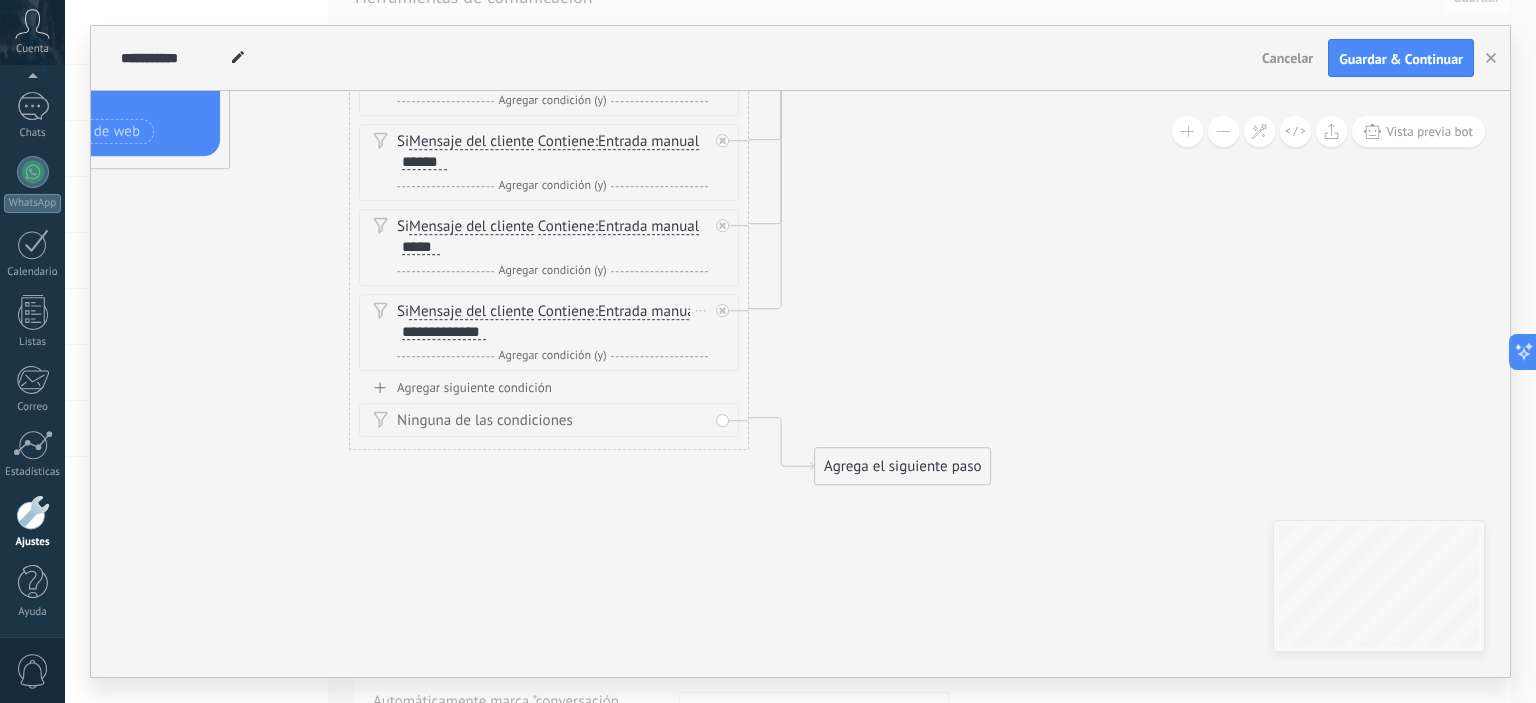 drag, startPoint x: 773, startPoint y: 445, endPoint x: 942, endPoint y: 285, distance: 232.72516 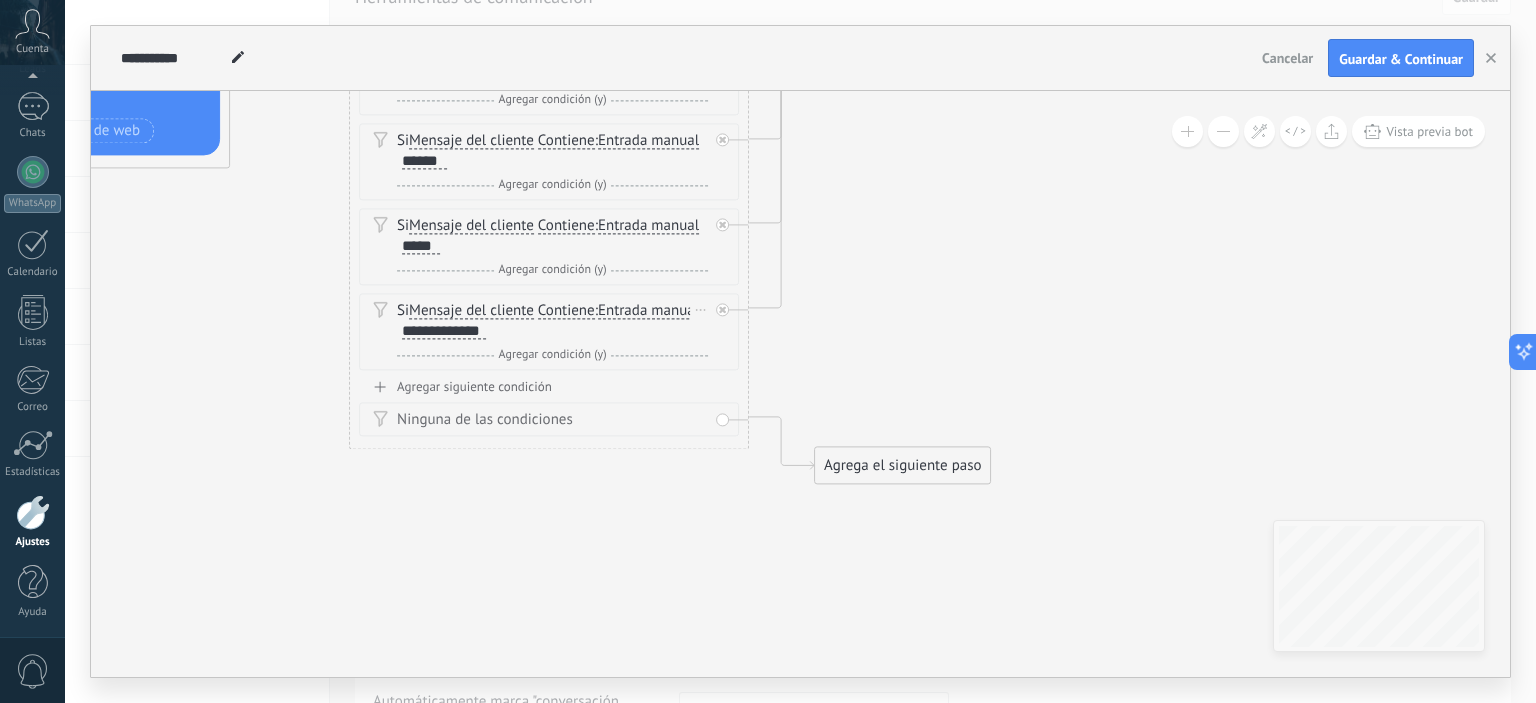 click on "Agregar siguiente condición" at bounding box center [549, 387] 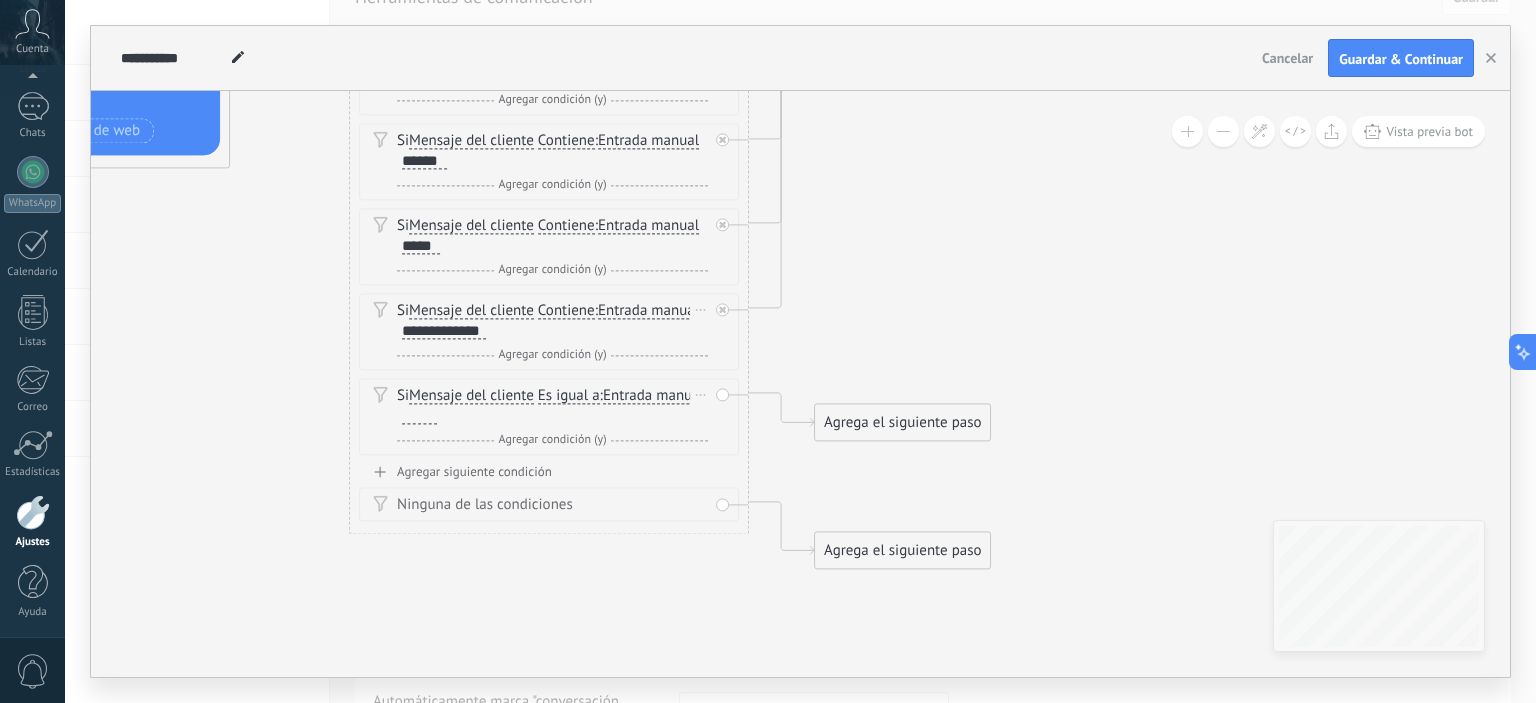 click on "Entrada manual
Vacío
Cadena aleatoria
Cadena aleatoria corta
Entrada manual
Lead: Nombre
Lead: Presupuesto
Lead: status
Lead: Nombre de usuario responsable
Lead: Usuario responsable (ID)
Lead: Teléfono de usuario responsable
Lead: Correo electrónico del usuario responsable" at bounding box center (653, 396) 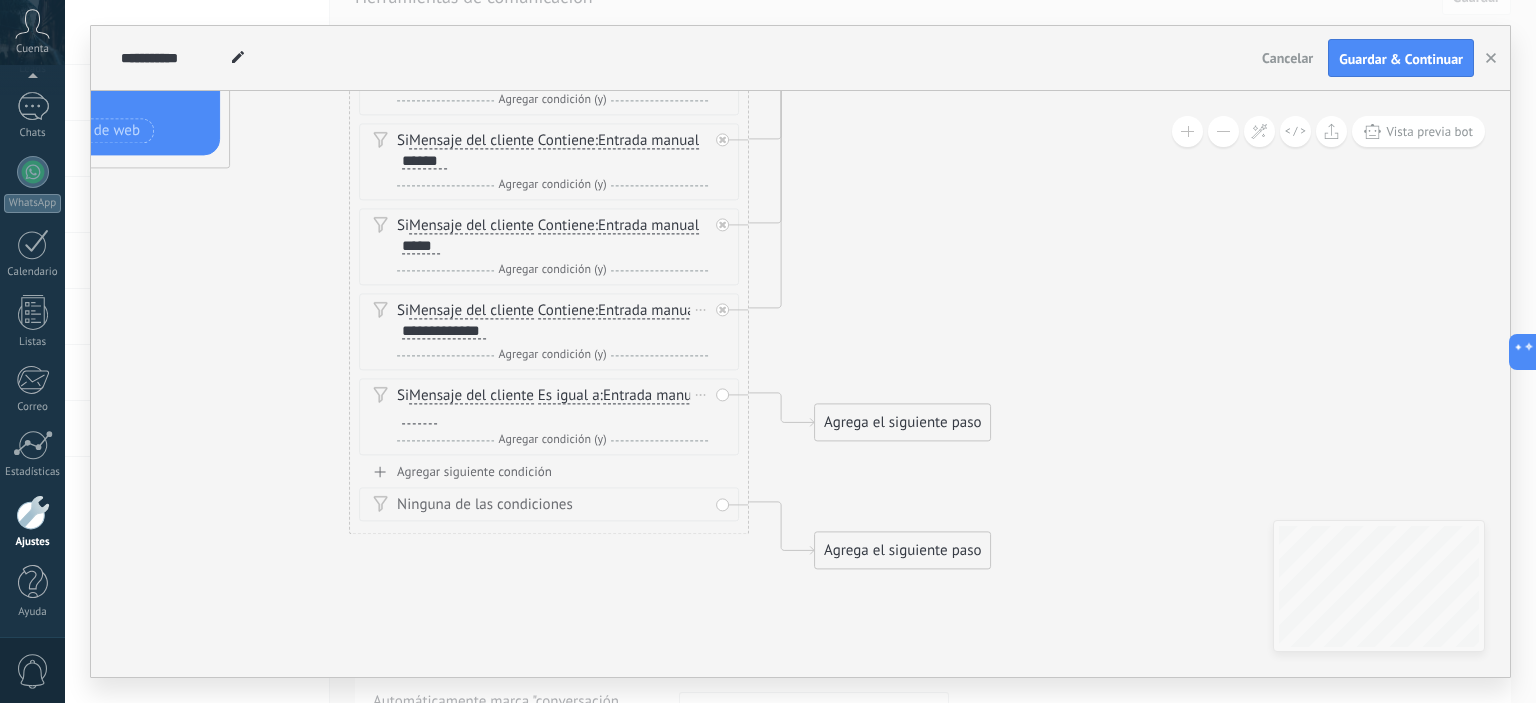 click on "Si
Mensaje del cliente
Mensaje del cliente
Emoción de la conversación
Comentario del cliente
El cliente
Código de chat activo
Mensajero de chat activo
Fuente de cliente potencial
Estado de la conversación
Estado de respuesta
Estado de interacción
a" at bounding box center (552, 407) 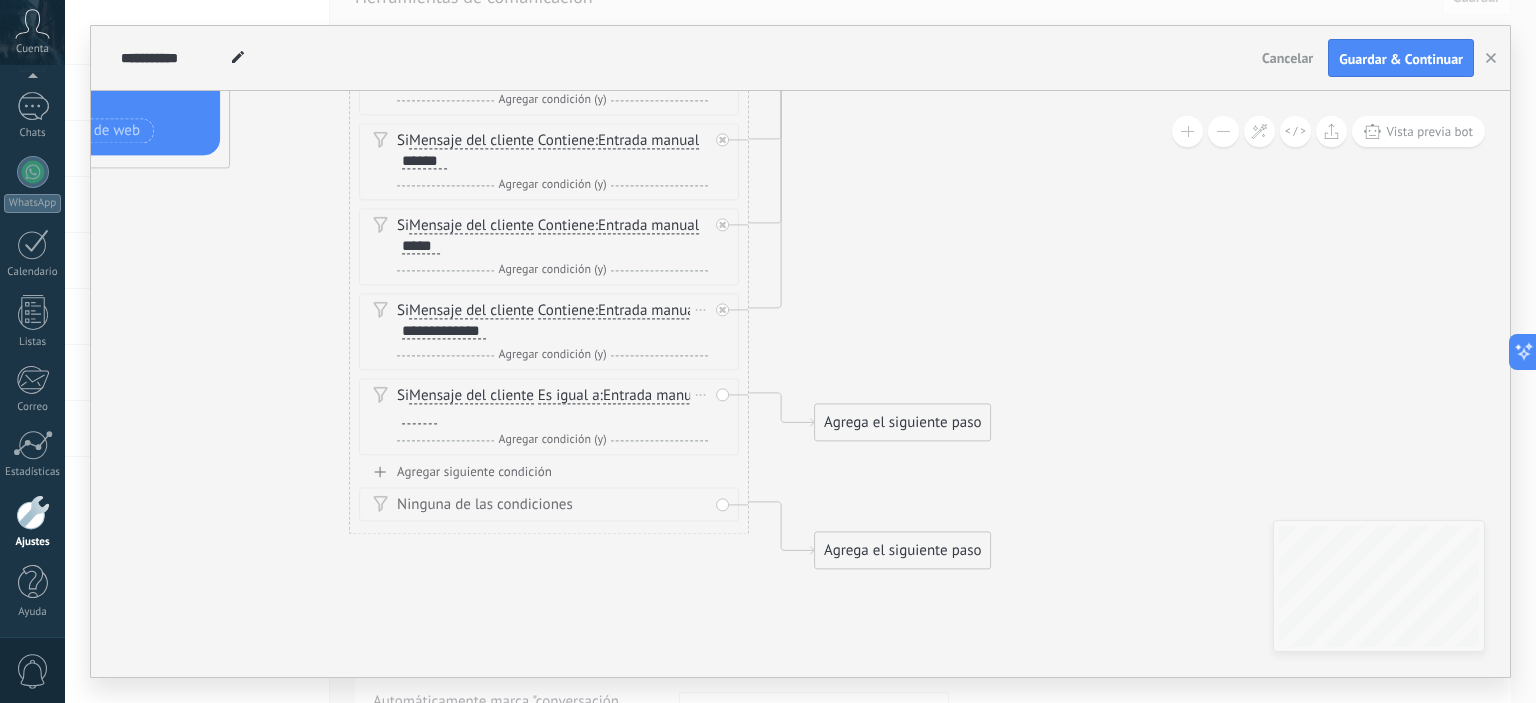 click on "Es igual a" at bounding box center (569, 397) 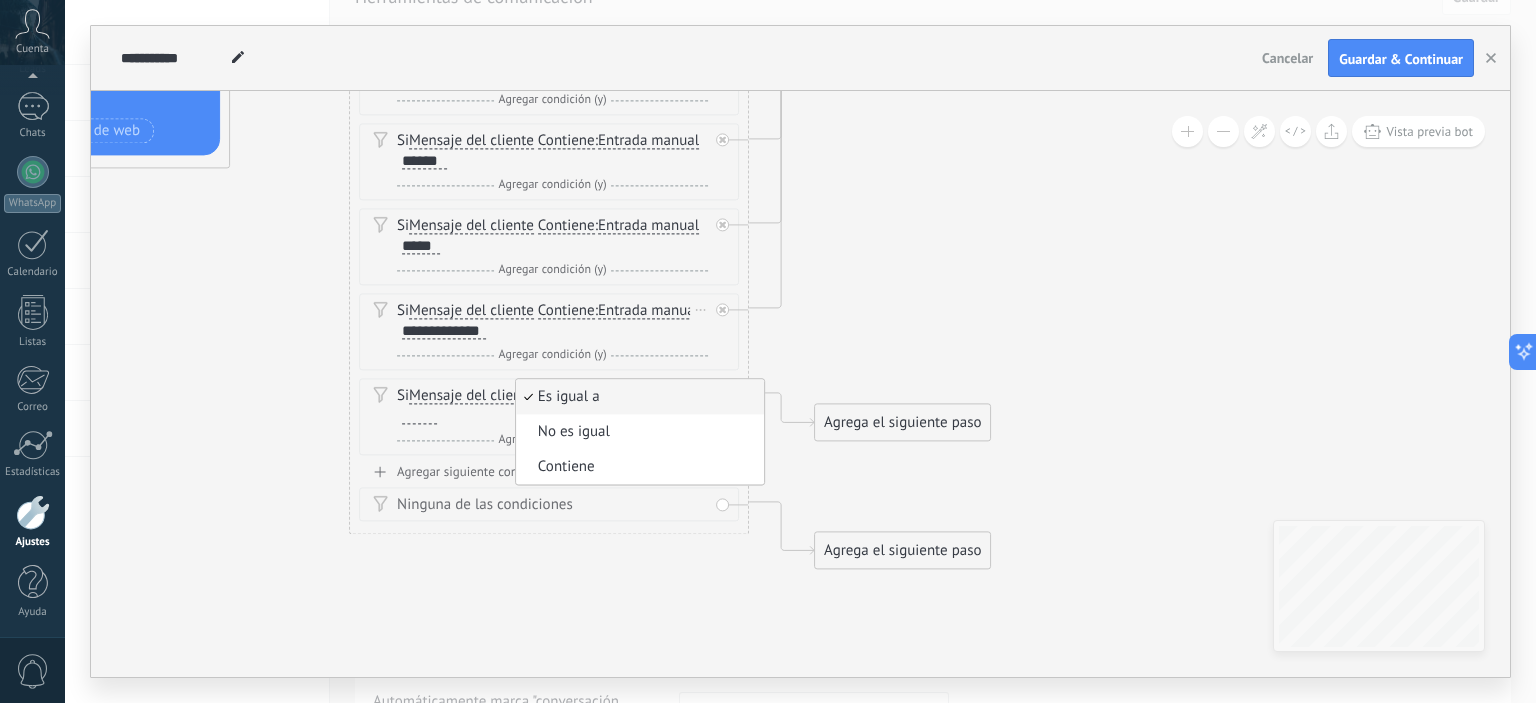 click on "Contiene" at bounding box center [637, 468] 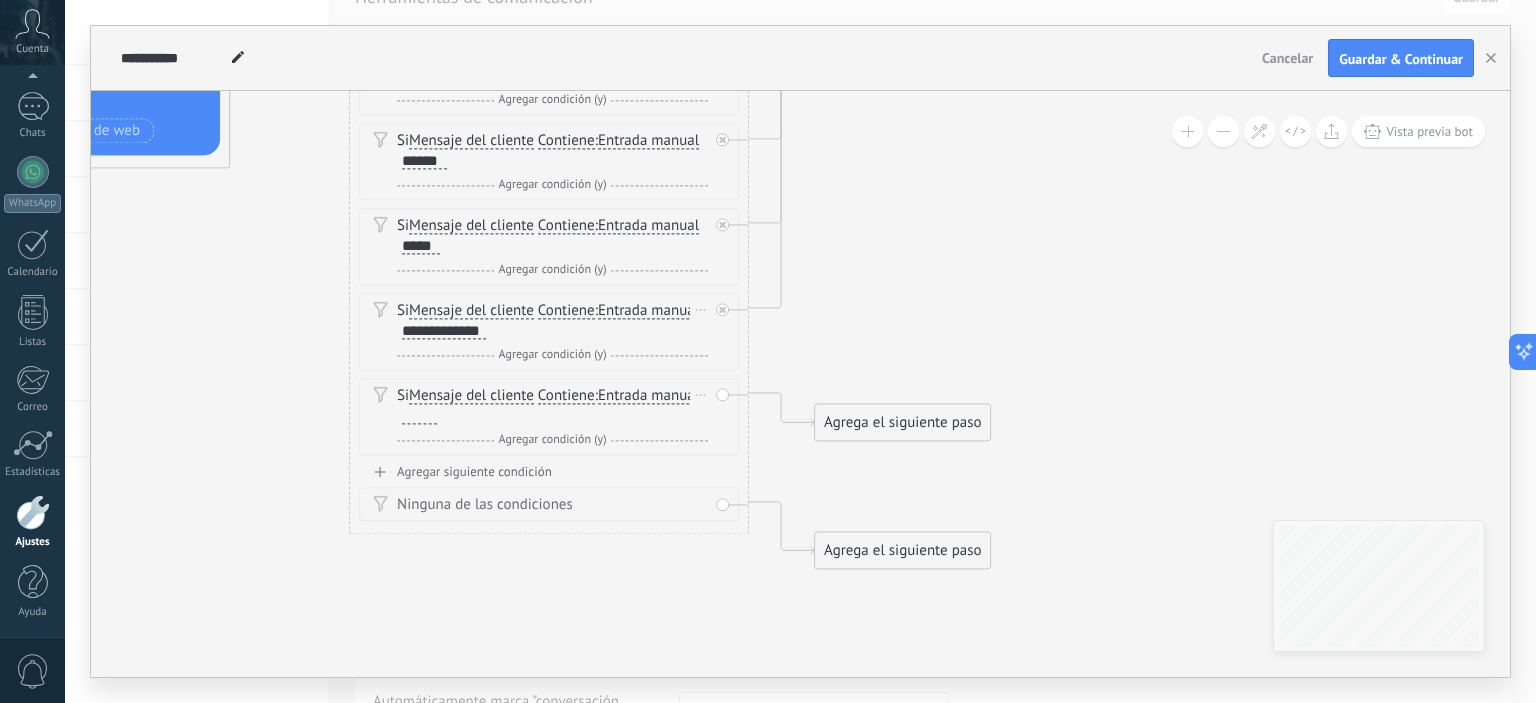 click at bounding box center [419, 417] 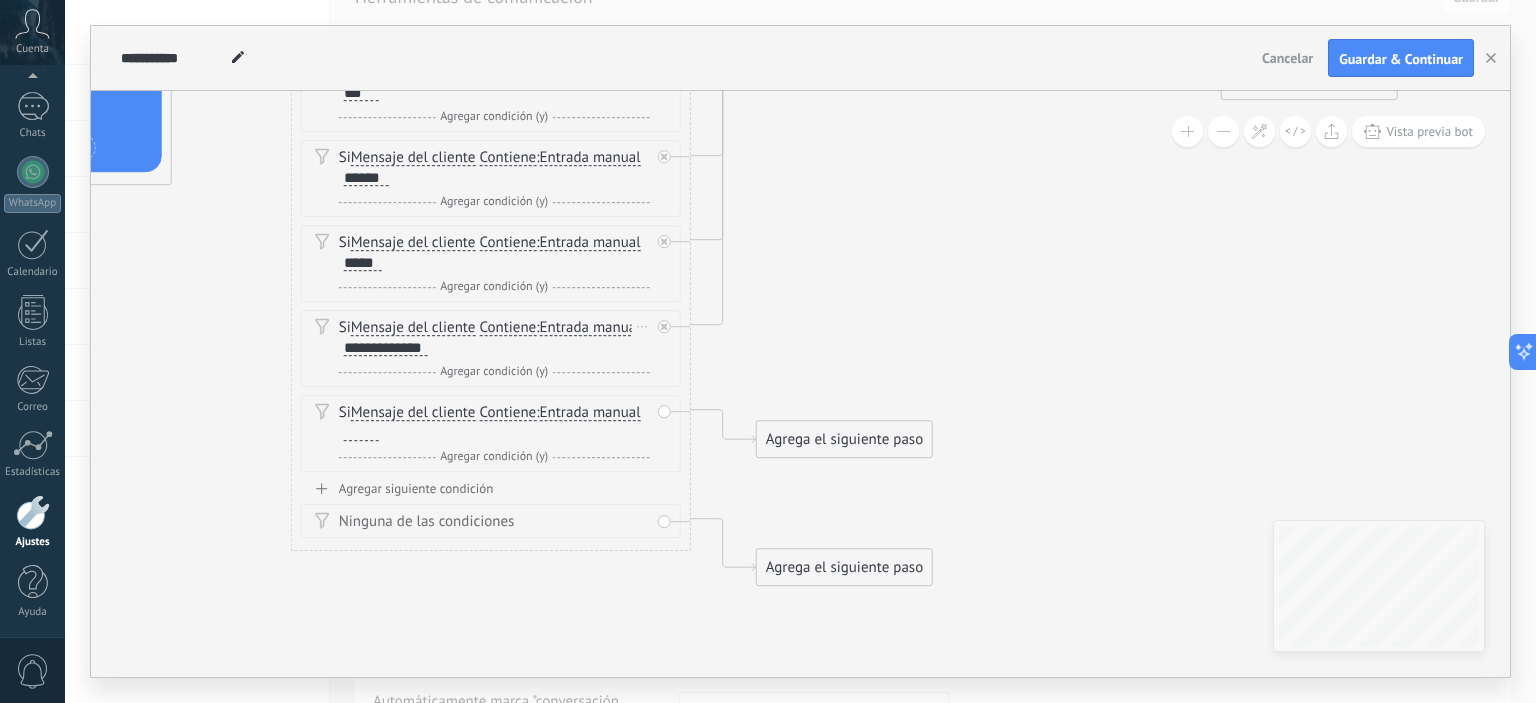 drag, startPoint x: 995, startPoint y: 351, endPoint x: 961, endPoint y: 356, distance: 34.36568 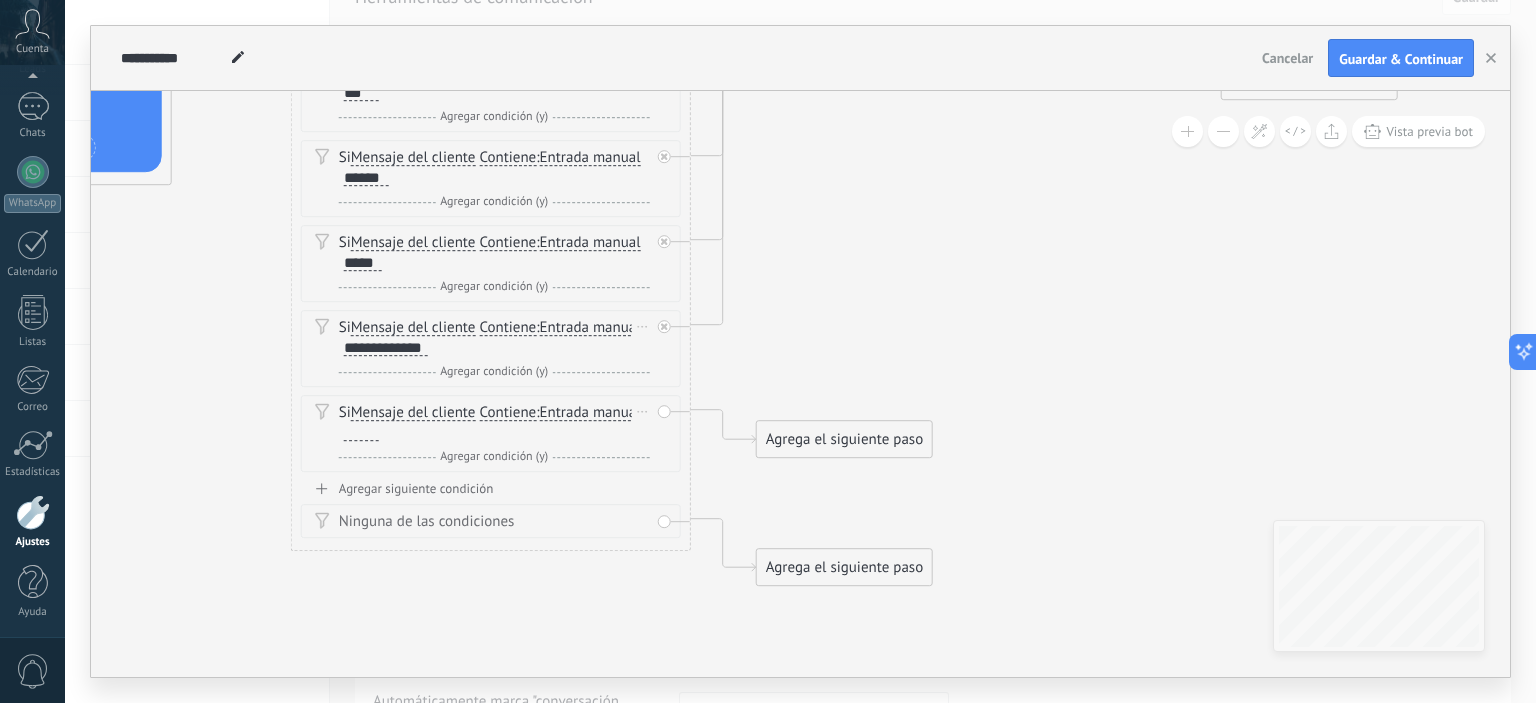 drag, startPoint x: 370, startPoint y: 425, endPoint x: 389, endPoint y: 423, distance: 19.104973 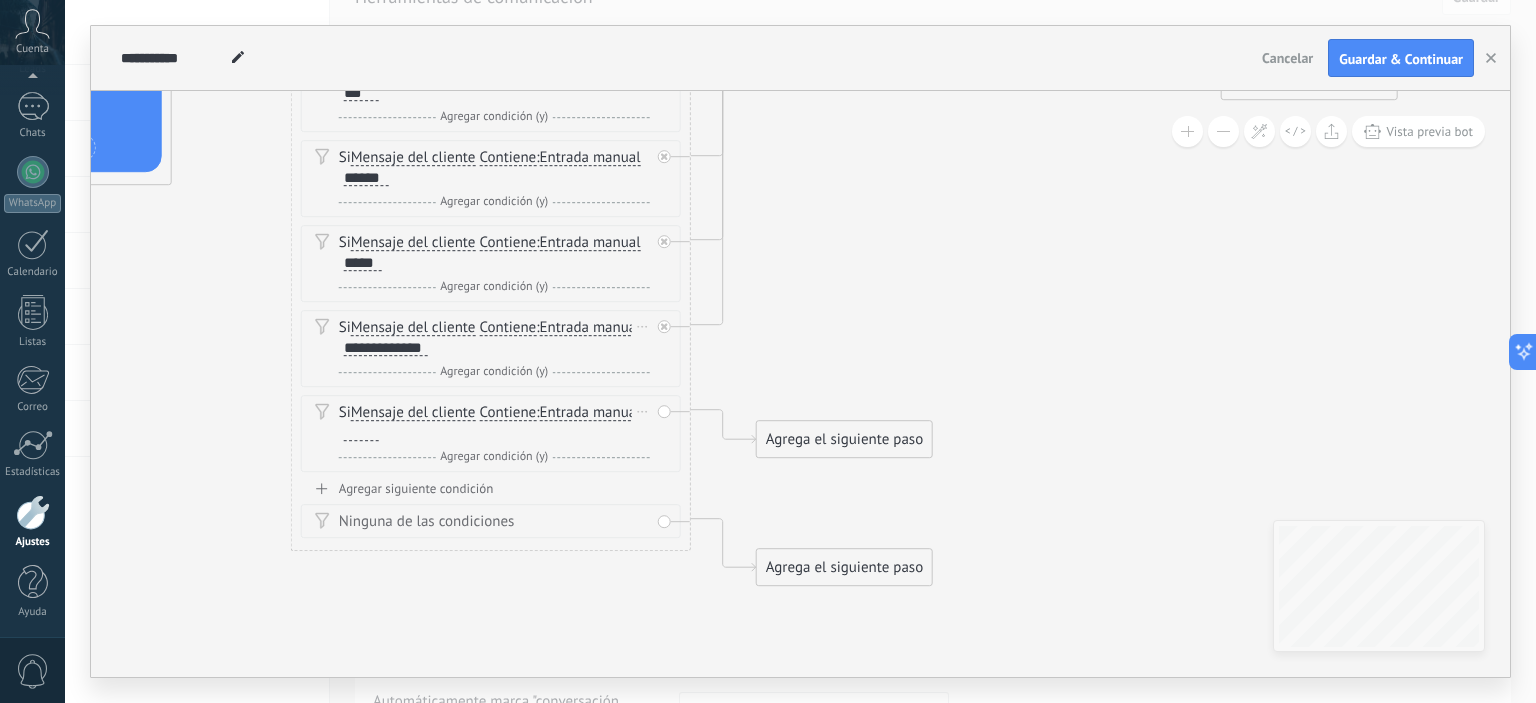 click on "Si
Mensaje del cliente
Mensaje del cliente
Emoción de la conversación
Comentario del cliente
El cliente
Código de chat activo
Mensajero de chat activo
Fuente de cliente potencial
Estado de la conversación
Y" at bounding box center (491, 433) 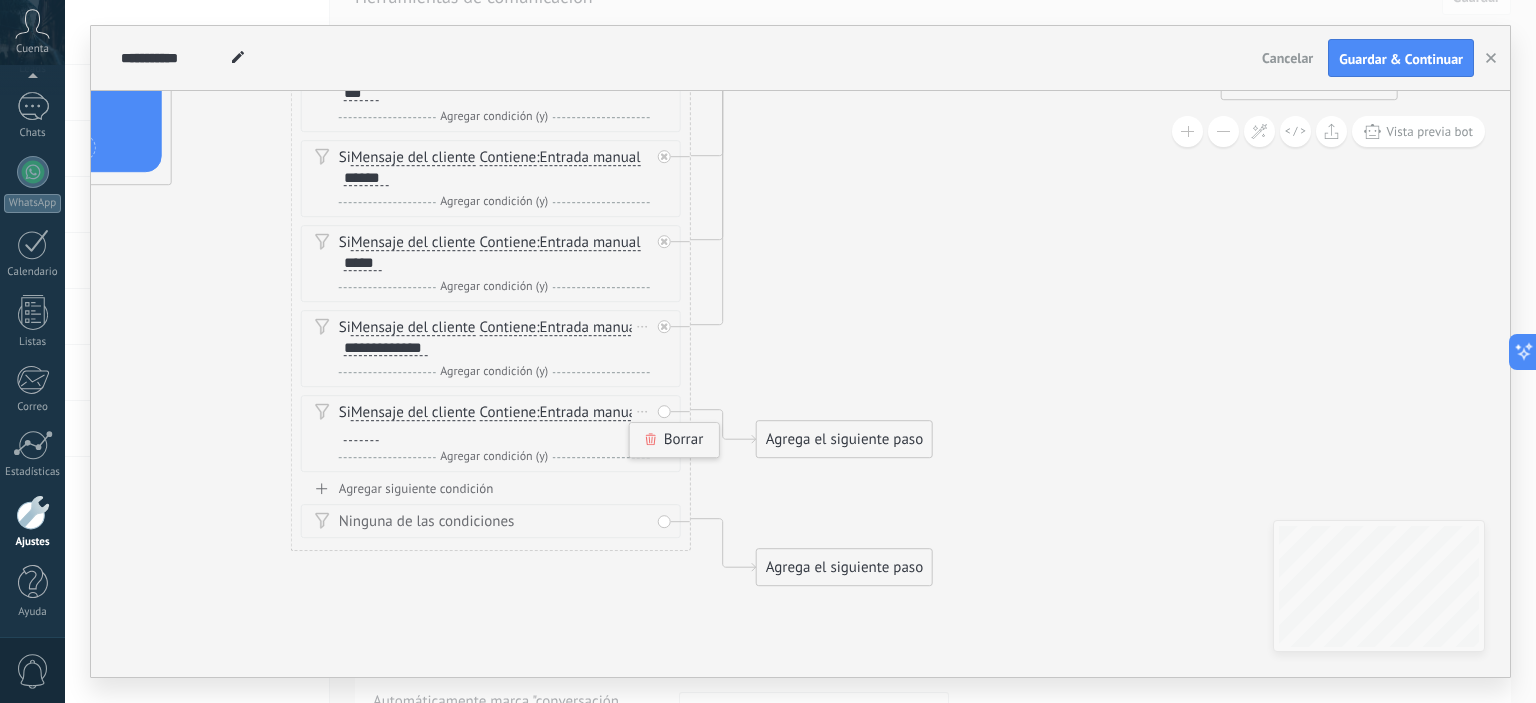 click on "Borrar" at bounding box center (674, 440) 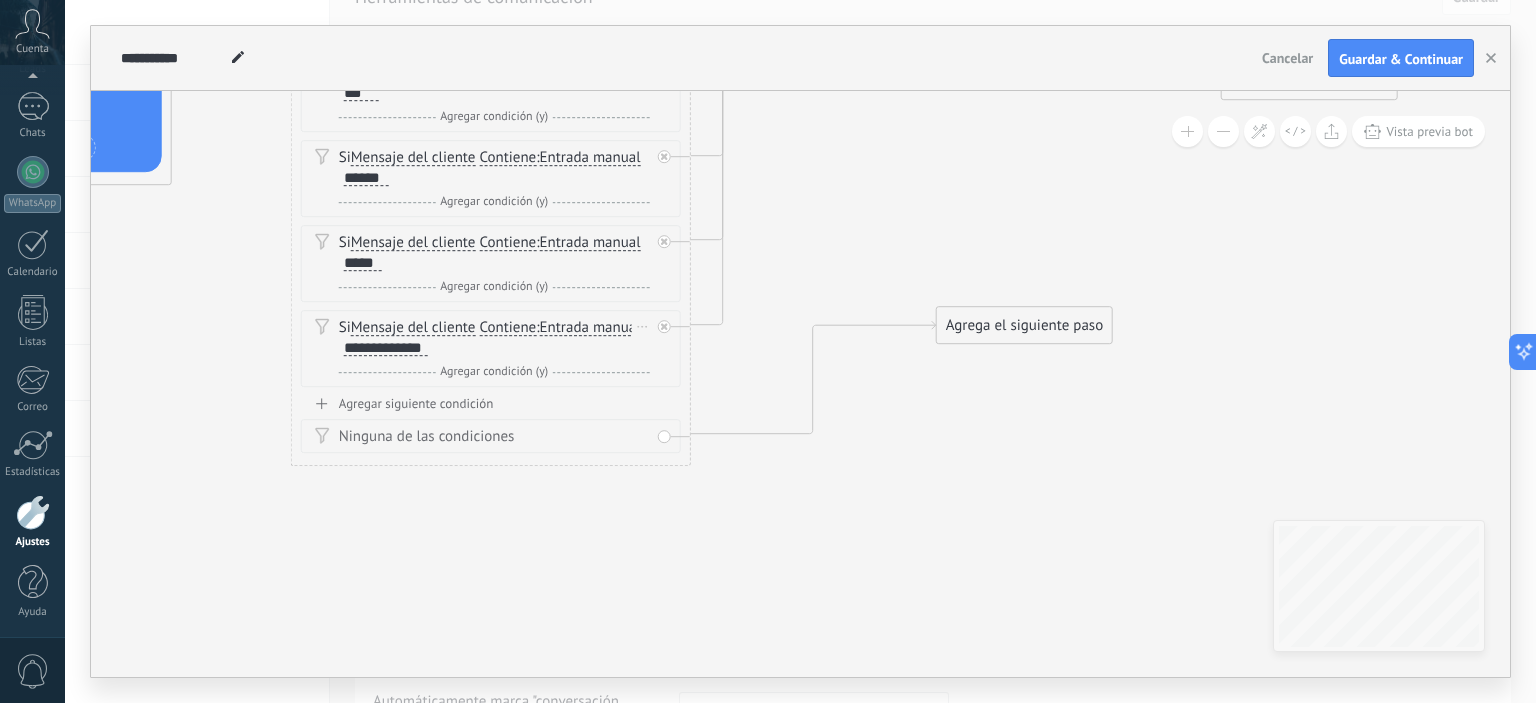 drag, startPoint x: 788, startPoint y: 472, endPoint x: 993, endPoint y: 255, distance: 298.51968 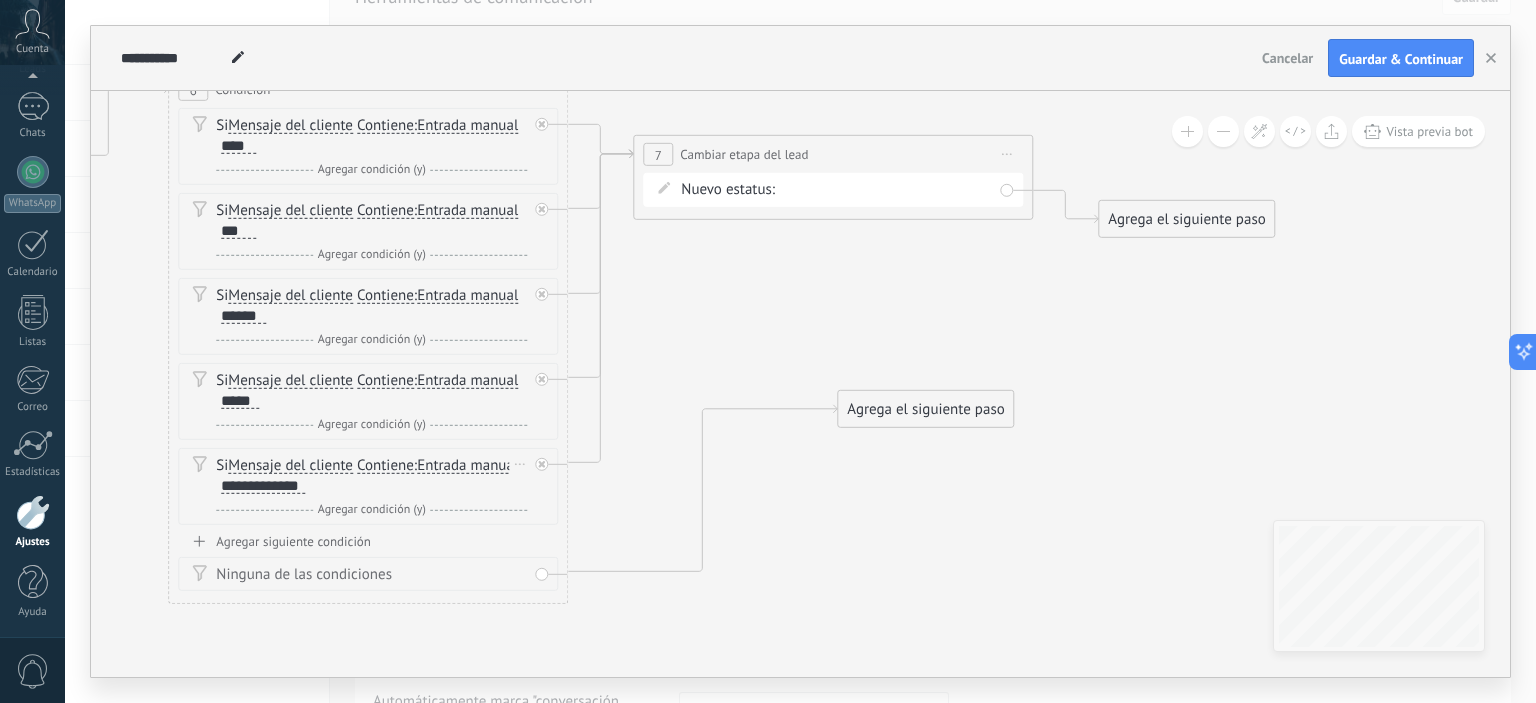 drag, startPoint x: 918, startPoint y: 181, endPoint x: 719, endPoint y: 387, distance: 286.42102 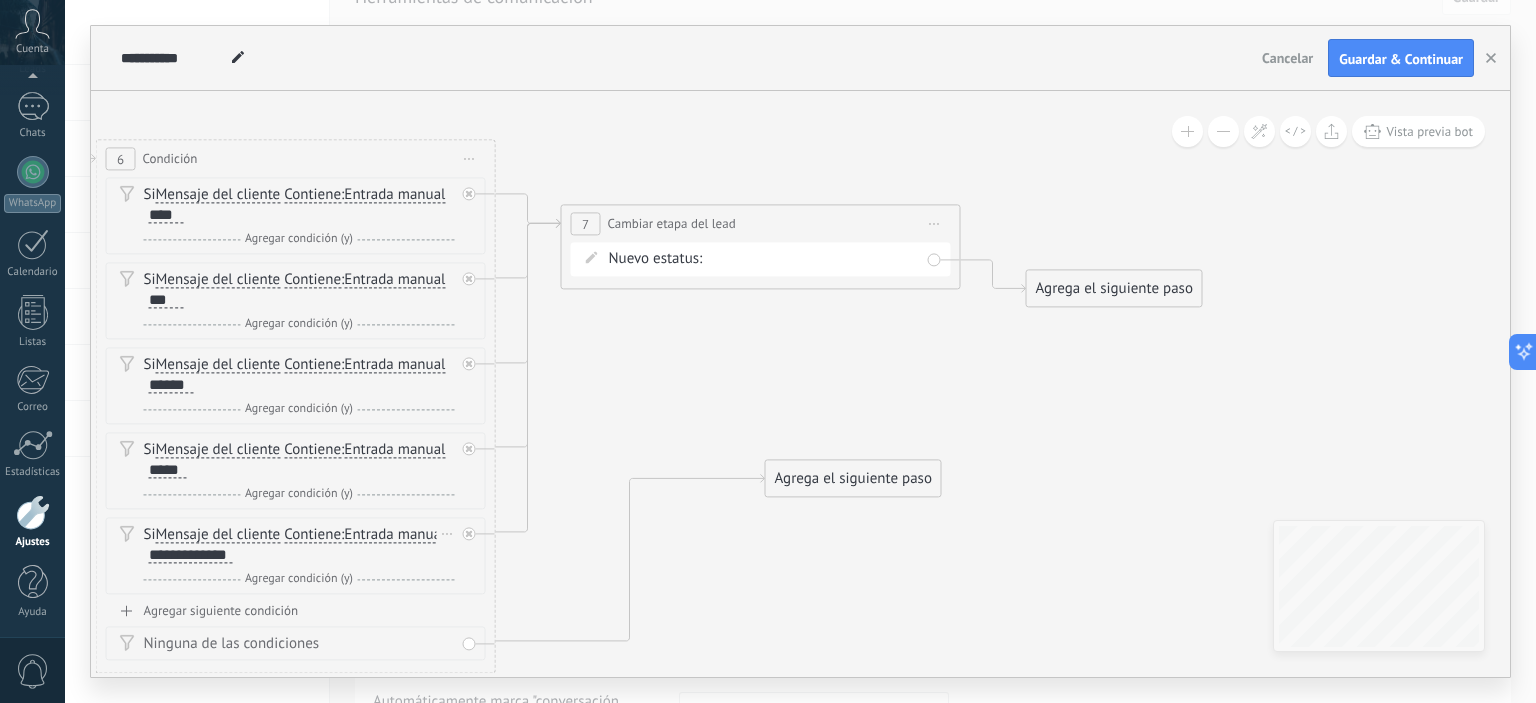drag, startPoint x: 839, startPoint y: 502, endPoint x: 848, endPoint y: 495, distance: 11.401754 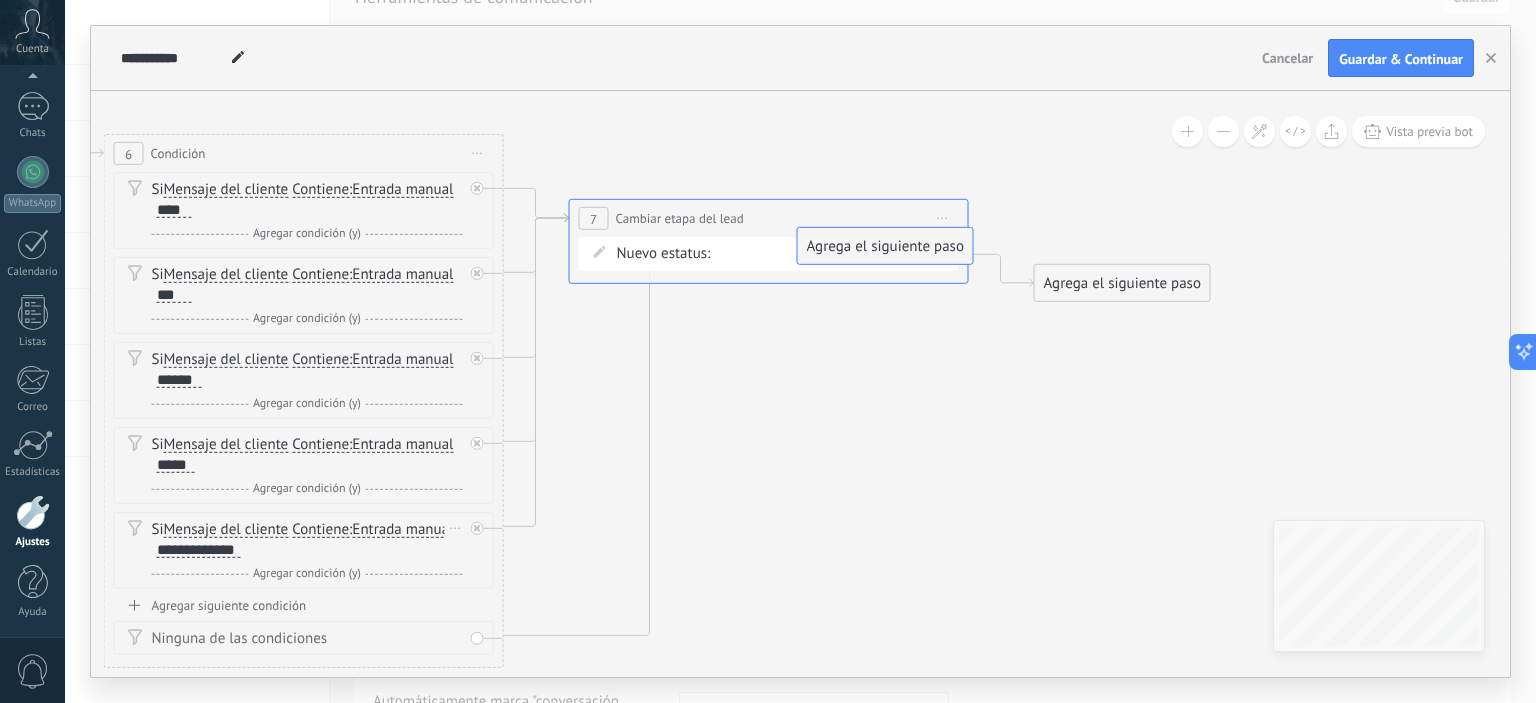 drag, startPoint x: 851, startPoint y: 482, endPoint x: 874, endPoint y: 255, distance: 228.16222 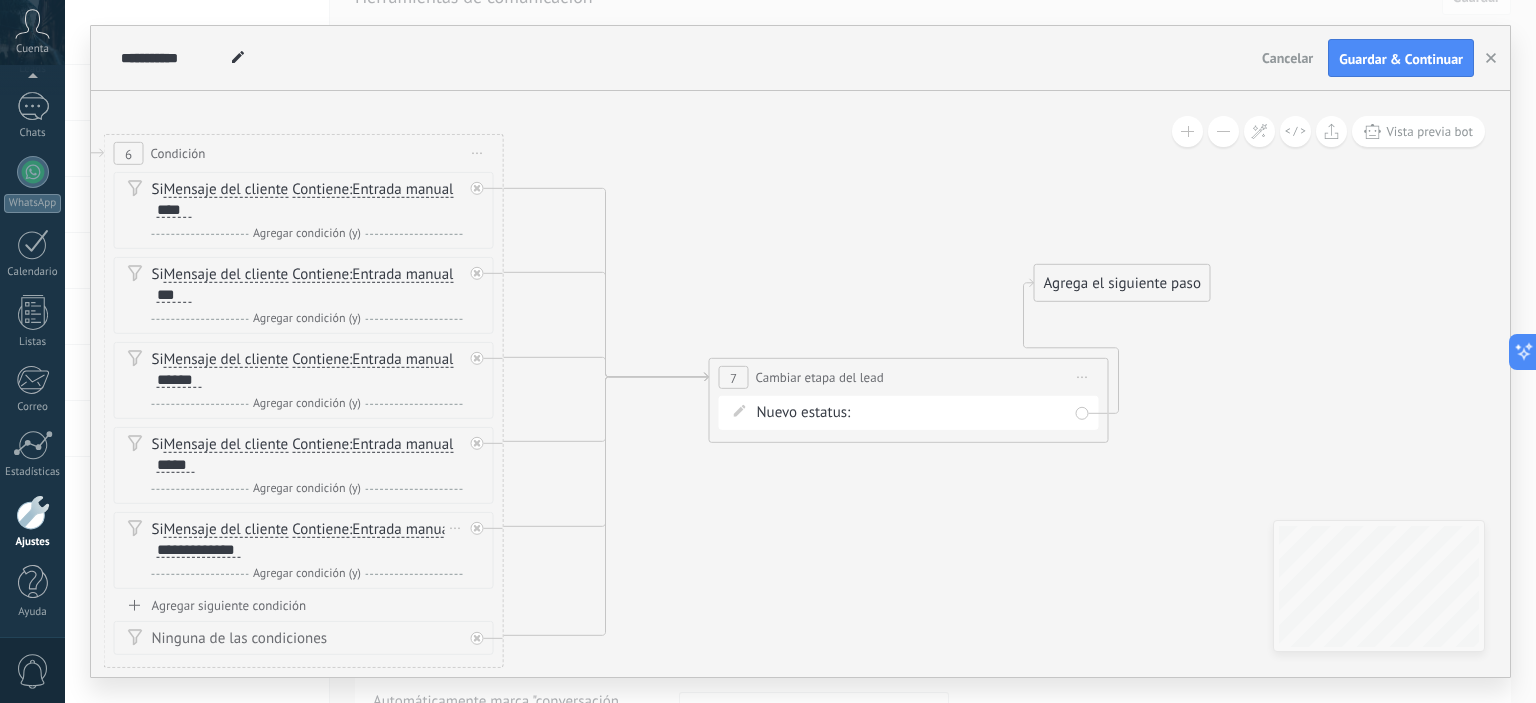 drag, startPoint x: 772, startPoint y: 205, endPoint x: 918, endPoint y: 427, distance: 265.7066 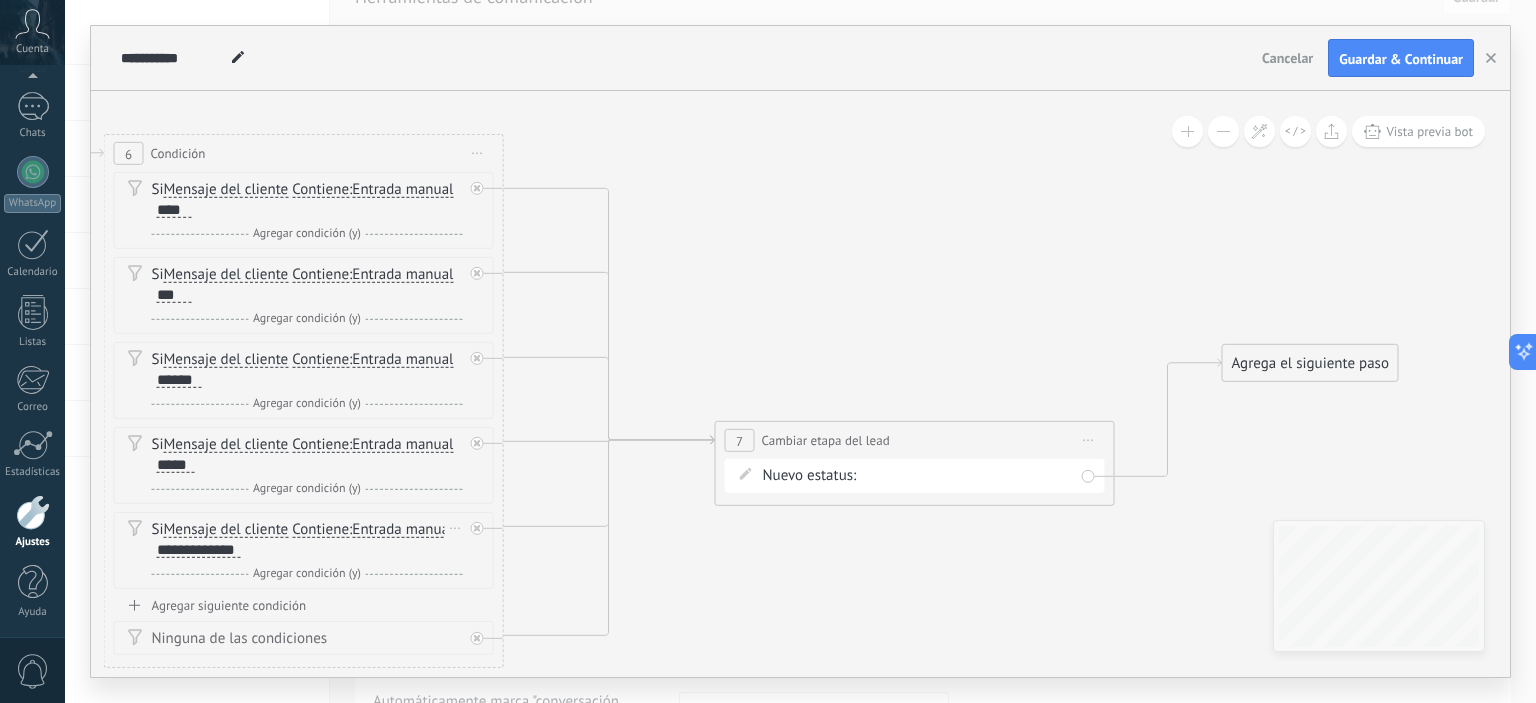 drag, startPoint x: 1096, startPoint y: 279, endPoint x: 1393, endPoint y: 427, distance: 331.8328 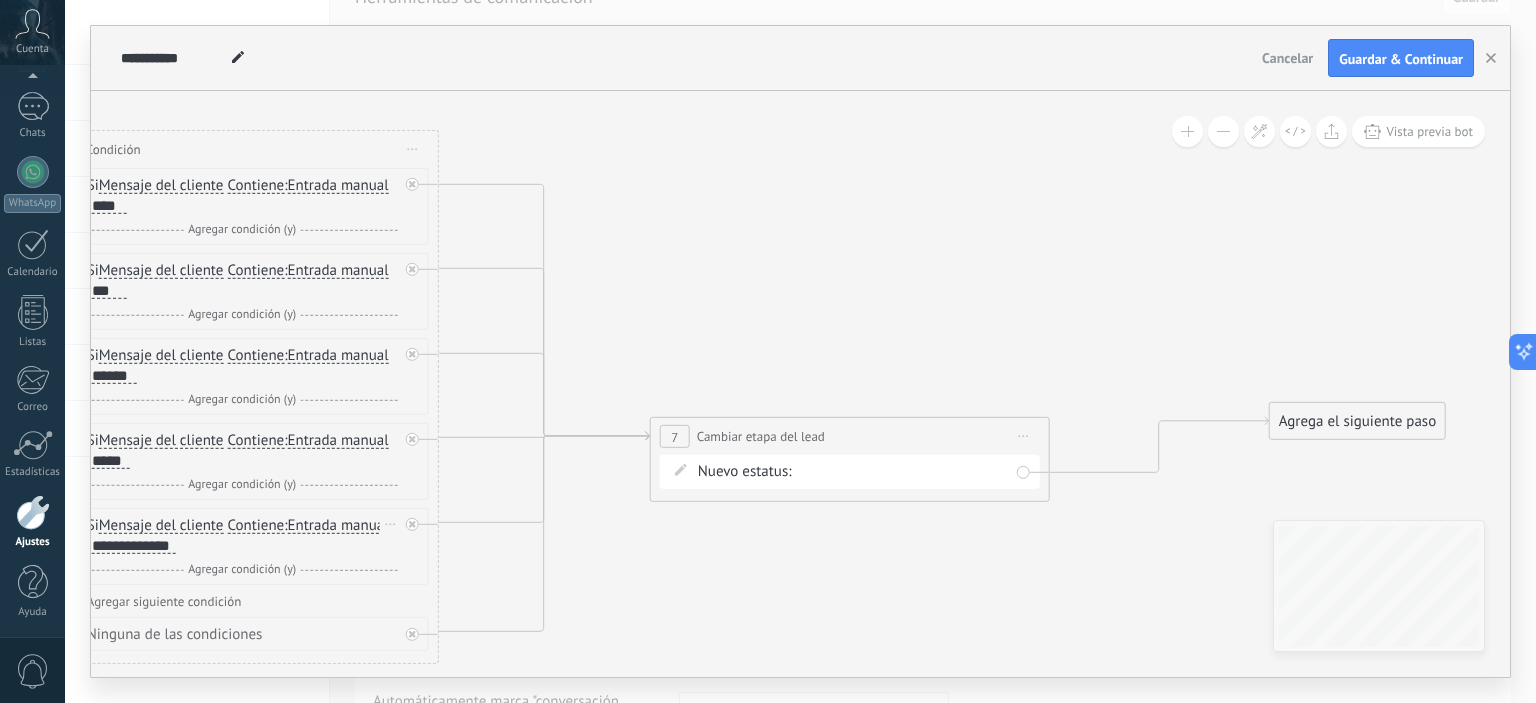 drag, startPoint x: 1112, startPoint y: 273, endPoint x: 595, endPoint y: 208, distance: 521.07007 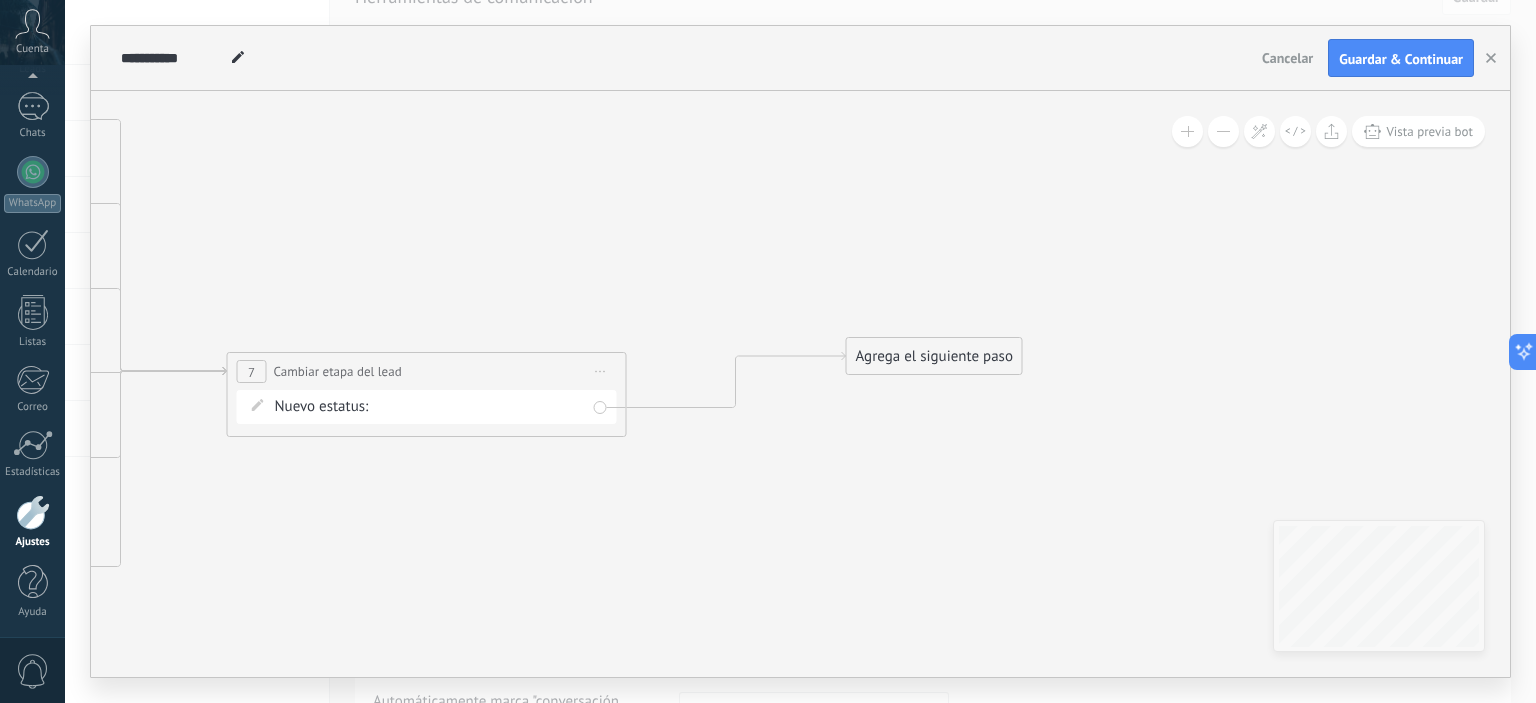click on "Respondio primer mensa Respondió segundo mensaje Llamada agendada [MEDICAL_DATA] con rebaja [MEDICAL_DATA] Factura pagada – ganado Proyecto cancelado – perdido" at bounding box center [0, 0] 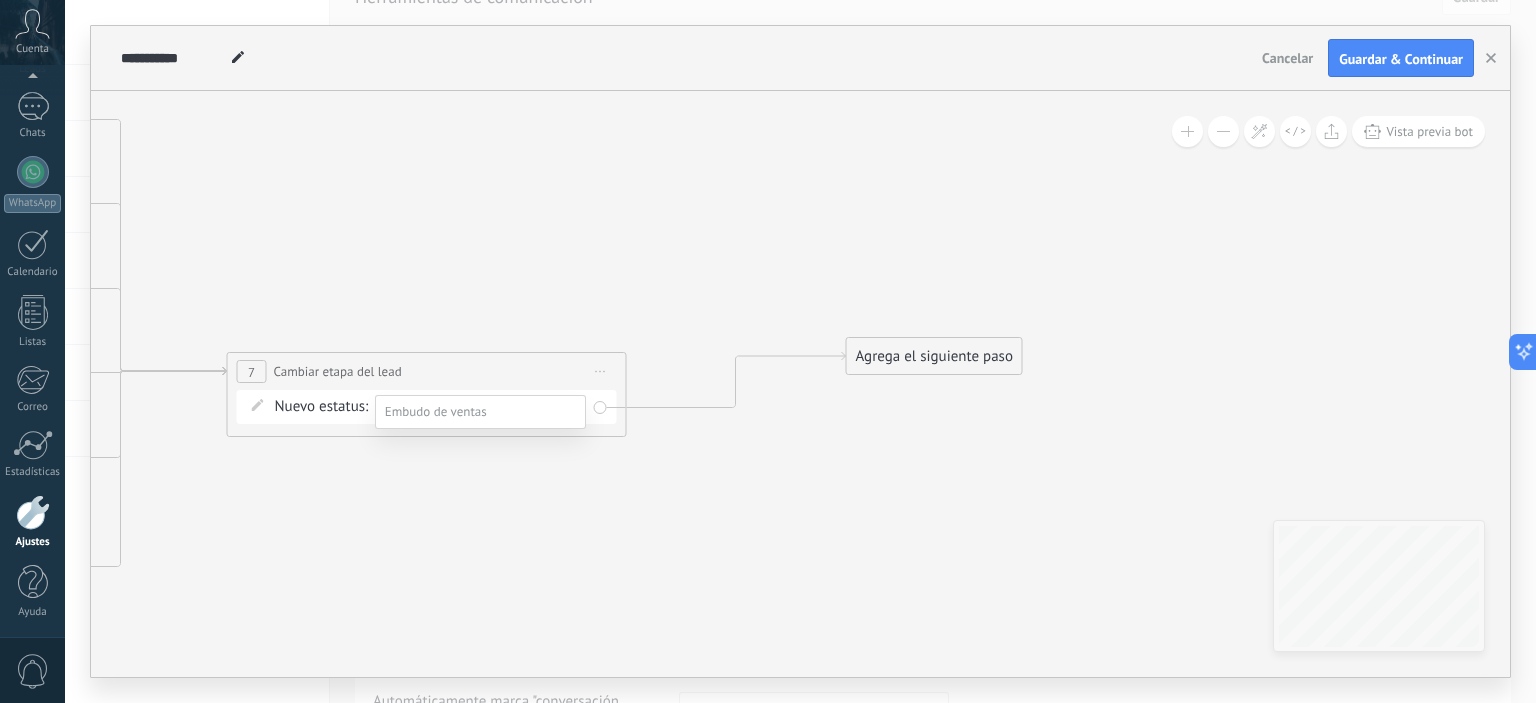 click on "Respondio primer mensa" at bounding box center (0, 0) 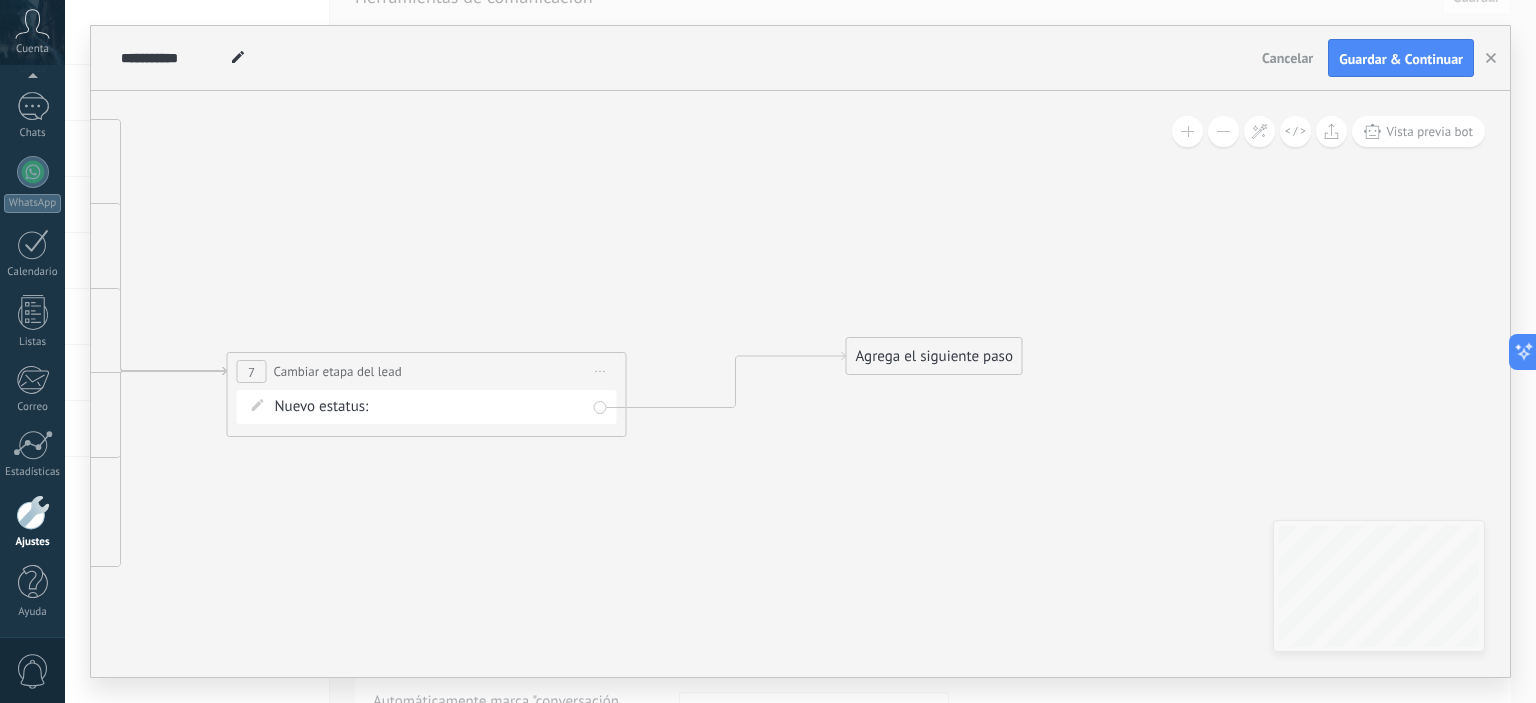 drag, startPoint x: 482, startPoint y: 517, endPoint x: 1292, endPoint y: 511, distance: 810.0222 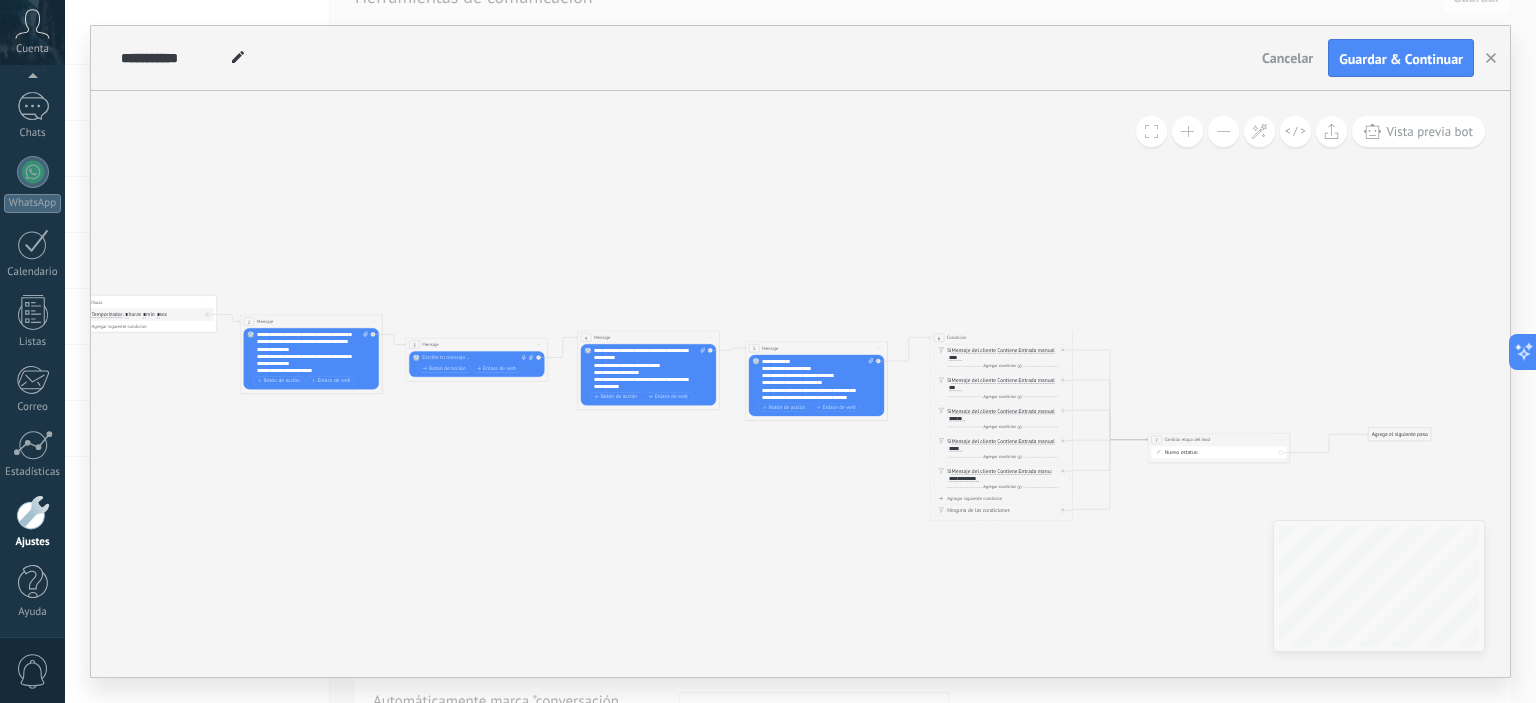 drag, startPoint x: 352, startPoint y: 408, endPoint x: 864, endPoint y: 476, distance: 516.4959 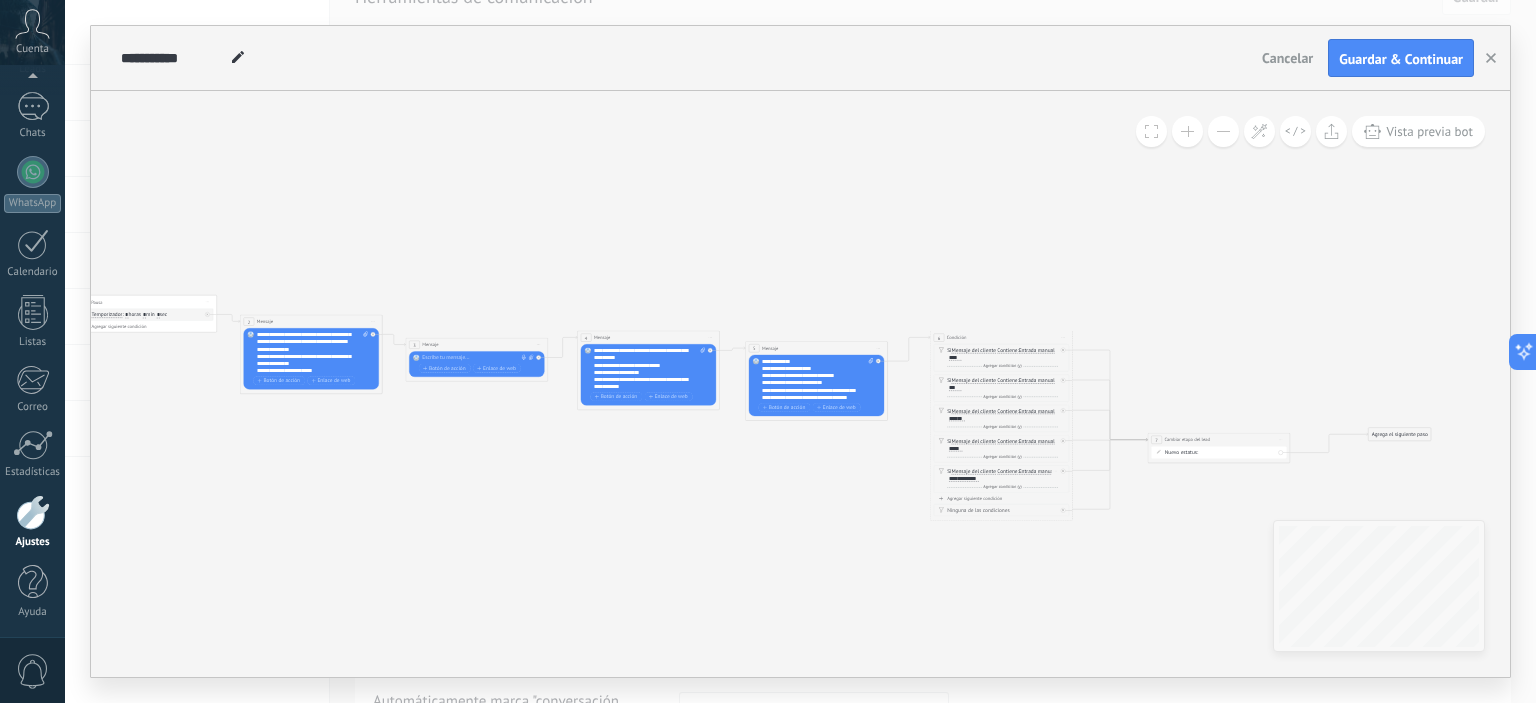 click 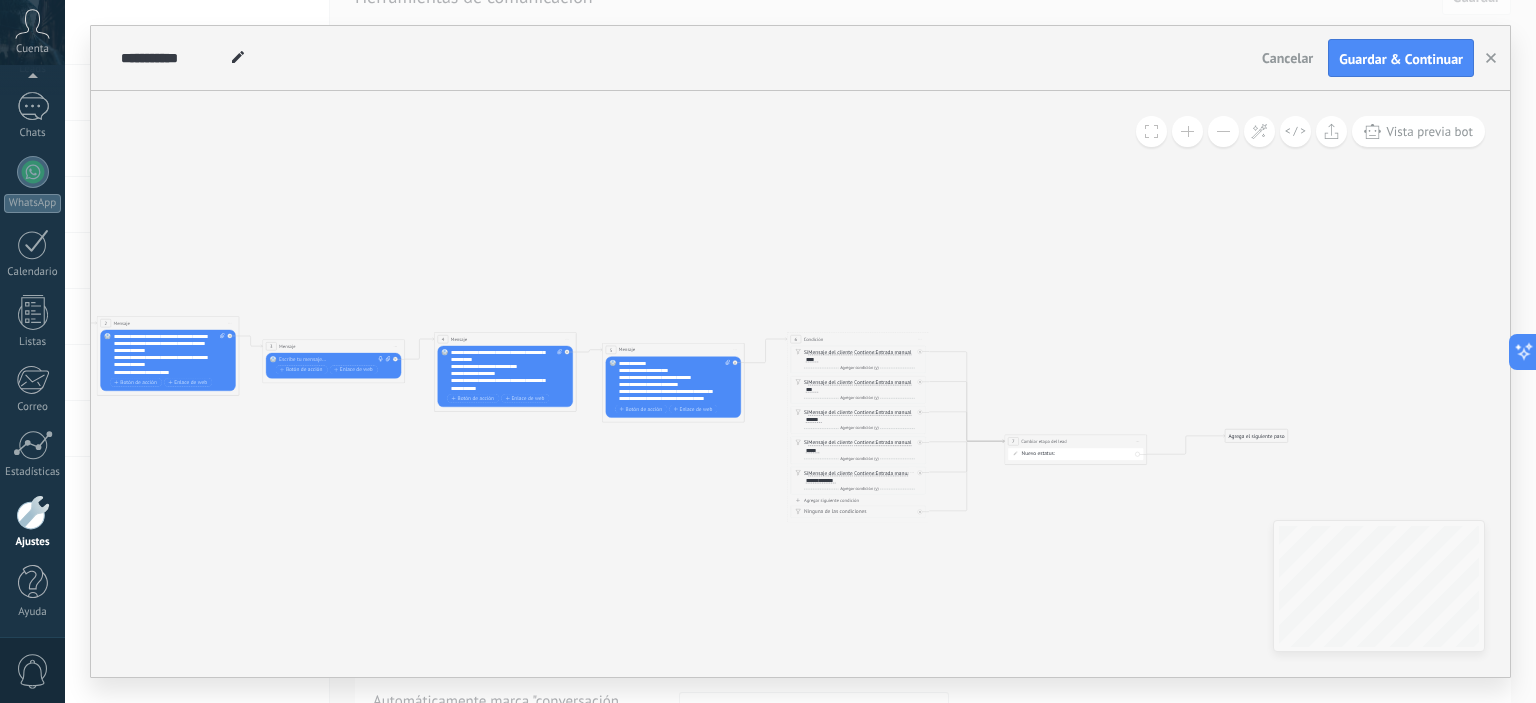 drag, startPoint x: 815, startPoint y: 471, endPoint x: 401, endPoint y: 467, distance: 414.01932 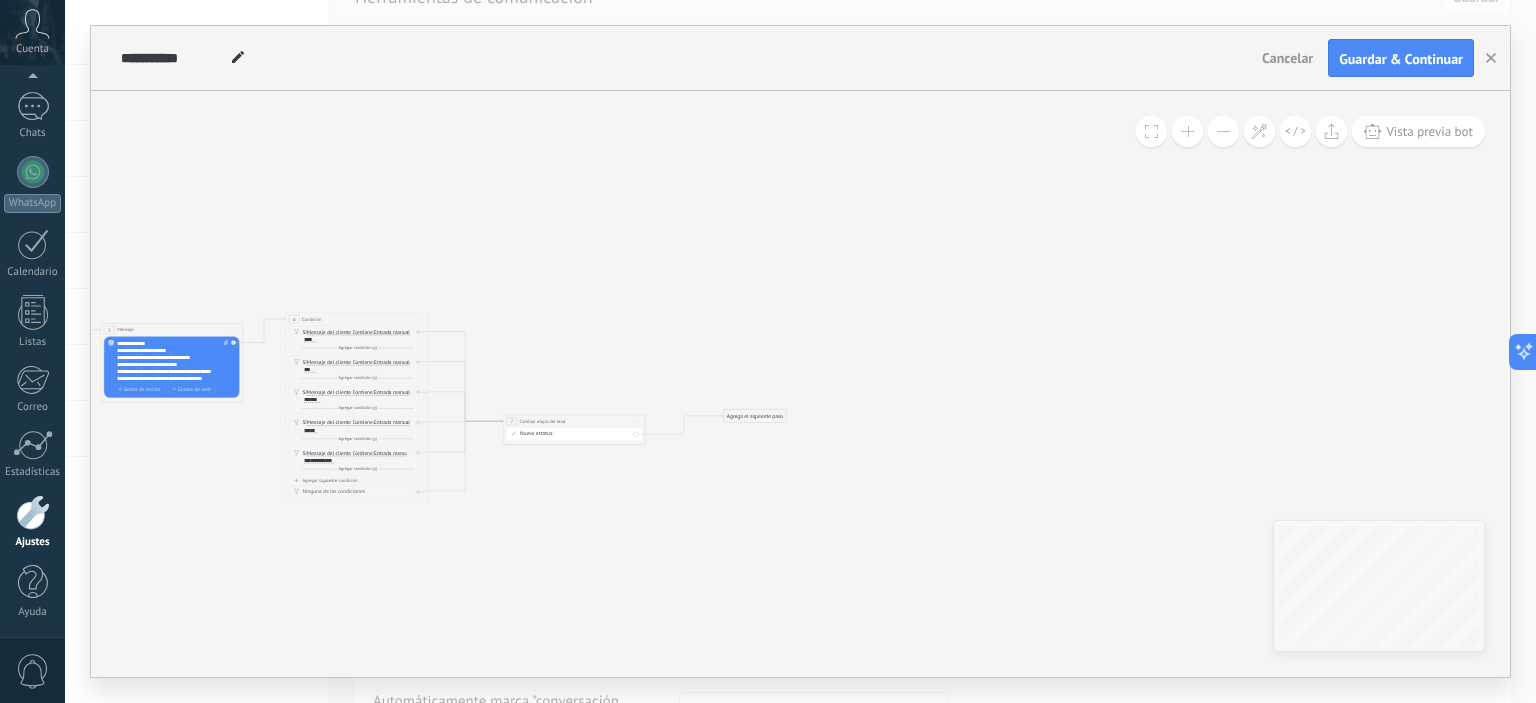 drag, startPoint x: 1164, startPoint y: 349, endPoint x: 935, endPoint y: 335, distance: 229.42755 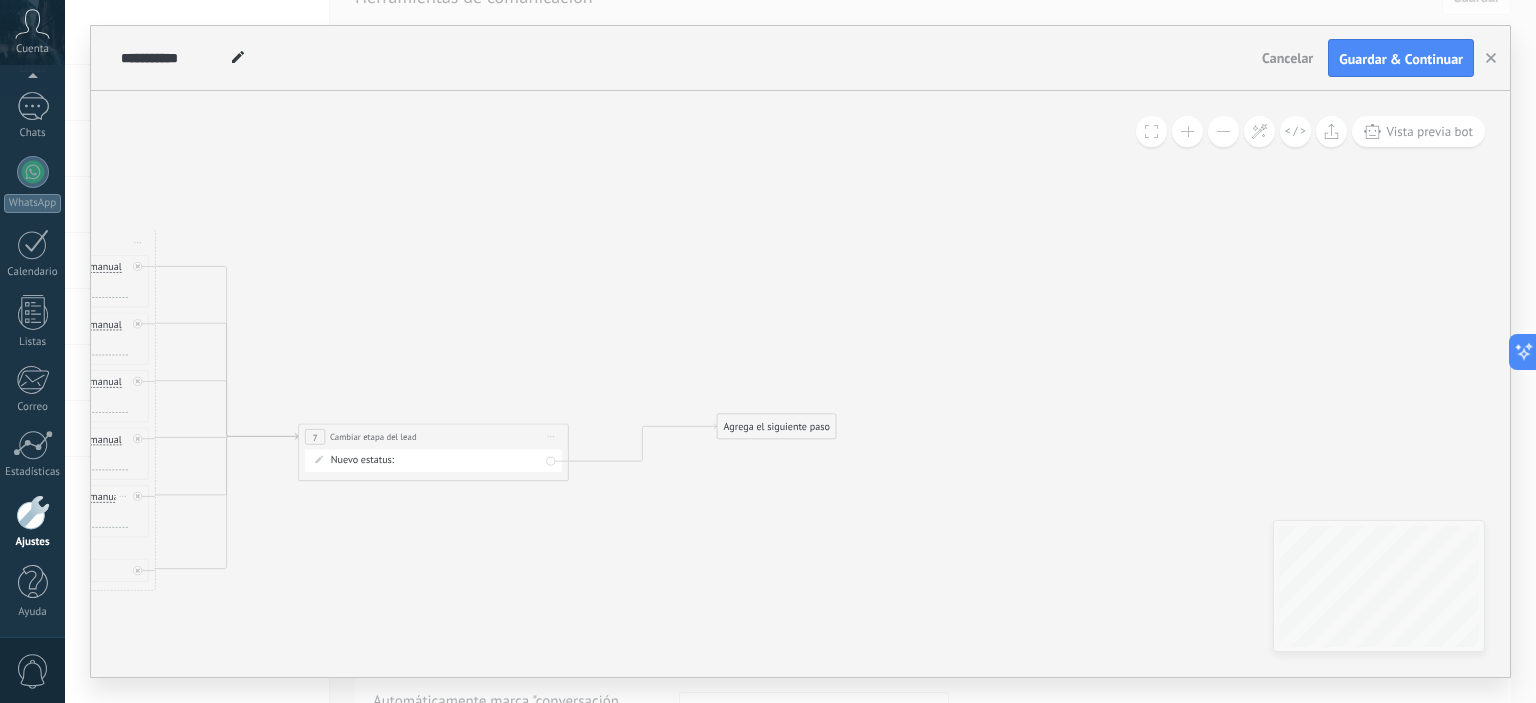 drag, startPoint x: 753, startPoint y: 345, endPoint x: 764, endPoint y: 323, distance: 24.596748 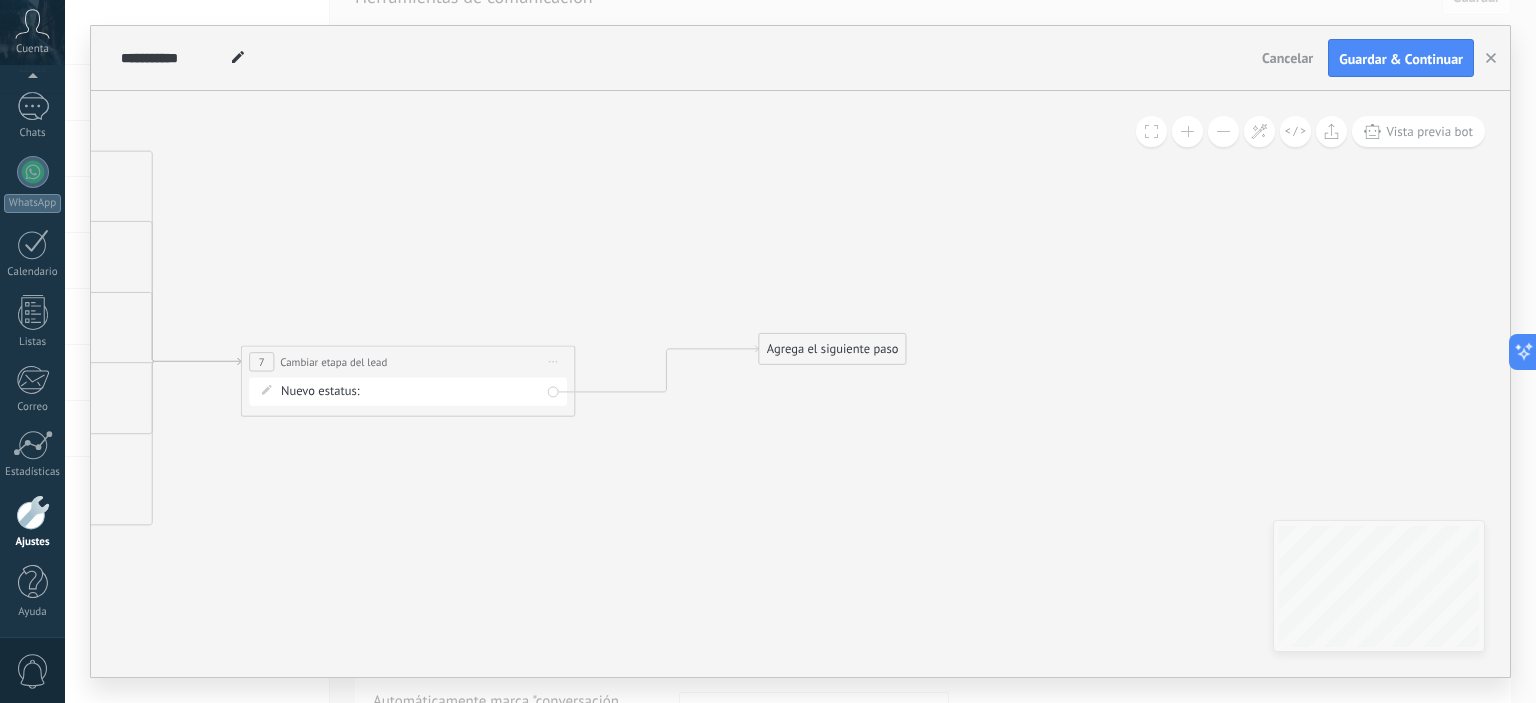 click on "Agrega el siguiente paso" at bounding box center (832, 350) 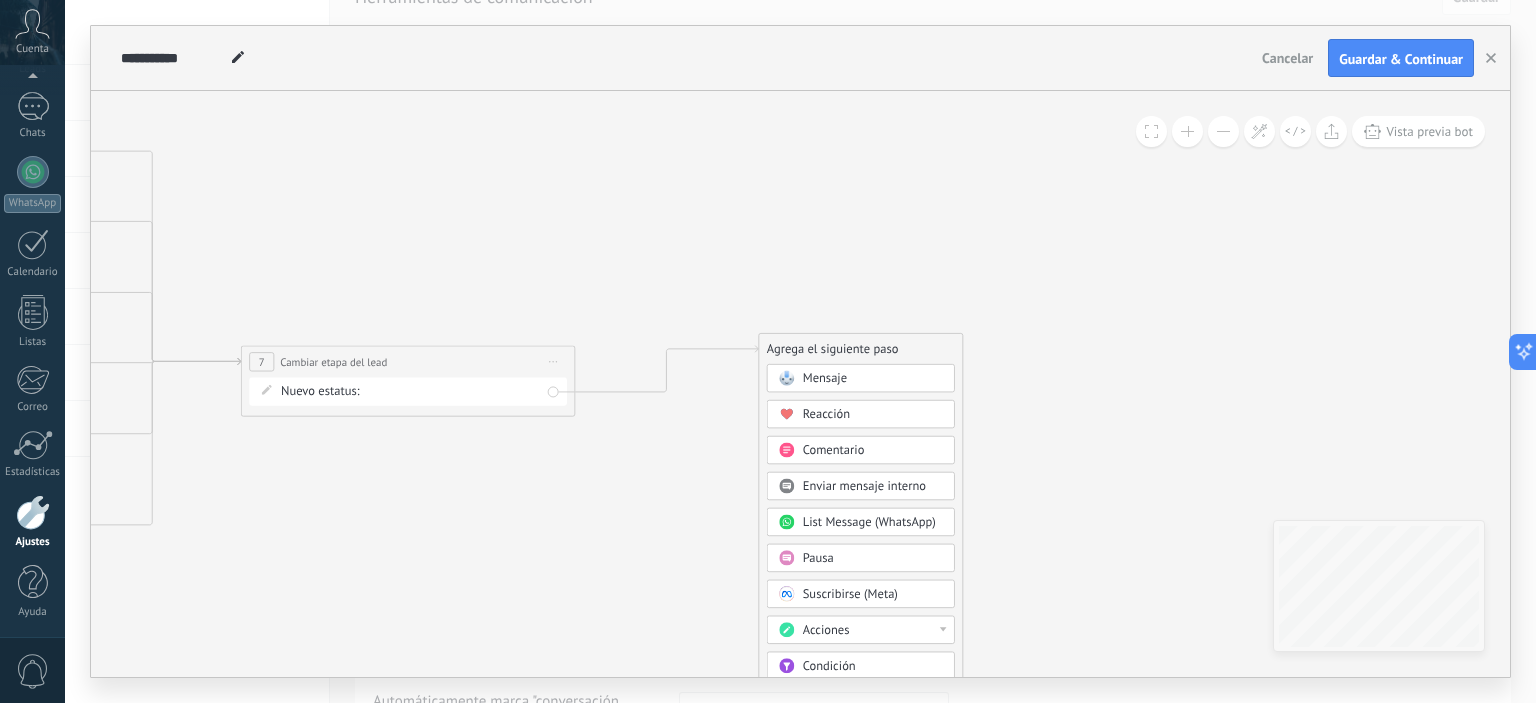 click on "Mensaje" at bounding box center [873, 379] 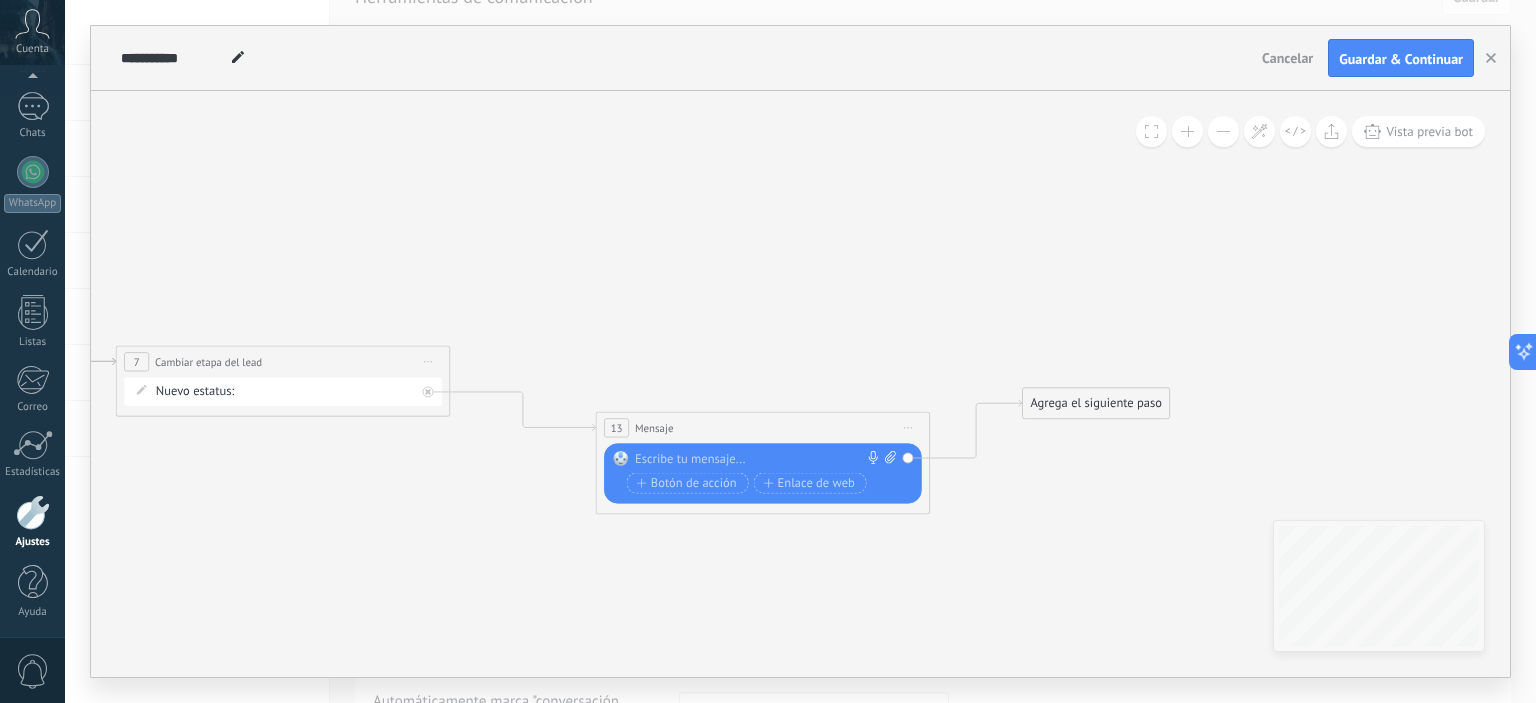drag, startPoint x: 739, startPoint y: 347, endPoint x: 685, endPoint y: 431, distance: 99.8599 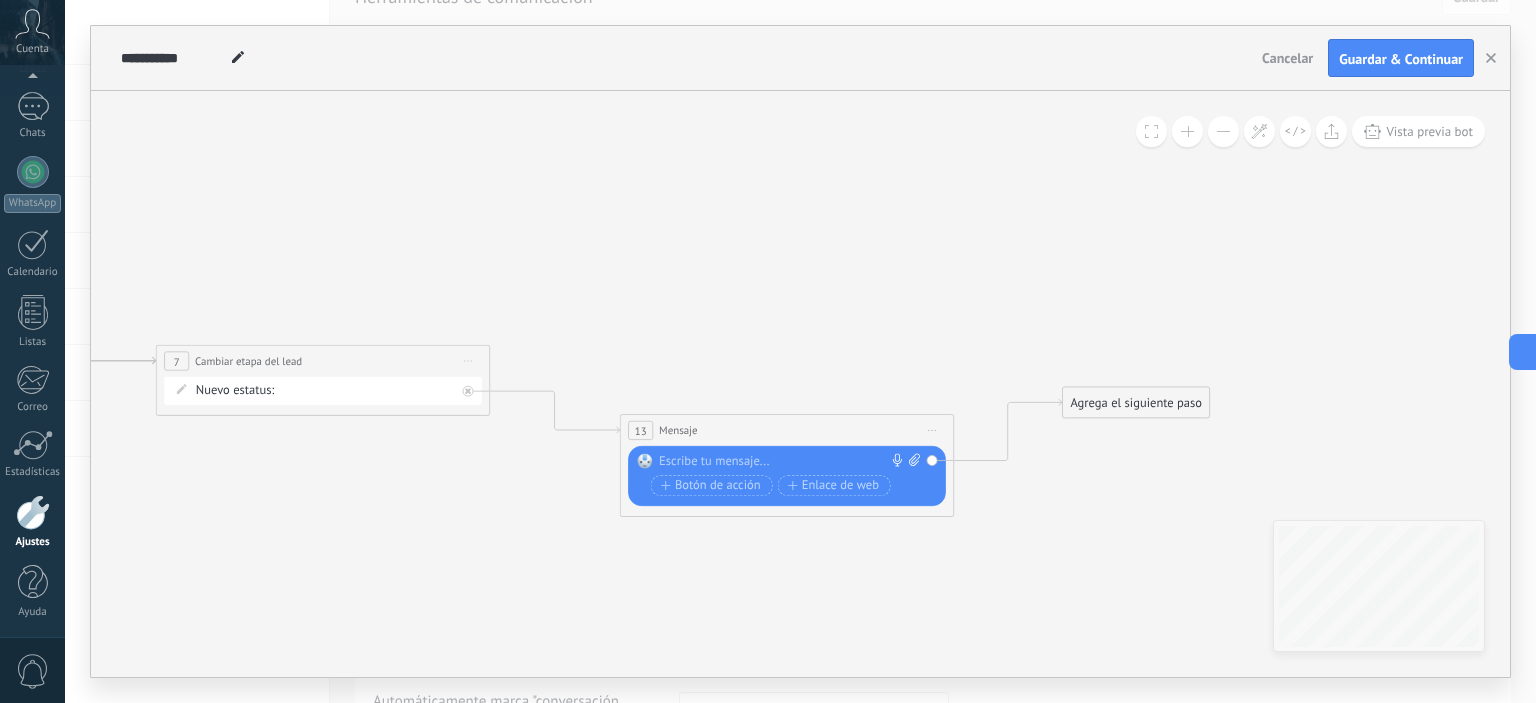 drag, startPoint x: 636, startPoint y: 327, endPoint x: 879, endPoint y: 285, distance: 246.60292 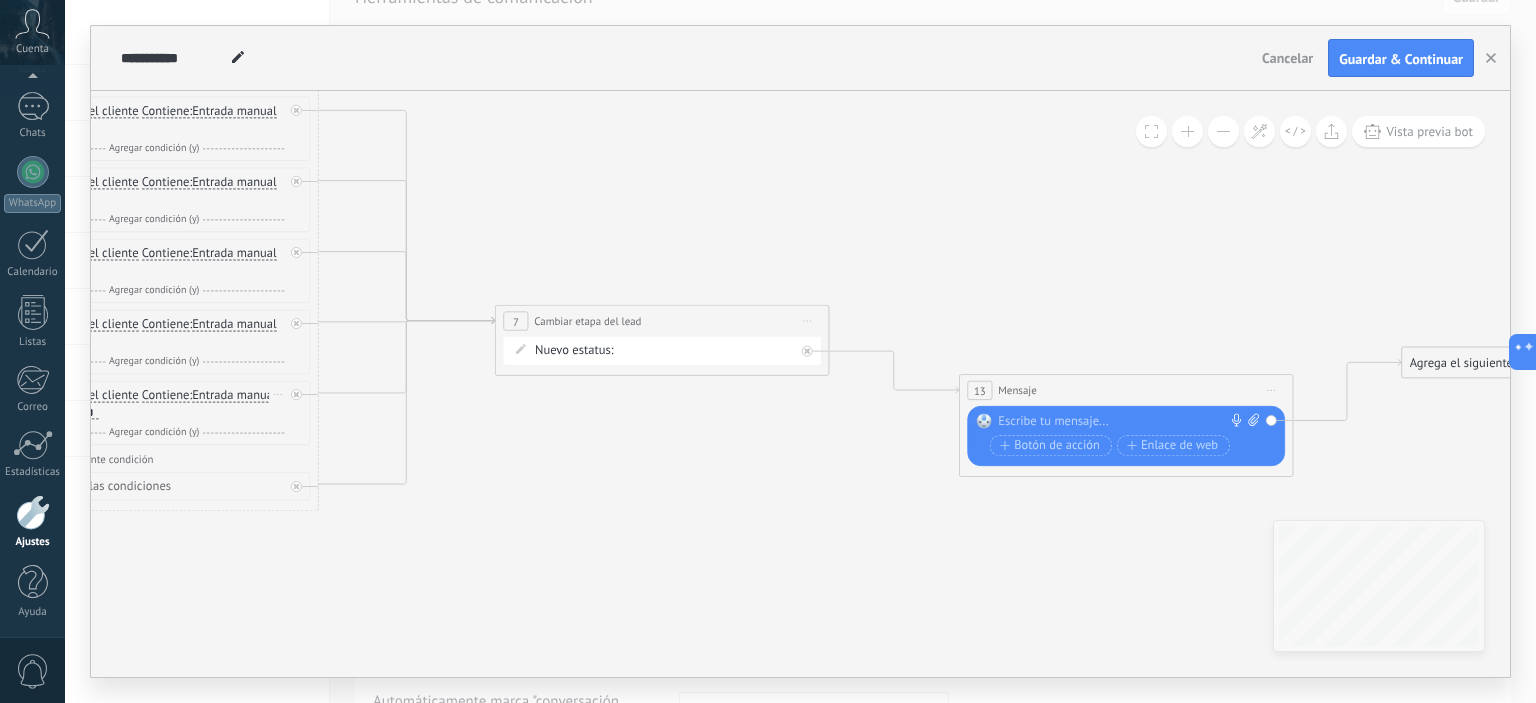 drag, startPoint x: 470, startPoint y: 273, endPoint x: 865, endPoint y: 348, distance: 402.05722 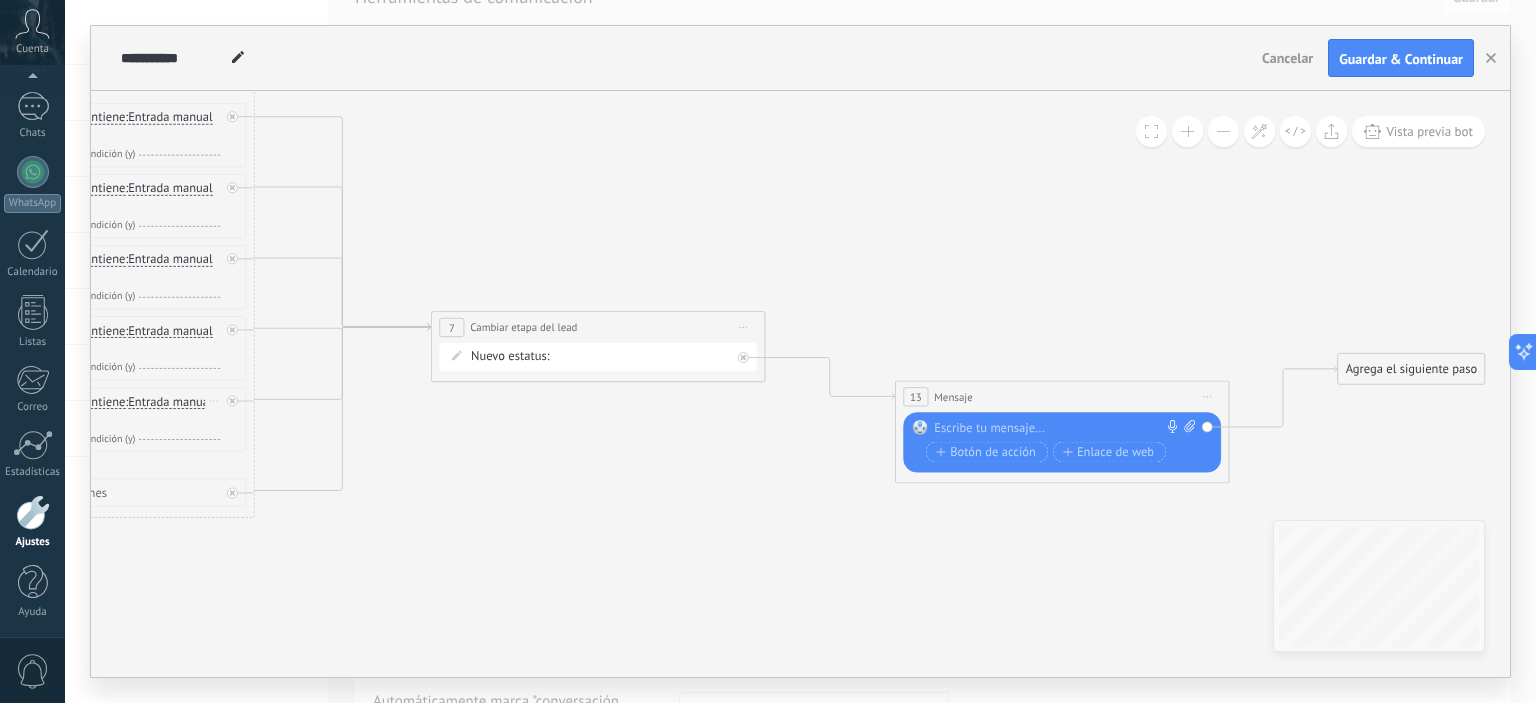 drag, startPoint x: 970, startPoint y: 275, endPoint x: 422, endPoint y: 175, distance: 557.0494 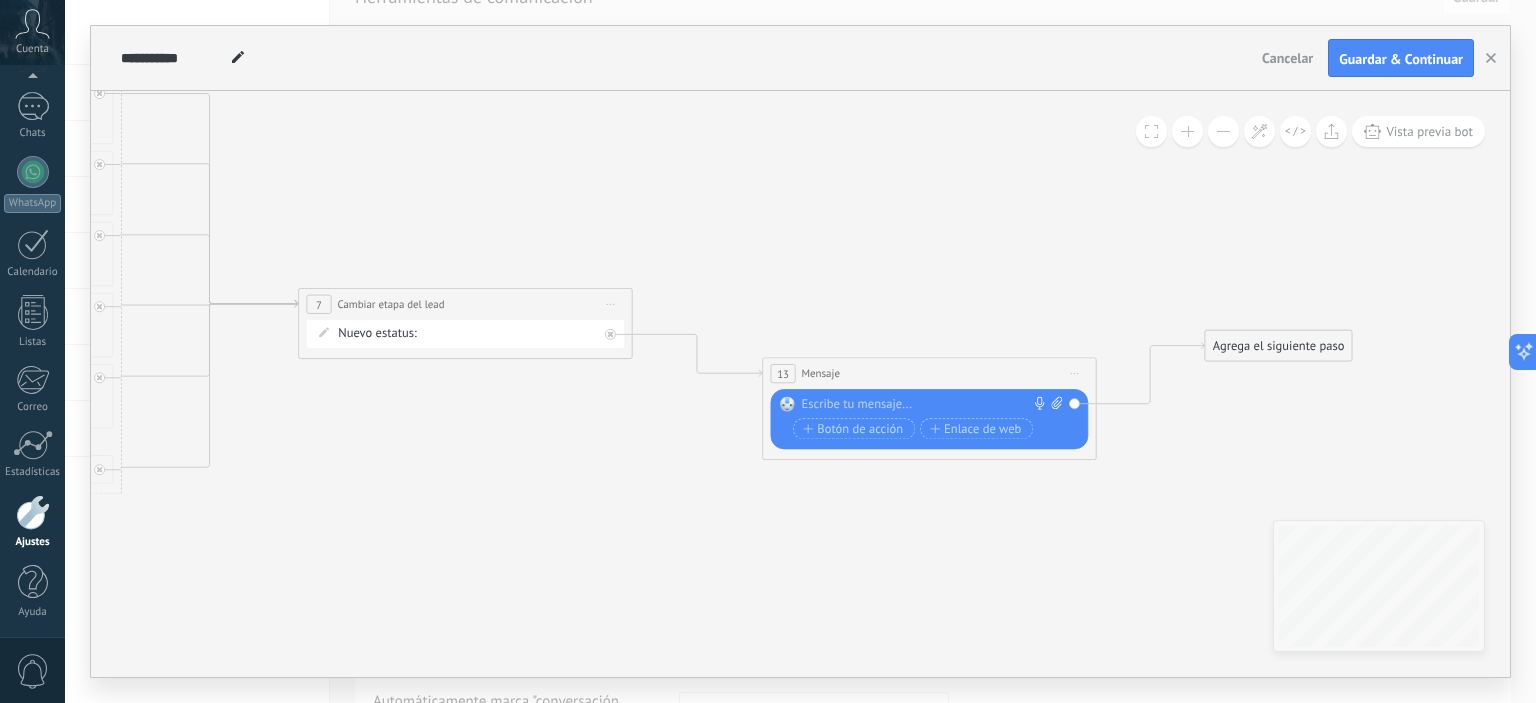 drag, startPoint x: 912, startPoint y: 284, endPoint x: 780, endPoint y: 284, distance: 132 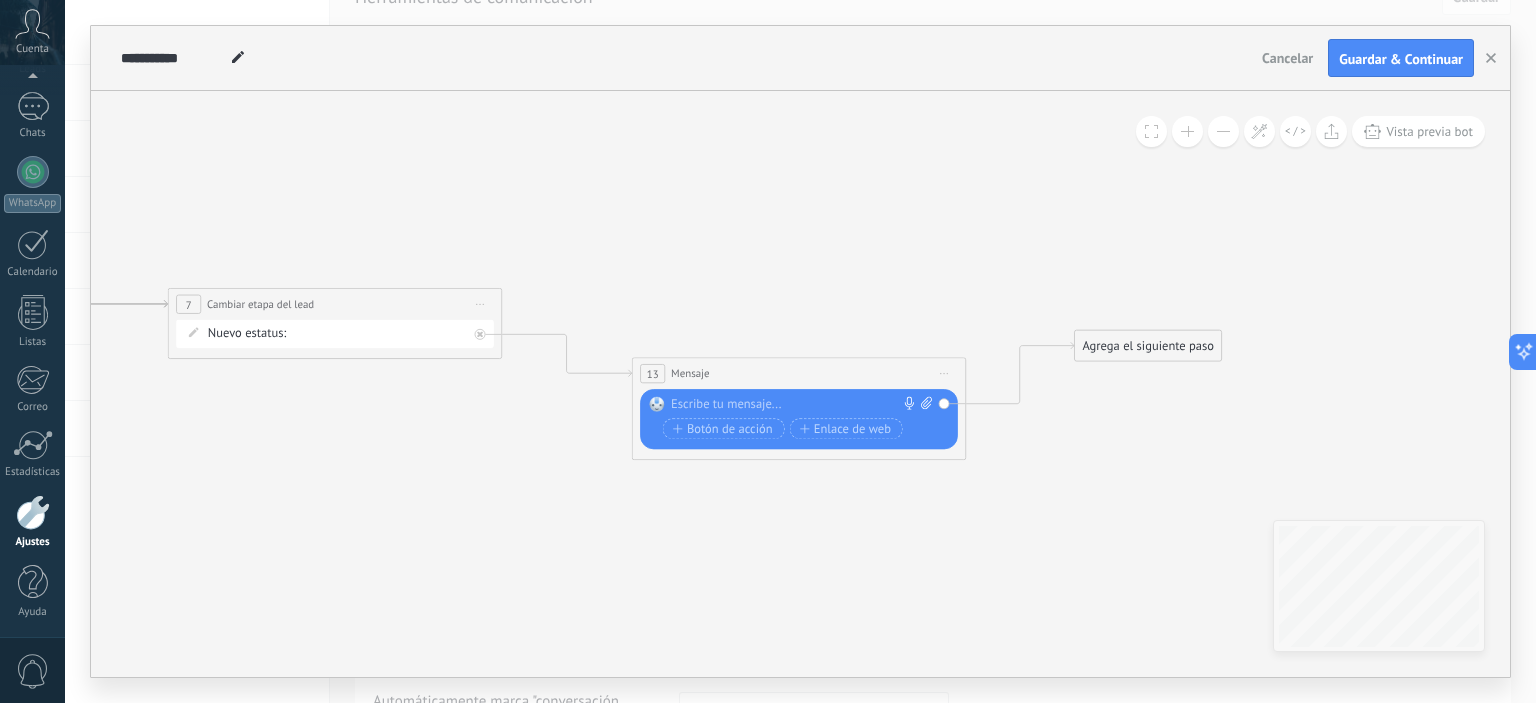 click on "Respondio primer mensa Respondió segundo mensaje Llamada agendada [MEDICAL_DATA] con rebaja [MEDICAL_DATA] Factura pagada – ganado Proyecto cancelado – perdido" at bounding box center [0, 0] 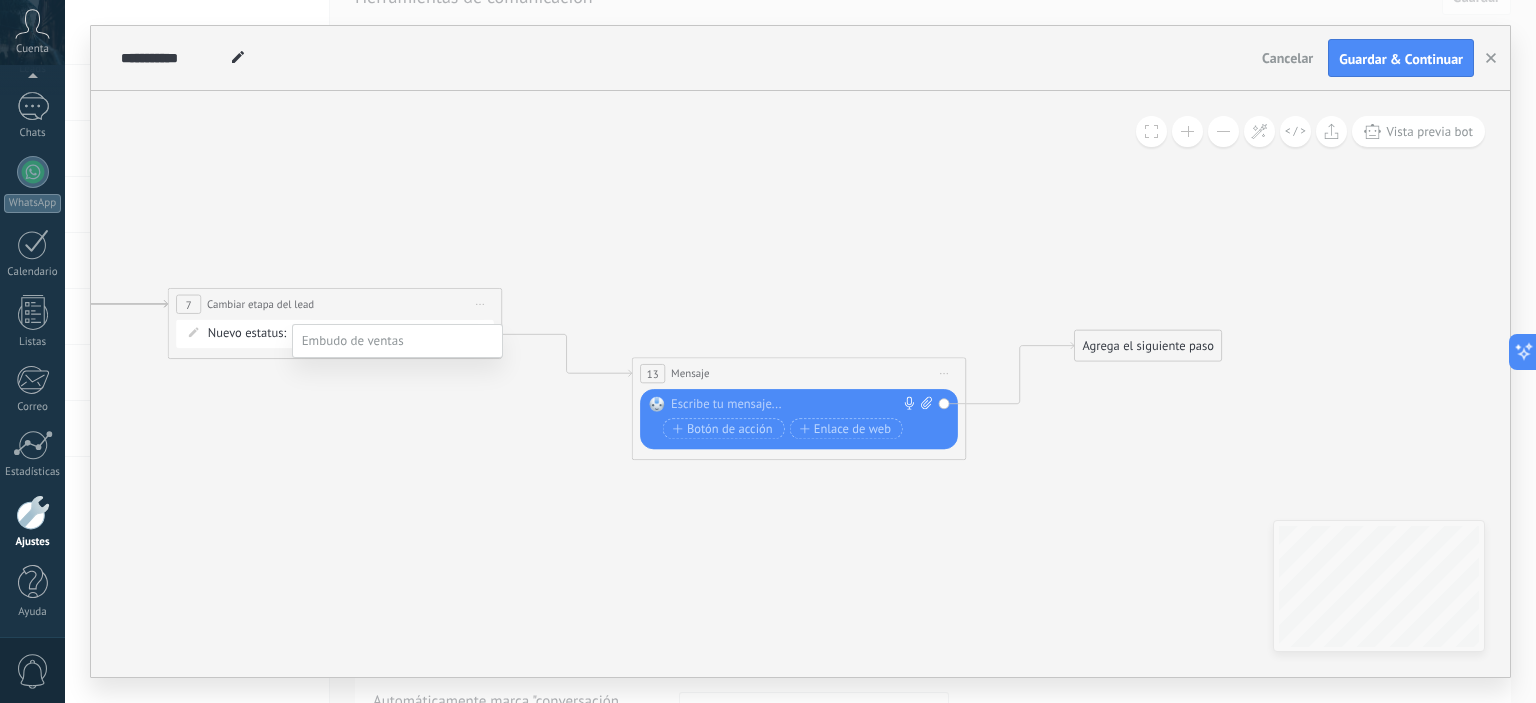click at bounding box center [800, 351] 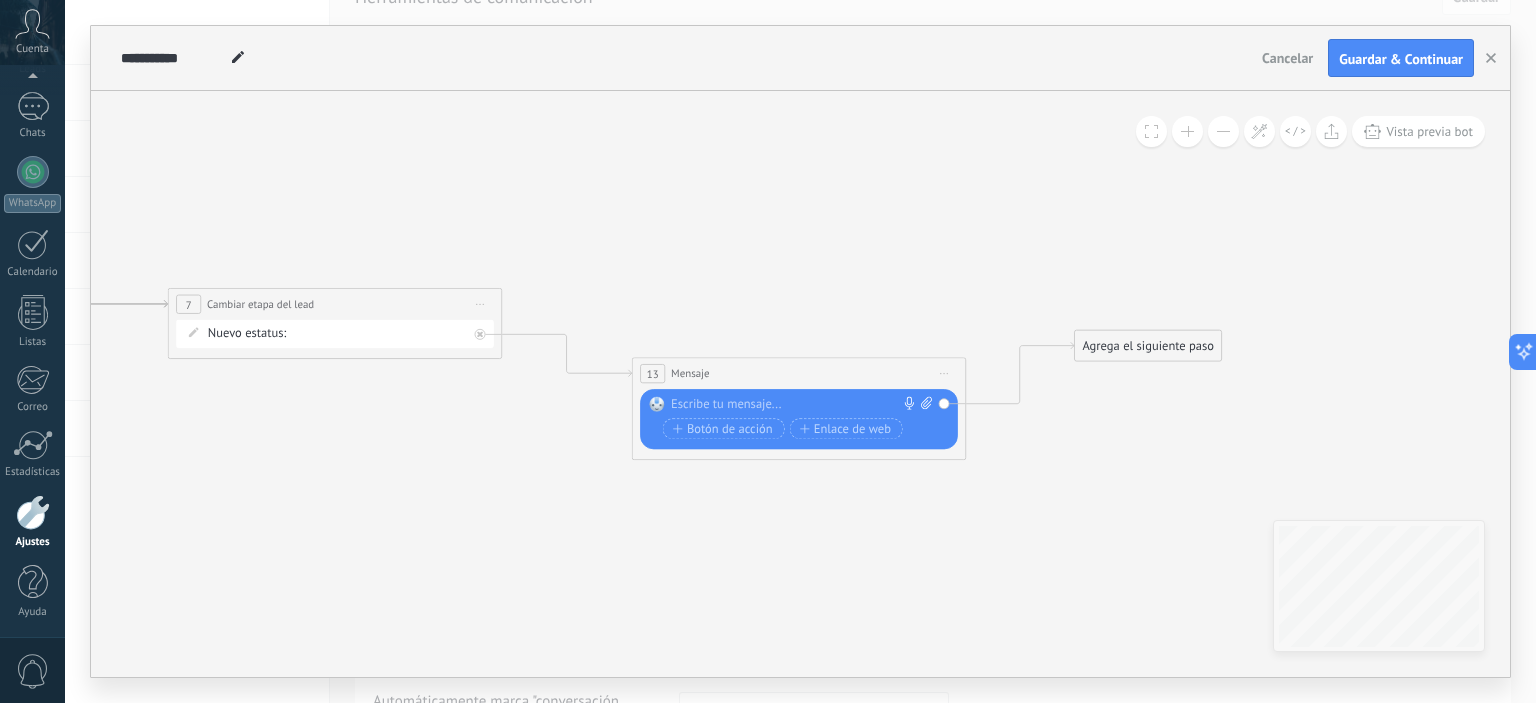drag, startPoint x: 800, startPoint y: 383, endPoint x: 794, endPoint y: 356, distance: 27.658634 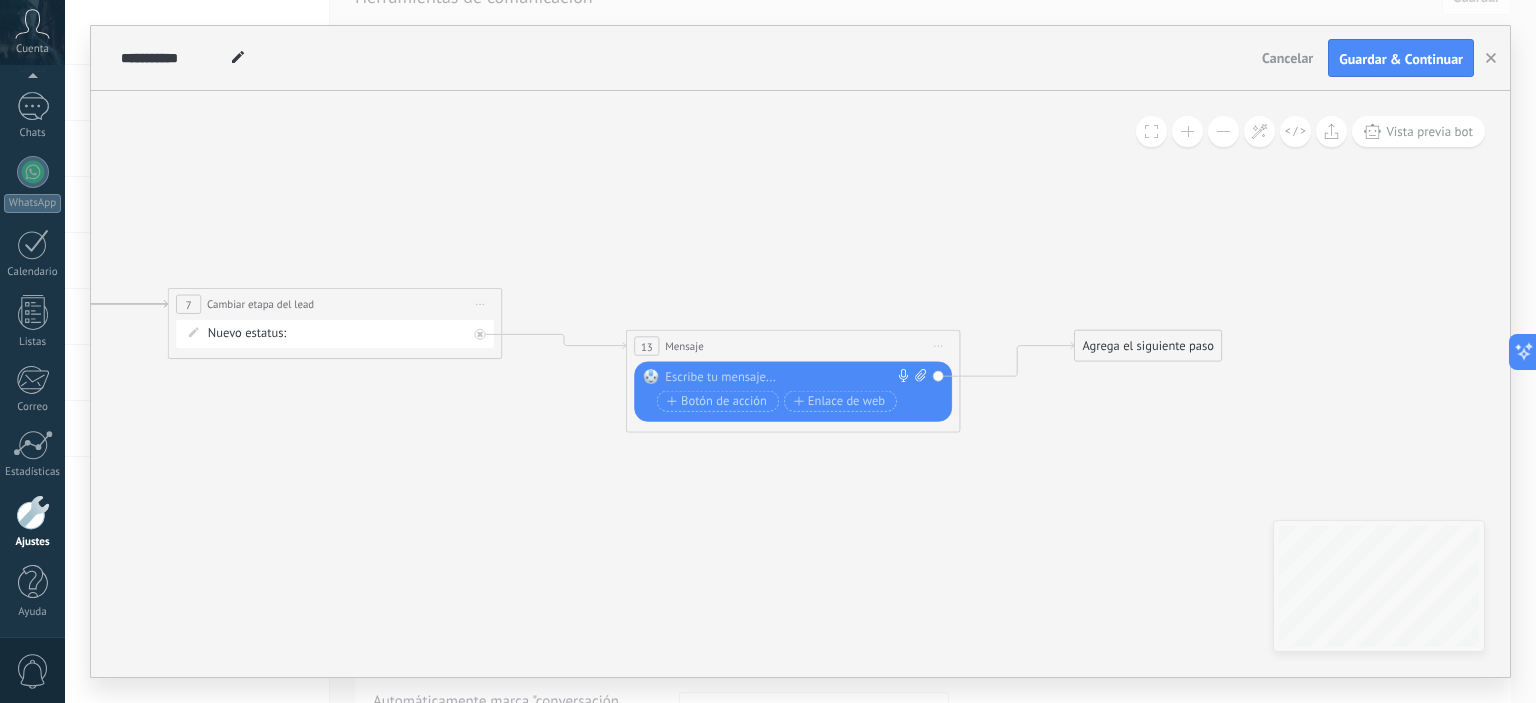 click at bounding box center [789, 377] 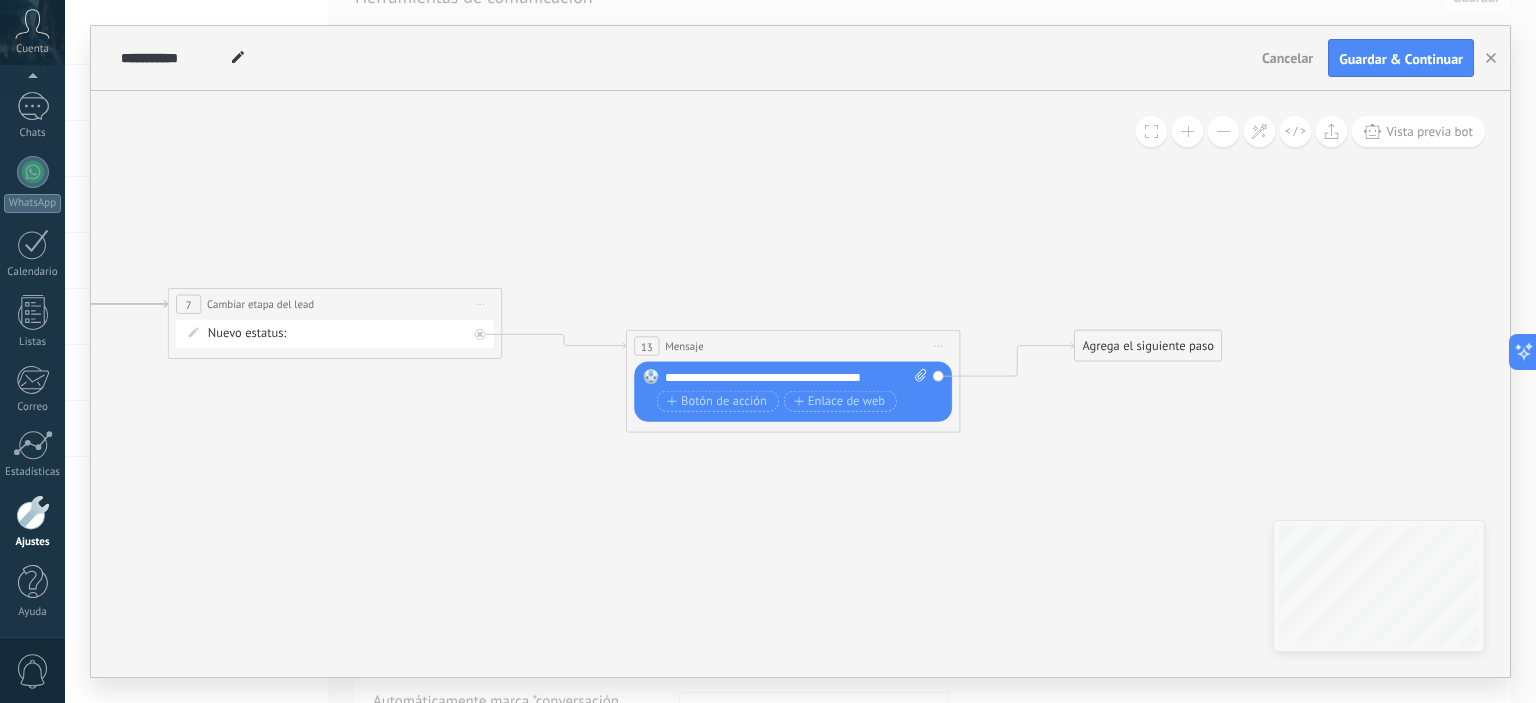 click on "**********" at bounding box center (796, 377) 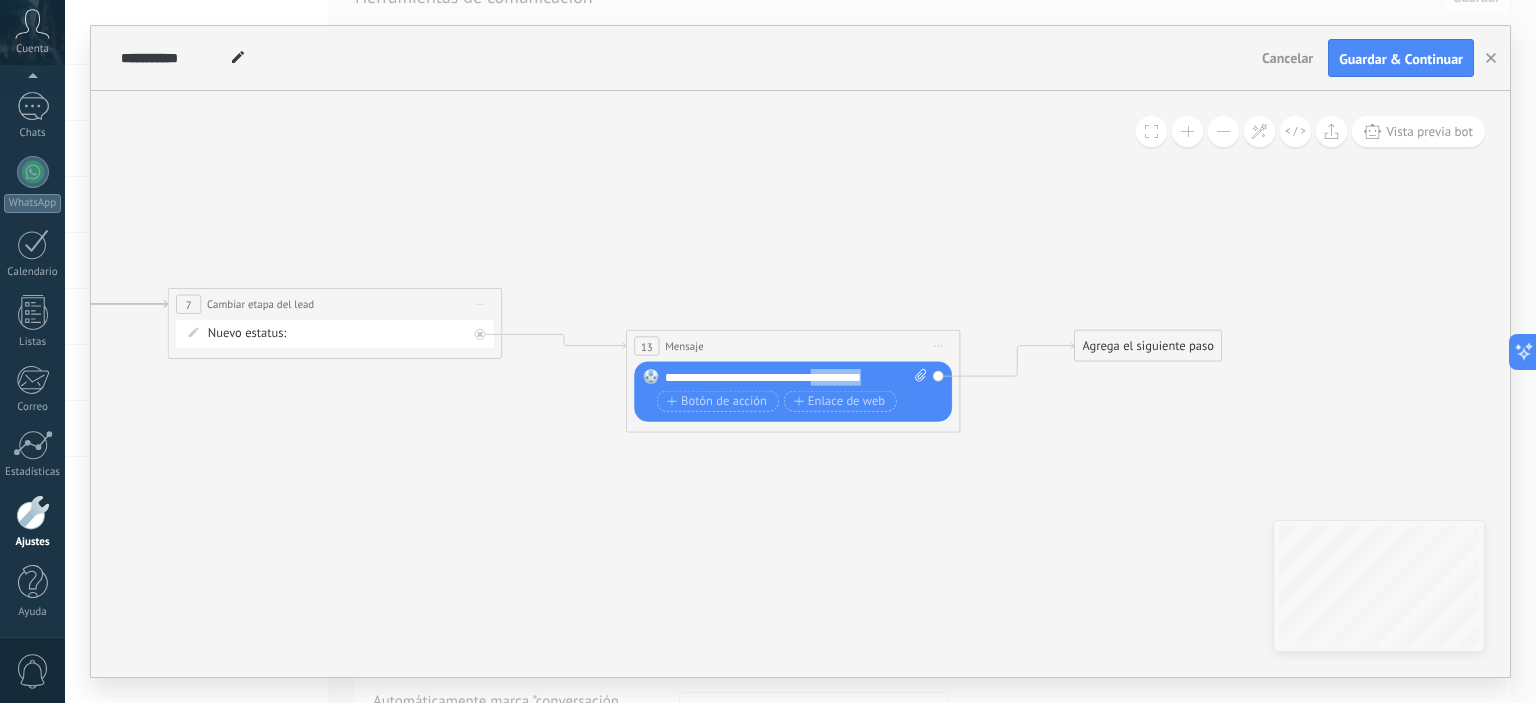 click on "**********" at bounding box center [796, 377] 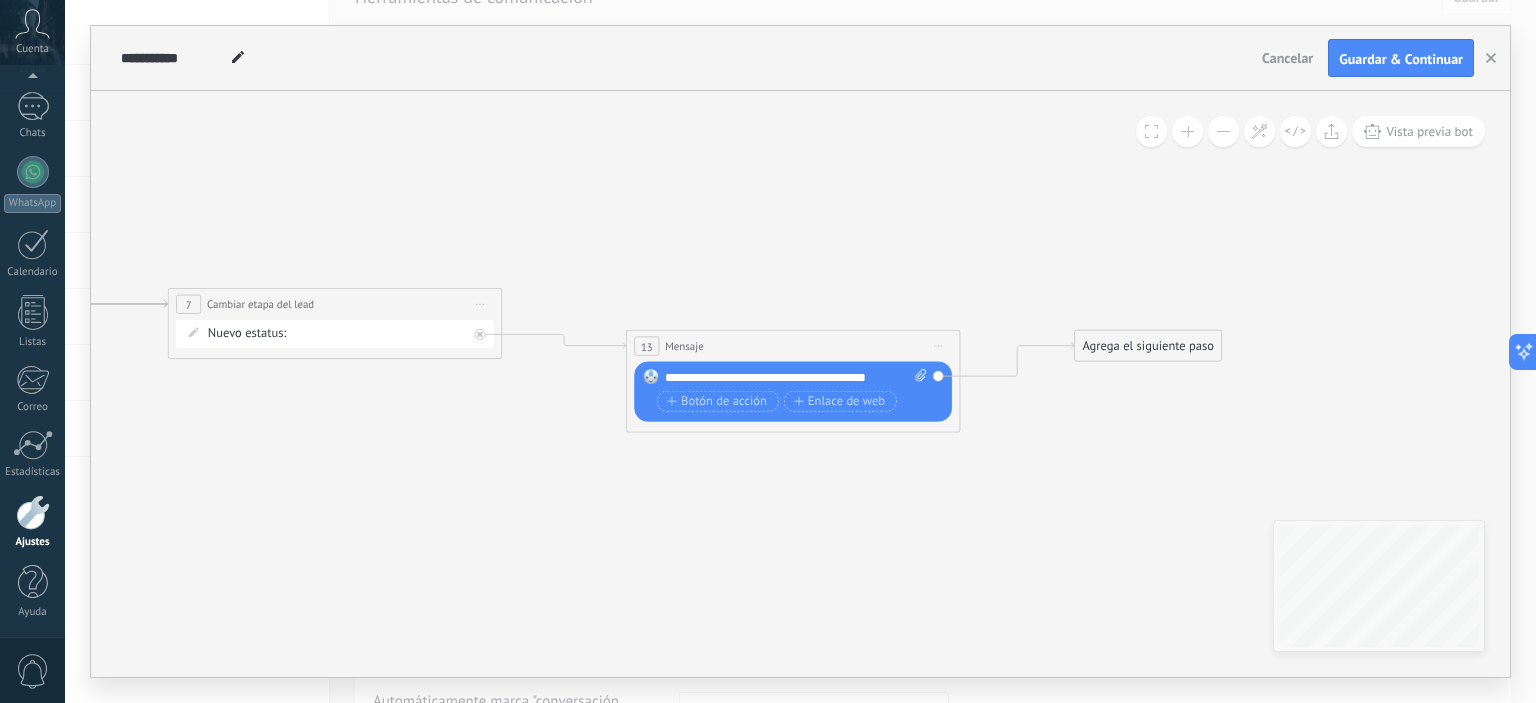 click 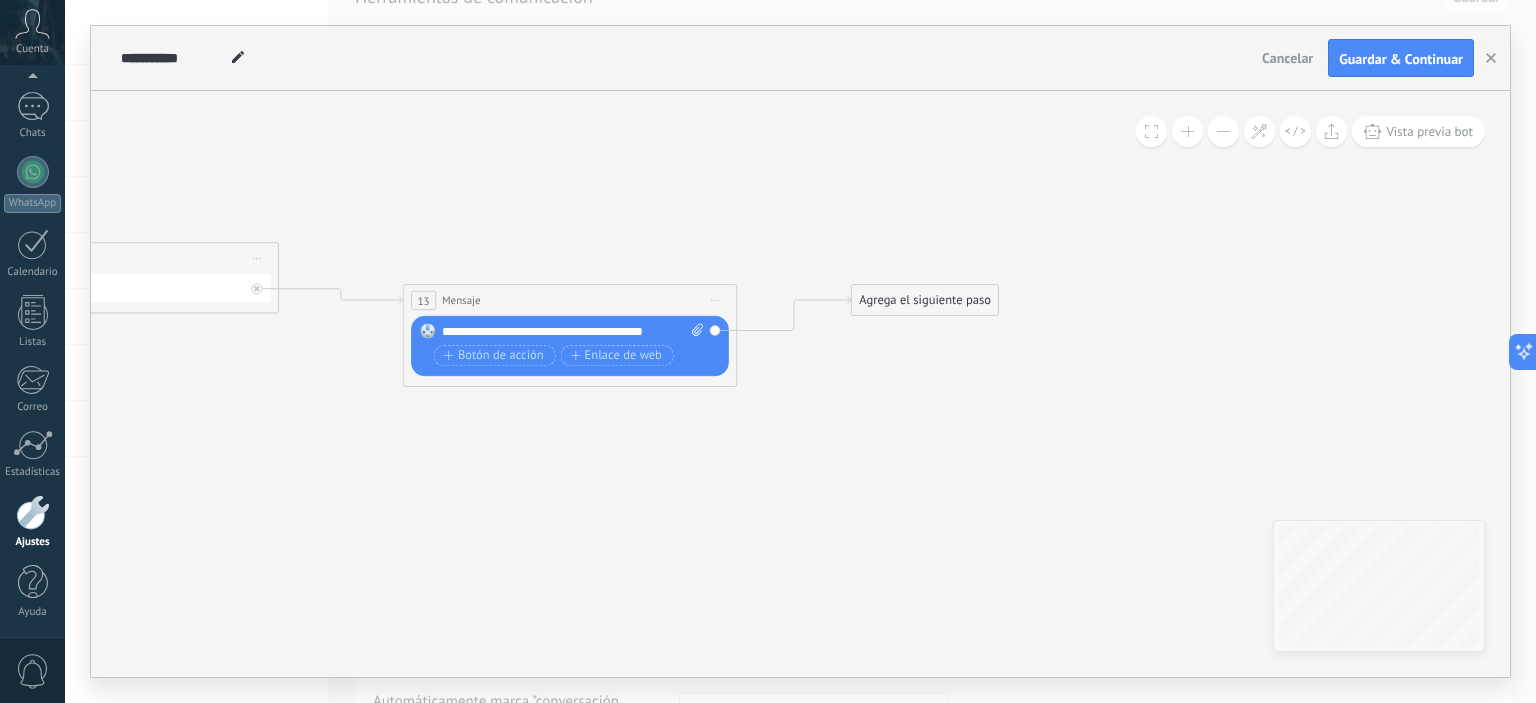 click on "Agrega el siguiente paso" at bounding box center (925, 301) 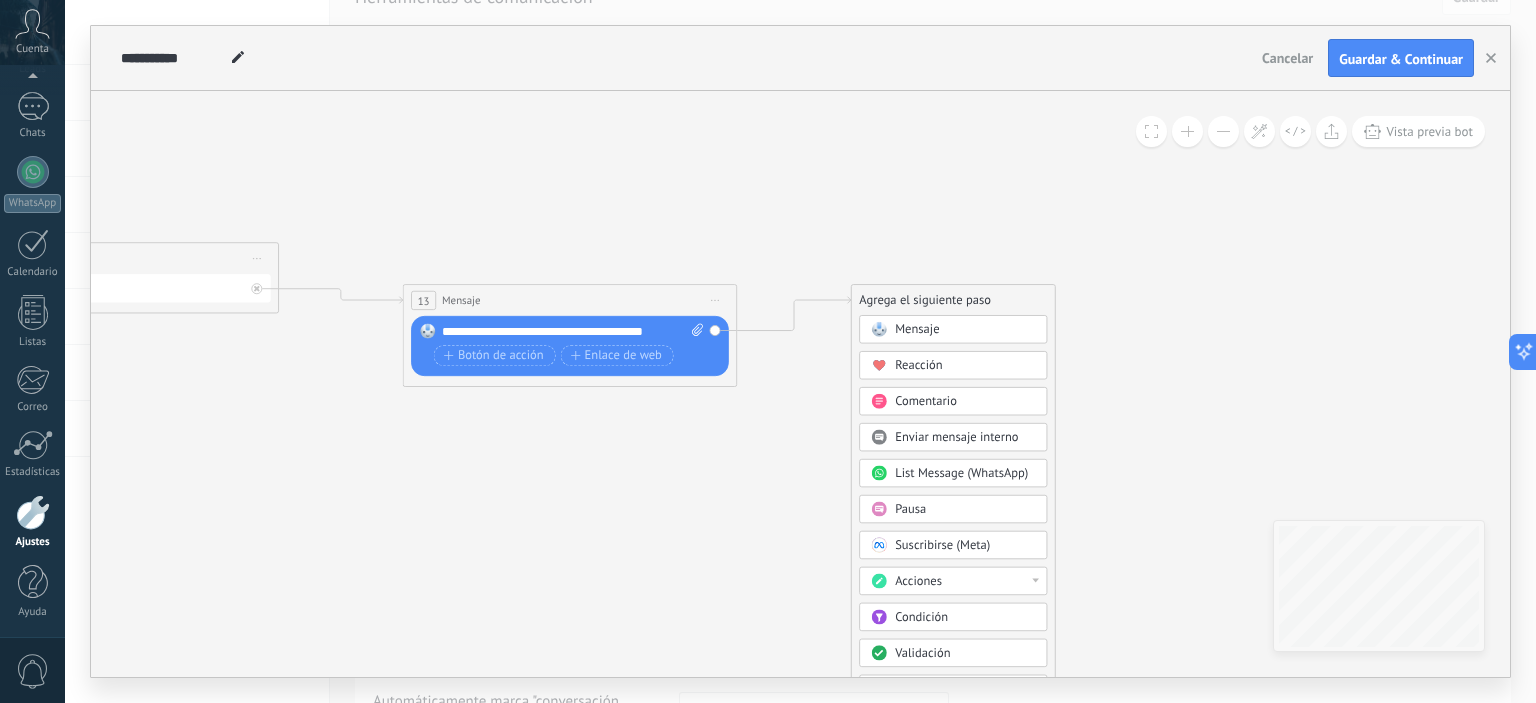 click on "Acciones" at bounding box center (918, 582) 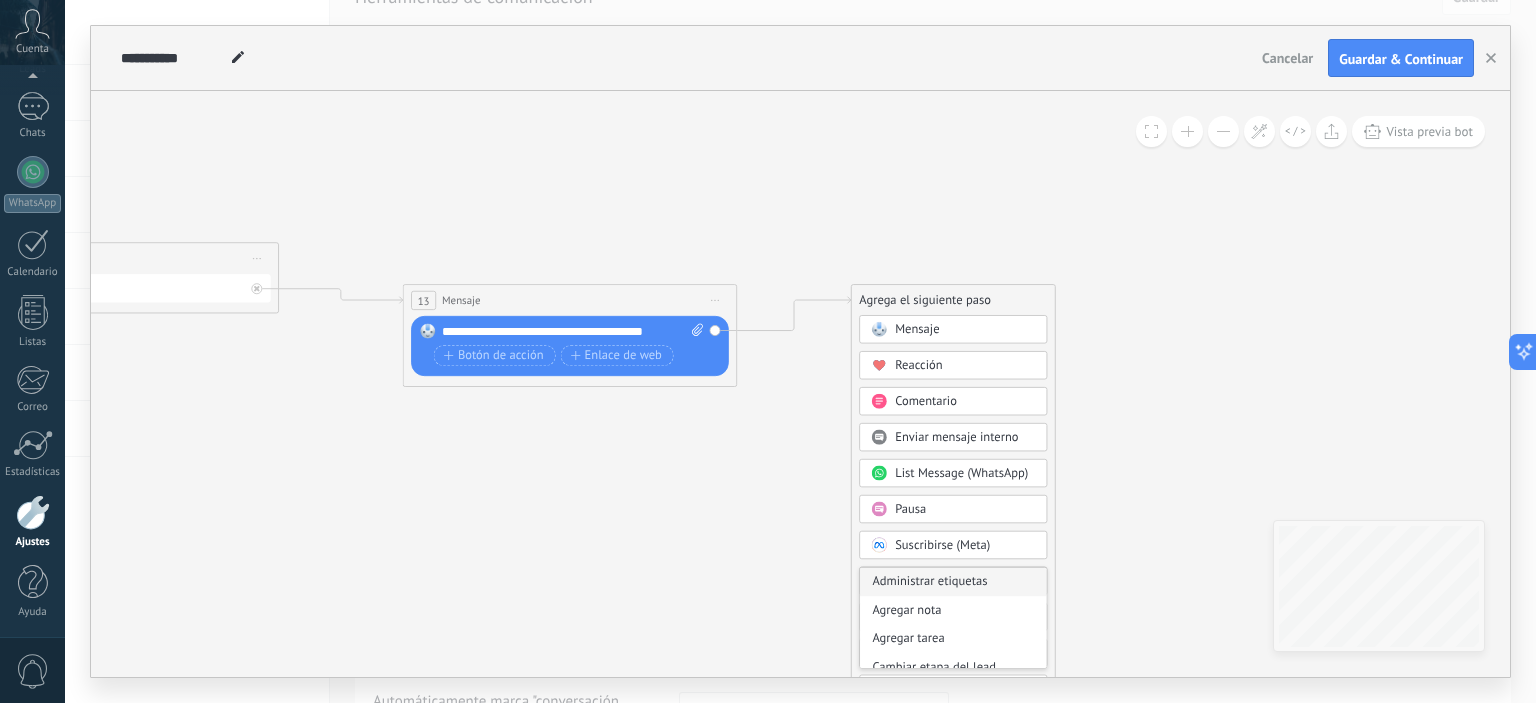 scroll, scrollTop: 300, scrollLeft: 0, axis: vertical 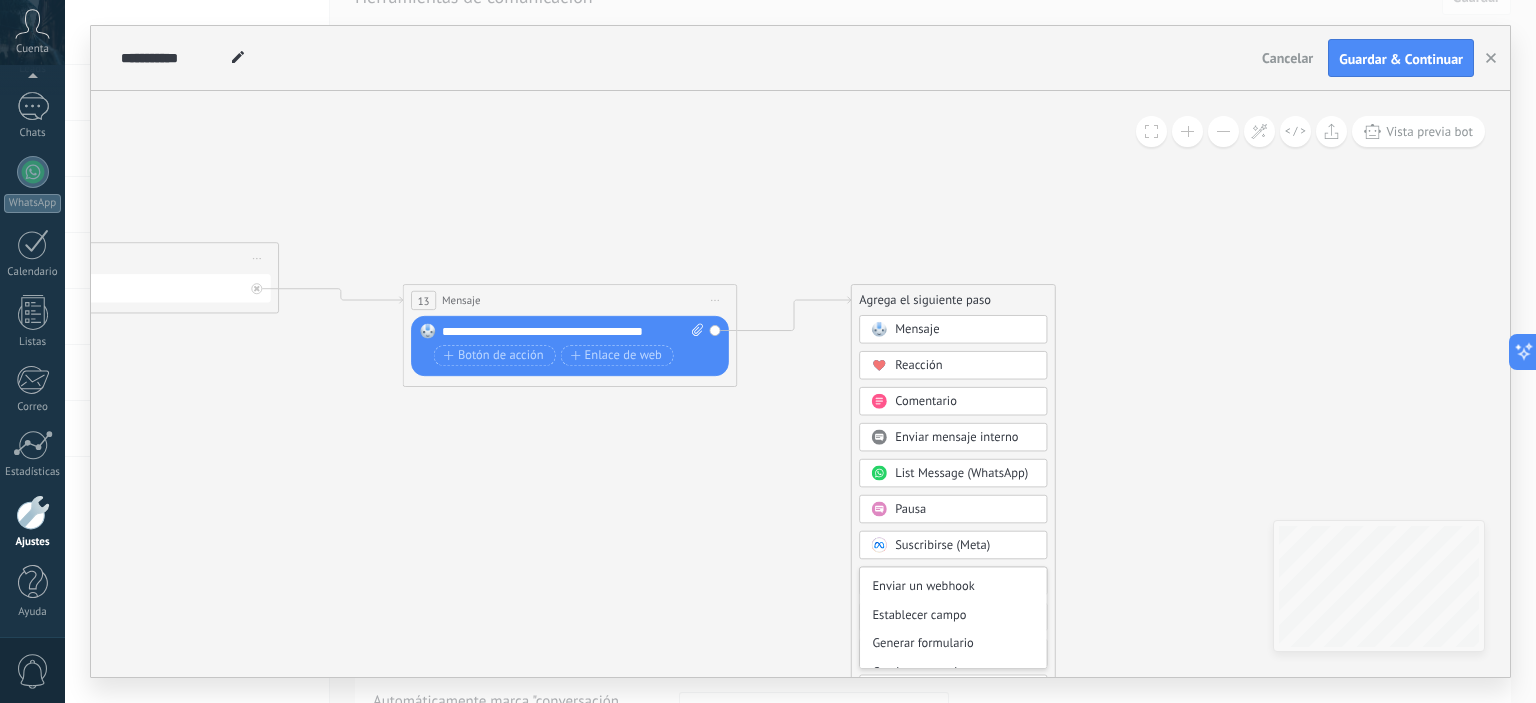 click on "Agrega el siguiente paso" at bounding box center (953, 301) 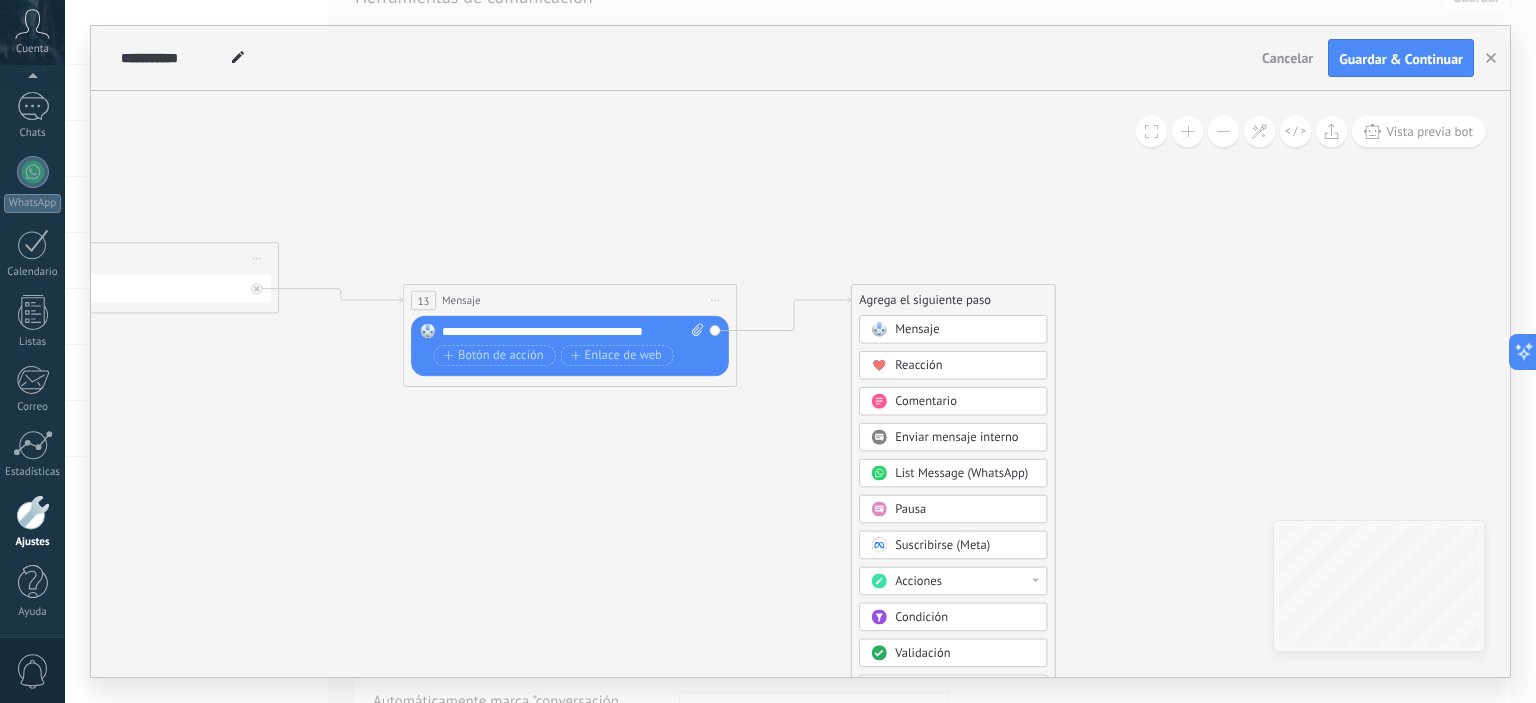 click on "Agrega el siguiente paso" at bounding box center (953, 301) 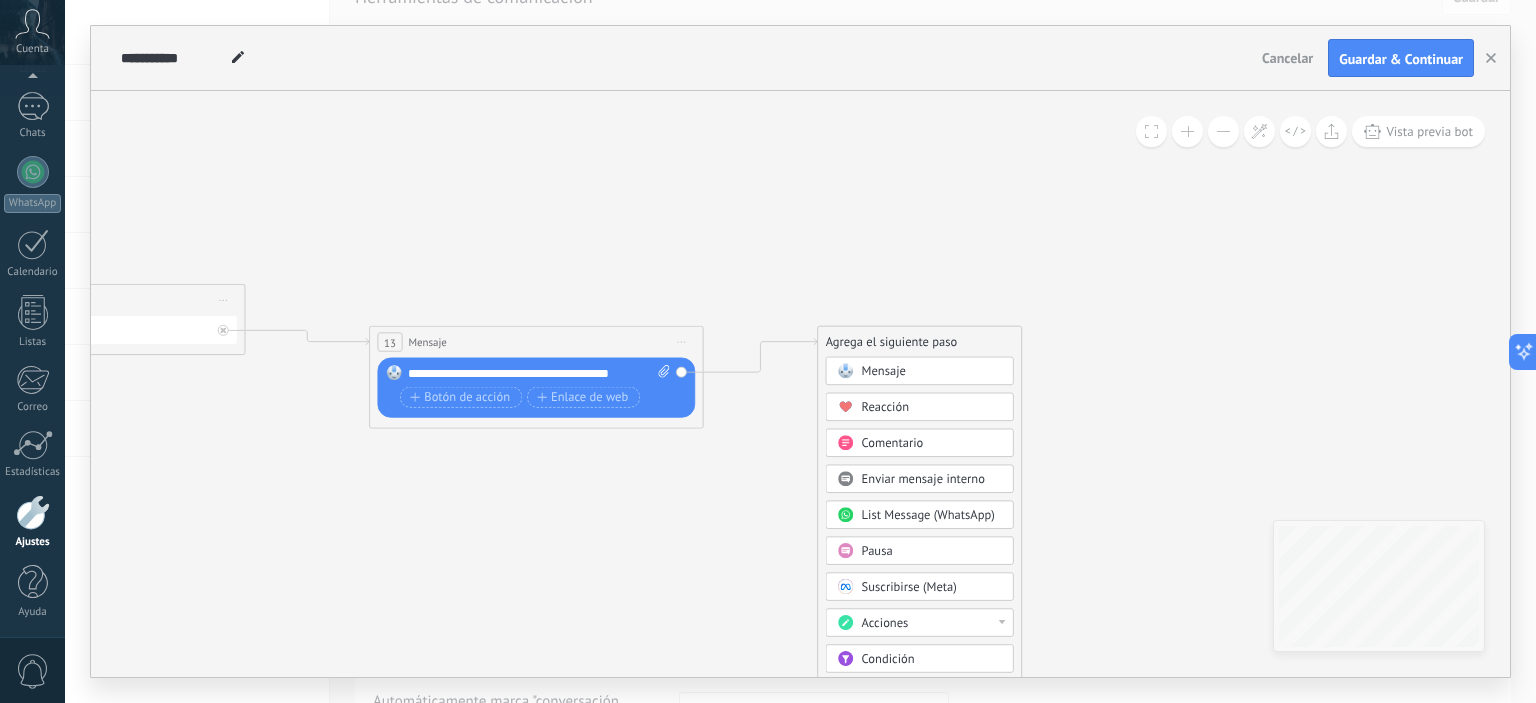 click 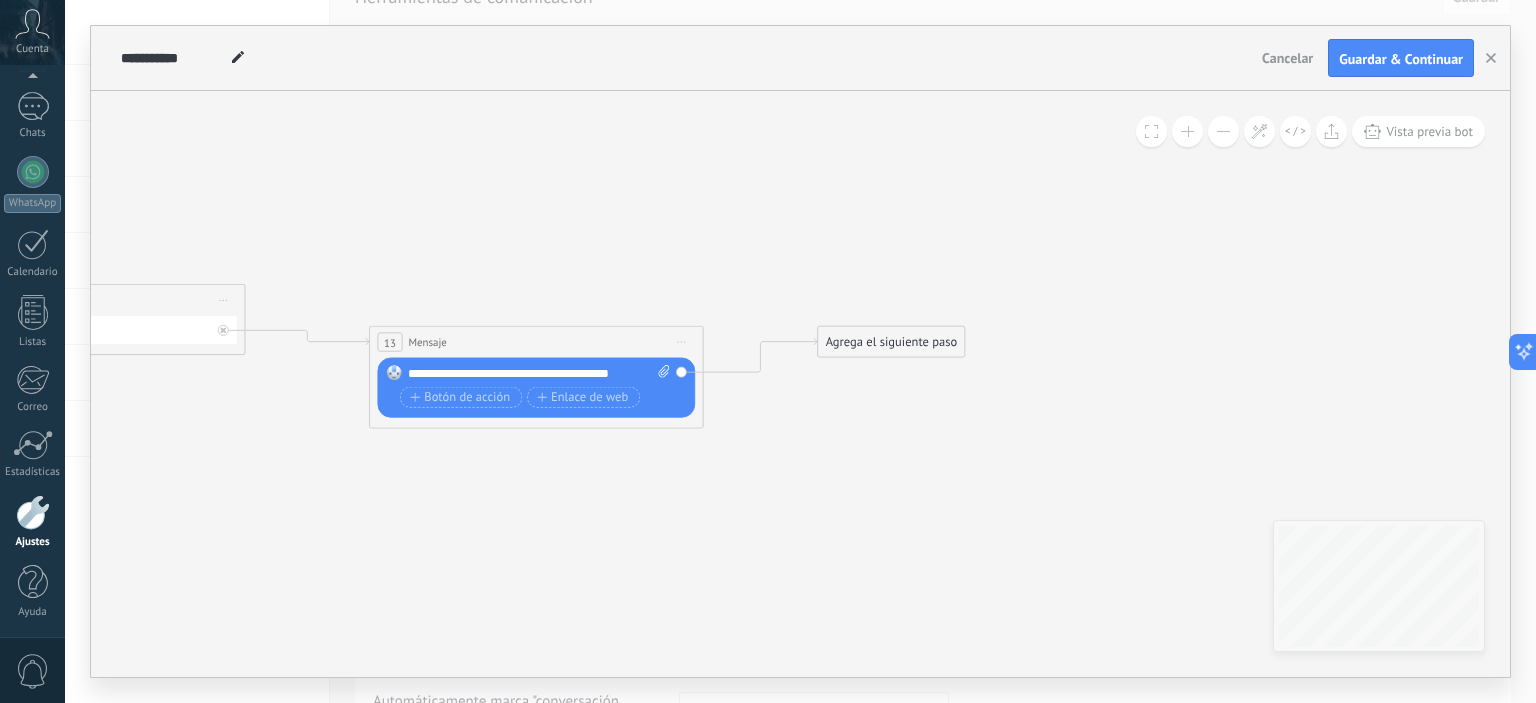 click on "Agrega el siguiente paso" at bounding box center [891, 342] 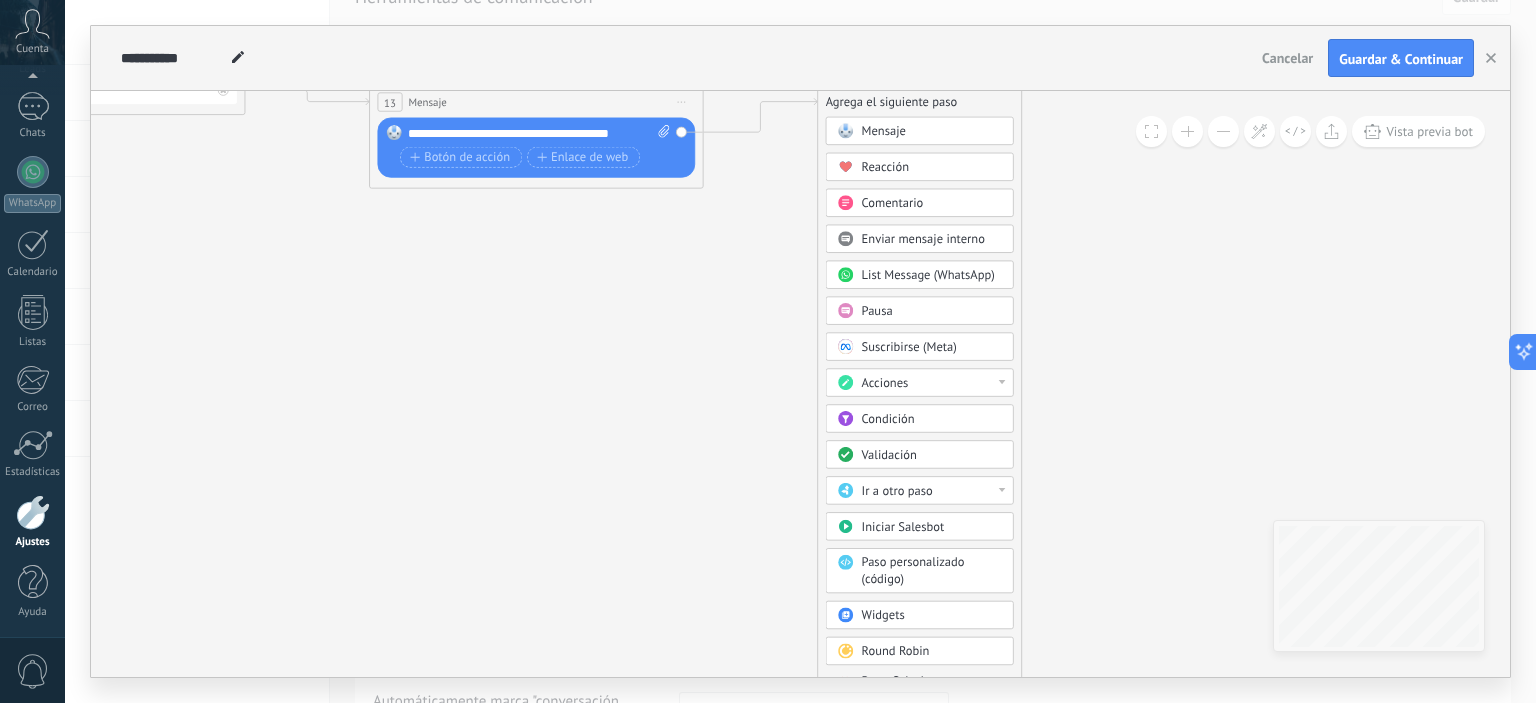 click on "Pausa" at bounding box center (932, 311) 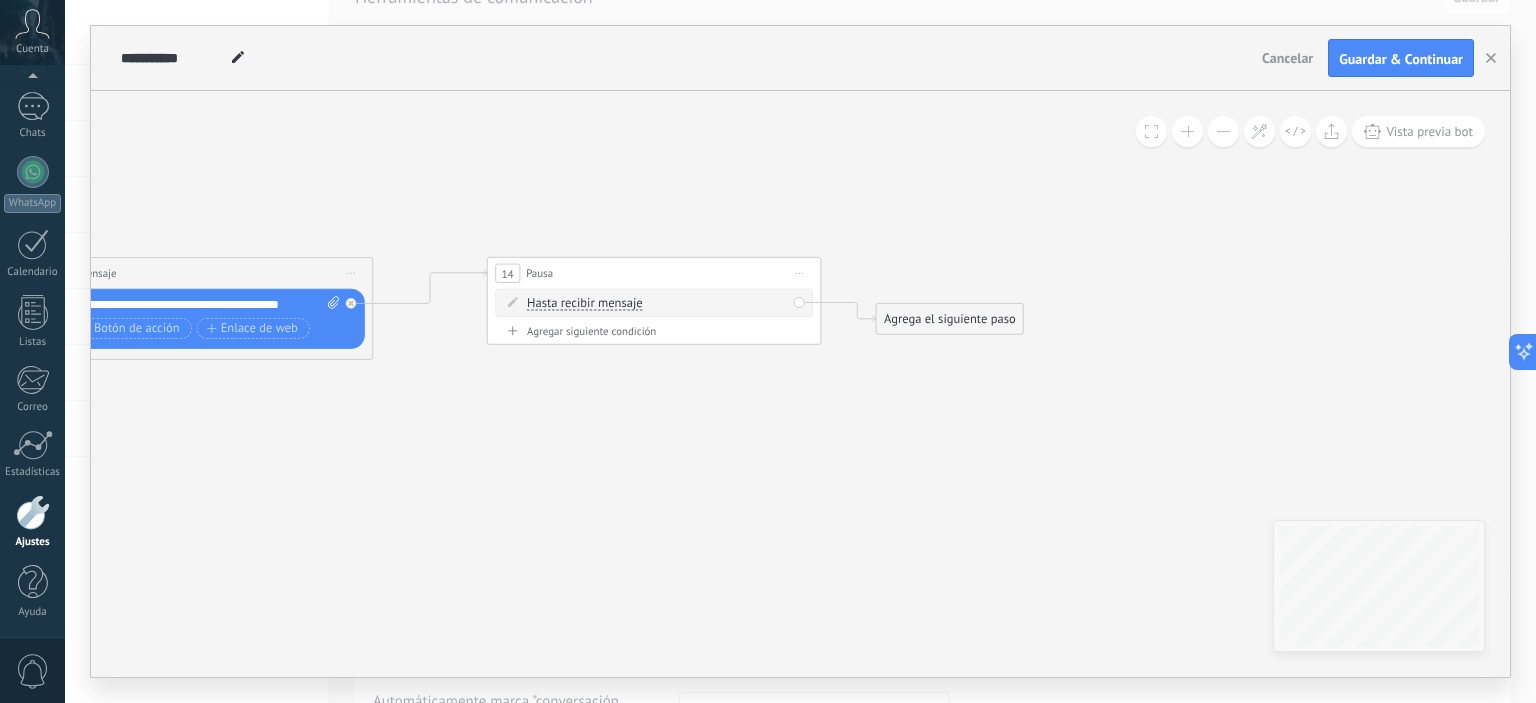 drag, startPoint x: 777, startPoint y: 279, endPoint x: 637, endPoint y: 451, distance: 221.77466 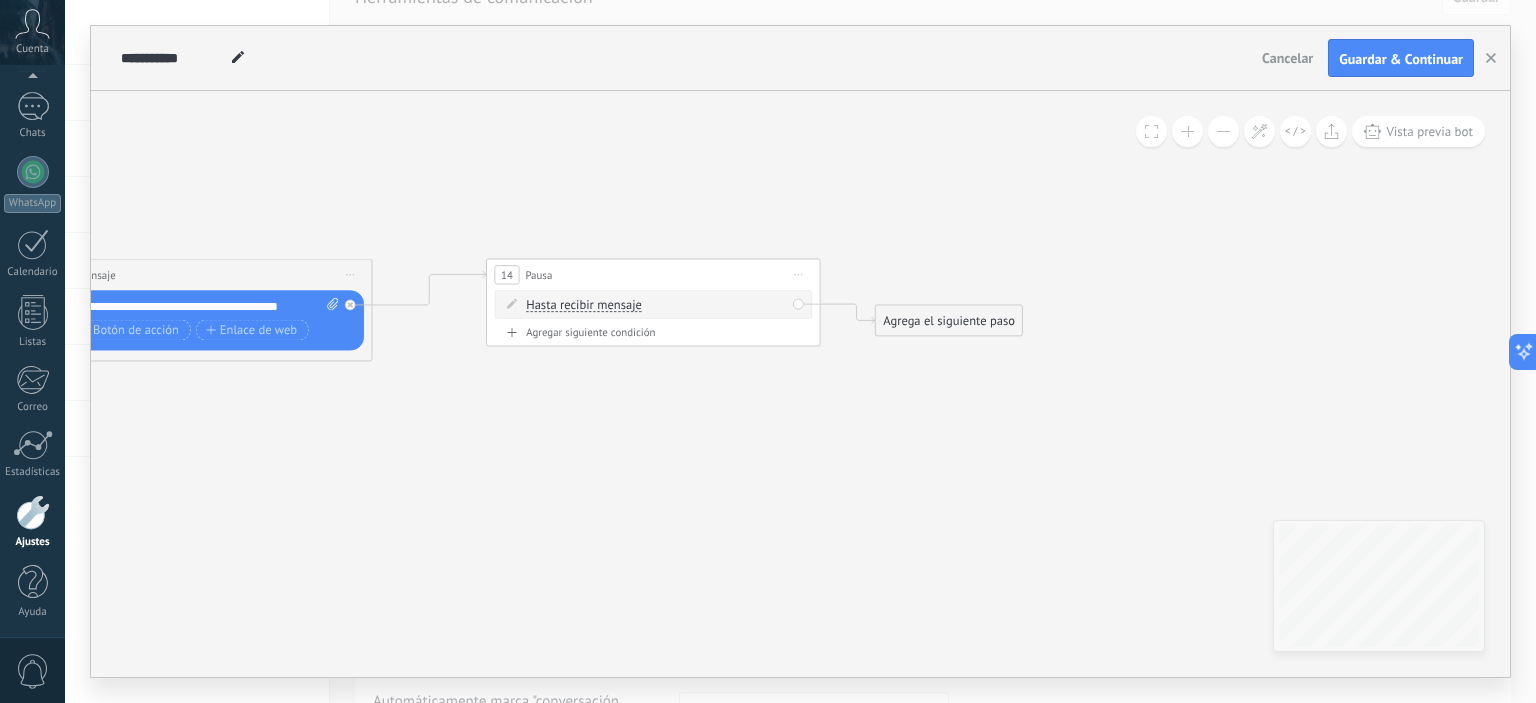 drag, startPoint x: 557, startPoint y: 267, endPoint x: 559, endPoint y: 295, distance: 28.071337 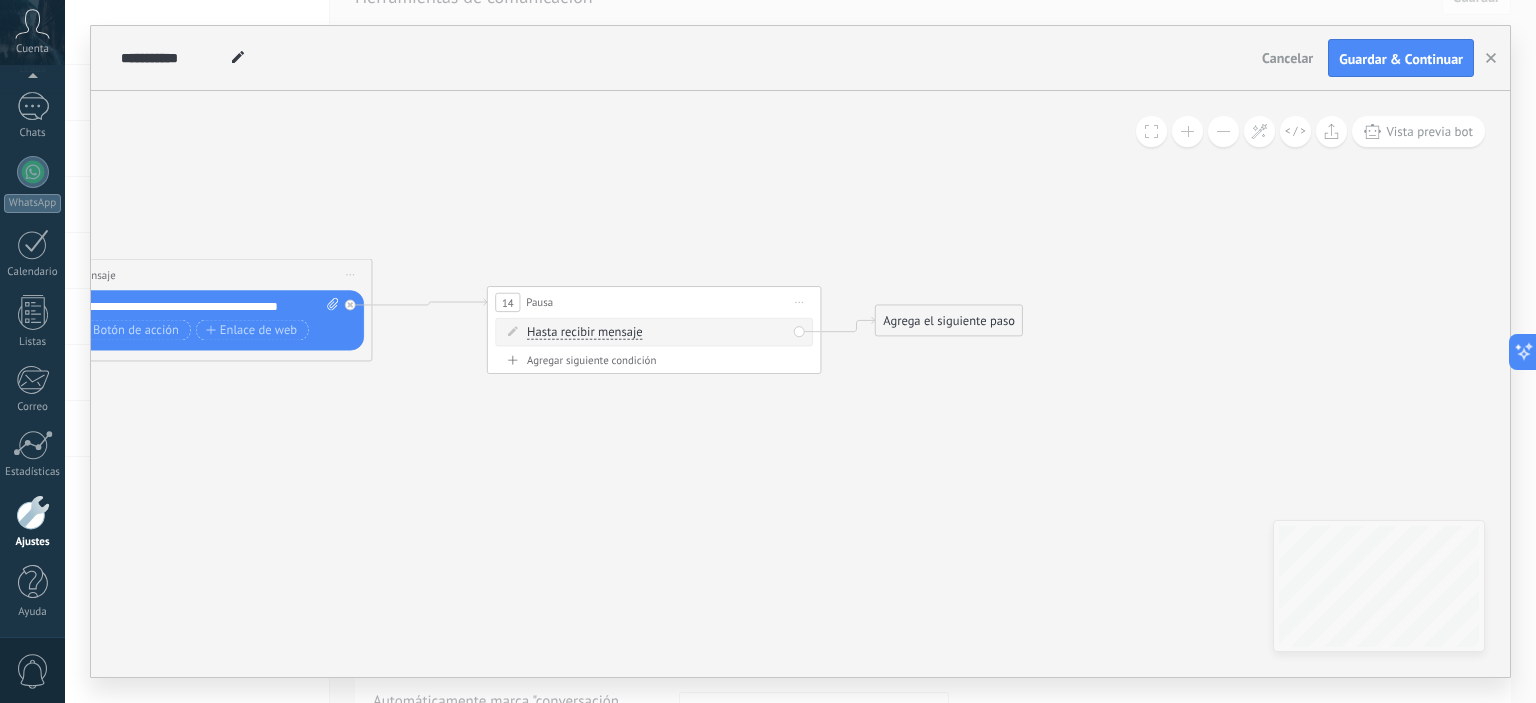 click 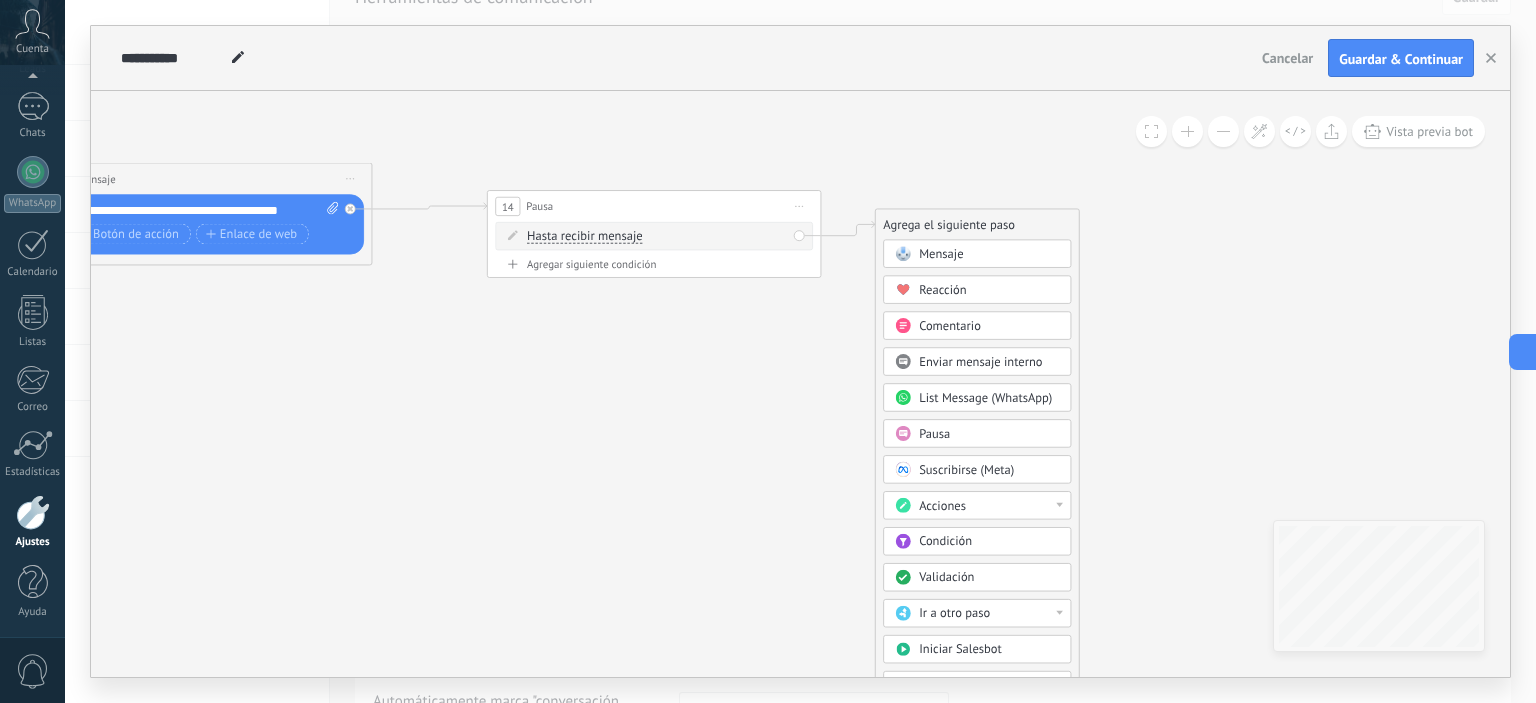 click on "Acciones" at bounding box center (942, 506) 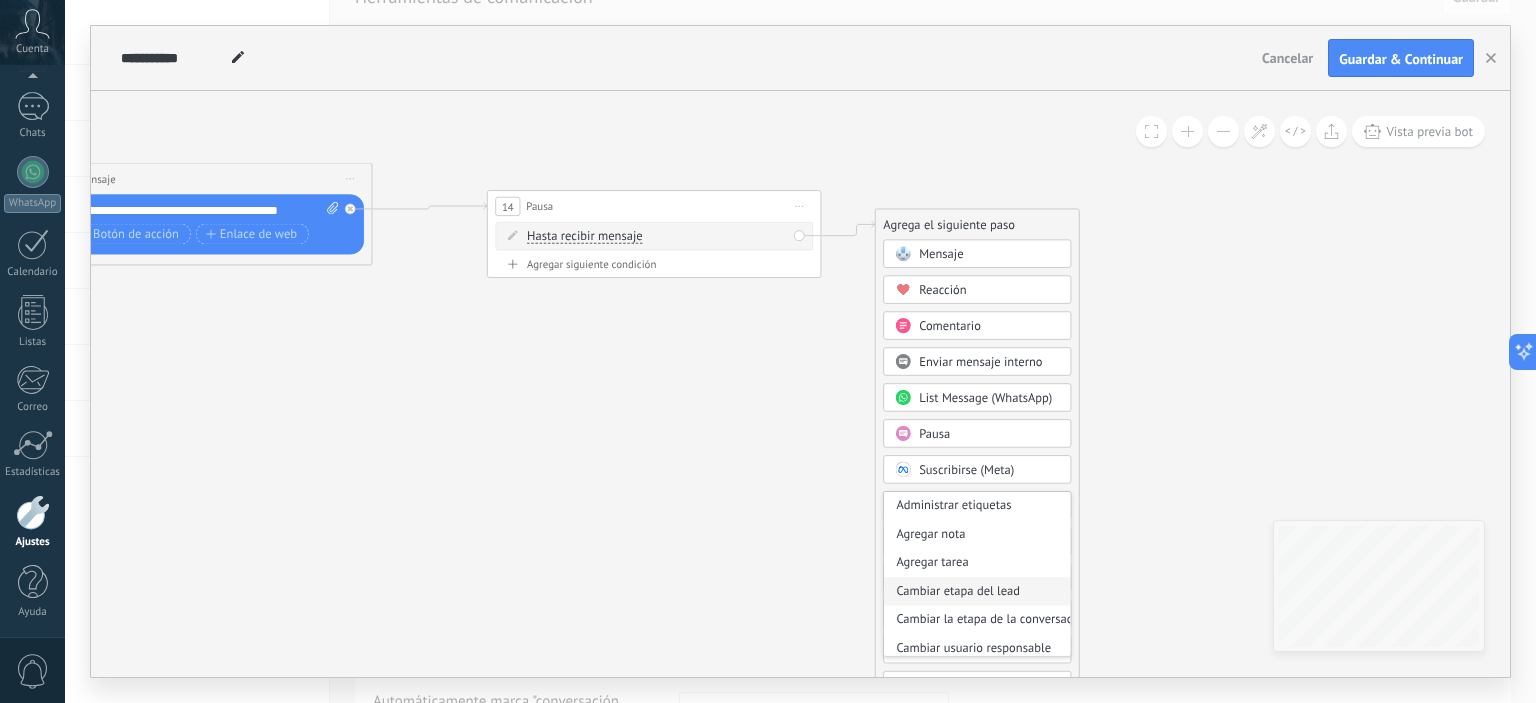 click on "Cambiar etapa del lead" at bounding box center [977, 591] 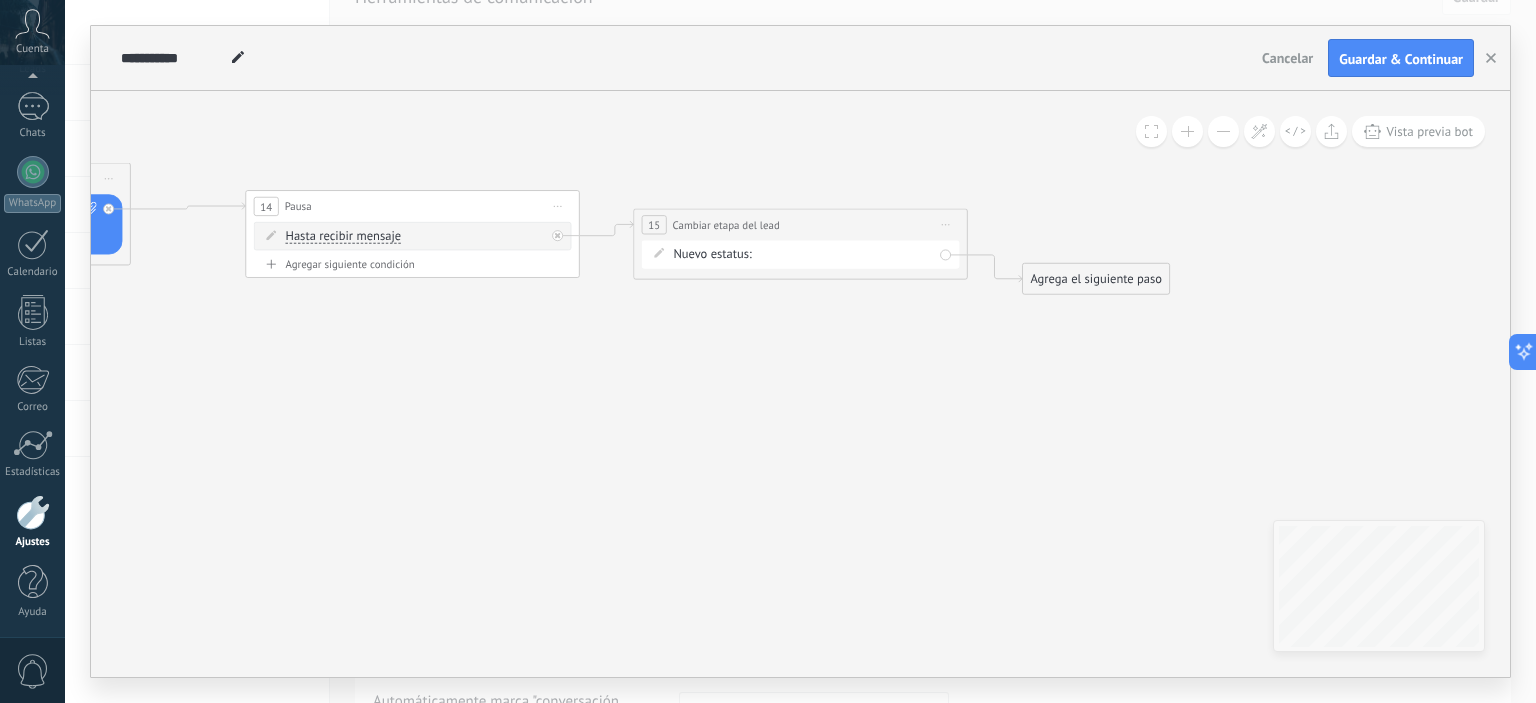 click on "Respondio primer mensa Respondió segundo mensaje Llamada agendada [MEDICAL_DATA] con rebaja [MEDICAL_DATA] Factura pagada – ganado Proyecto cancelado – perdido" at bounding box center [0, 0] 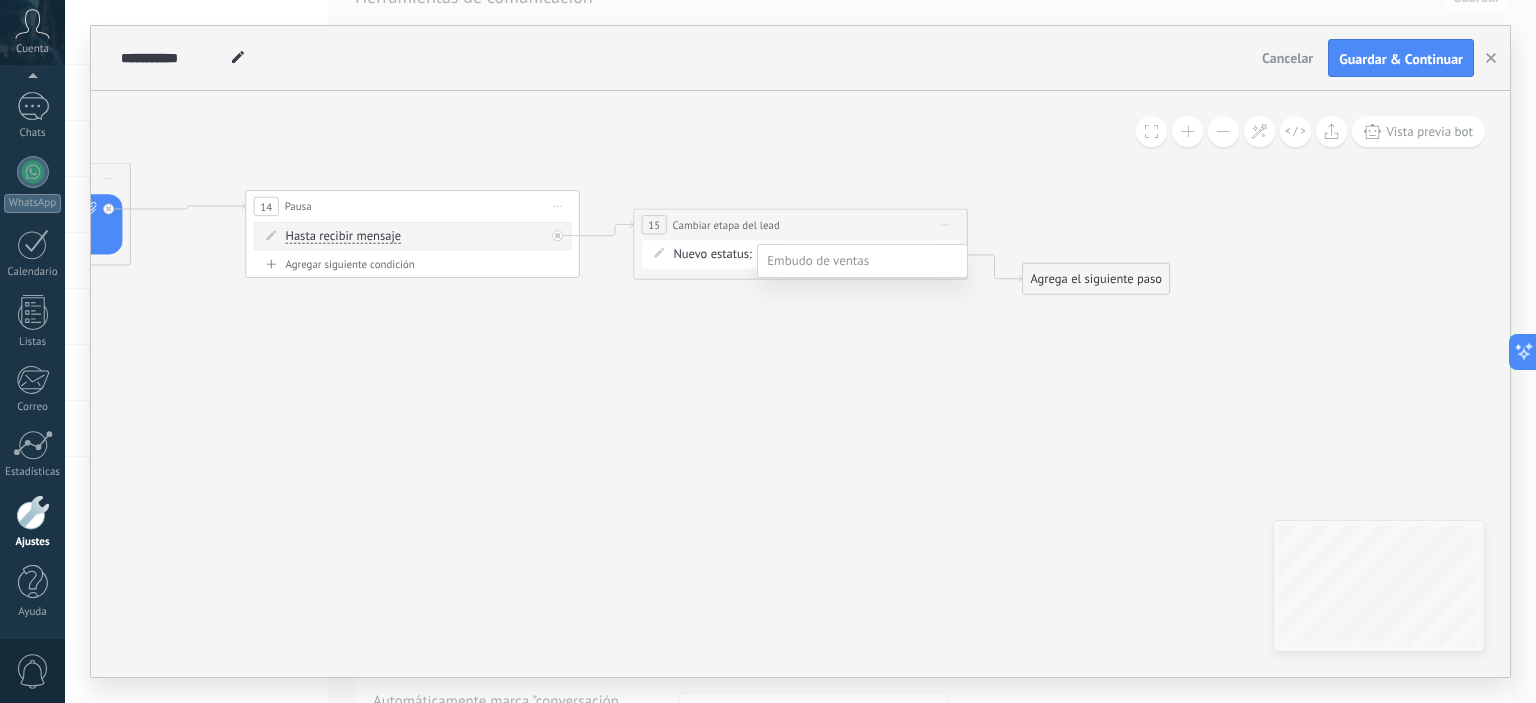 click on "Respondió segundo mensaje" at bounding box center [0, 0] 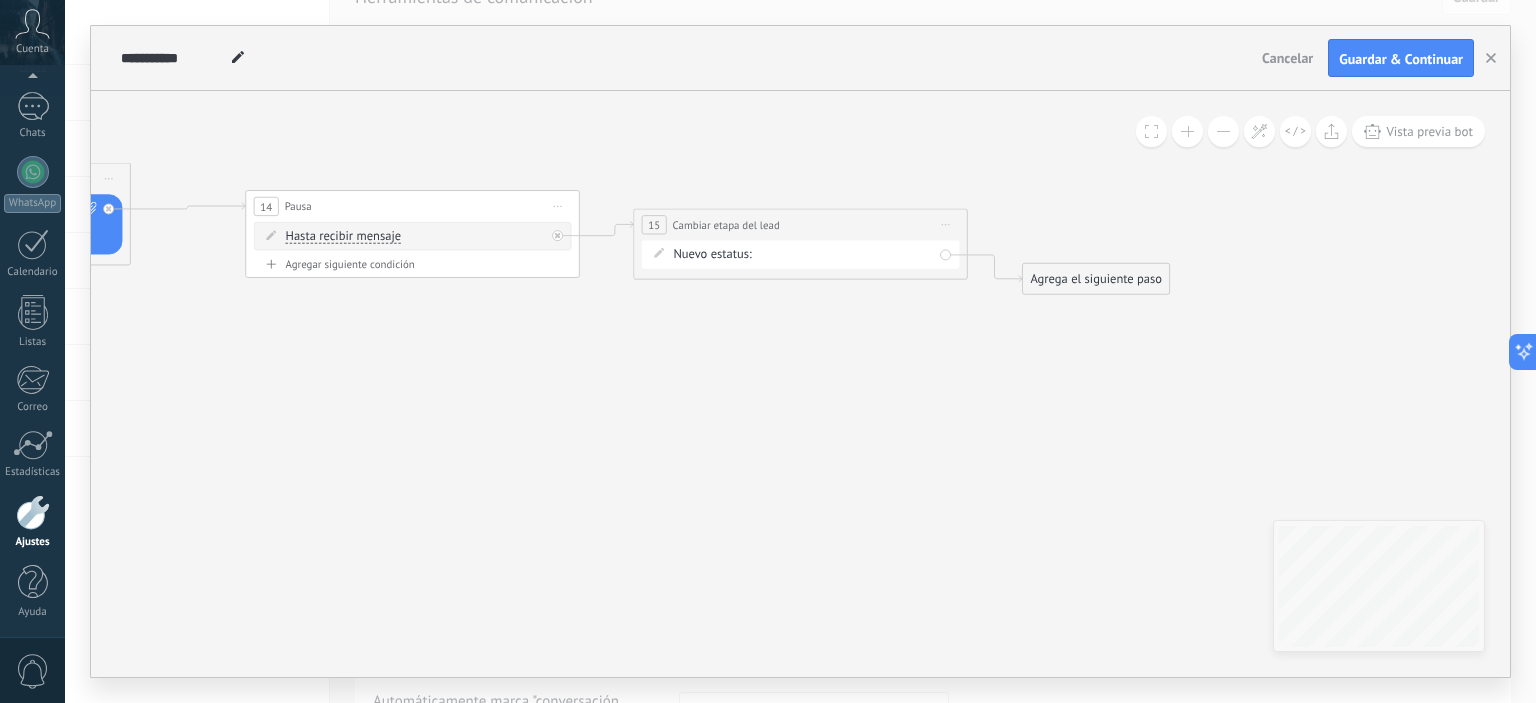 click on "Agrega el siguiente paso" at bounding box center (1096, 280) 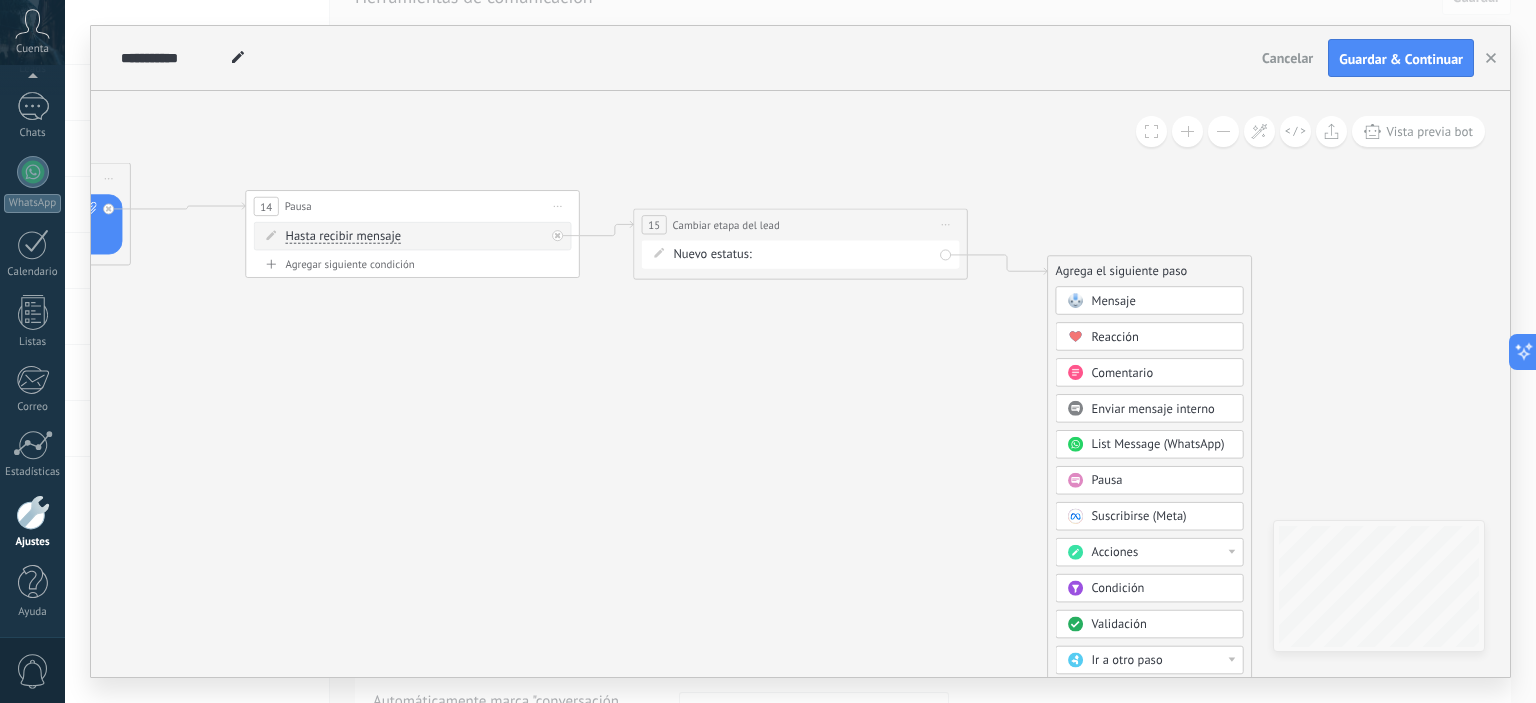 drag, startPoint x: 1063, startPoint y: 279, endPoint x: 1111, endPoint y: 260, distance: 51.62364 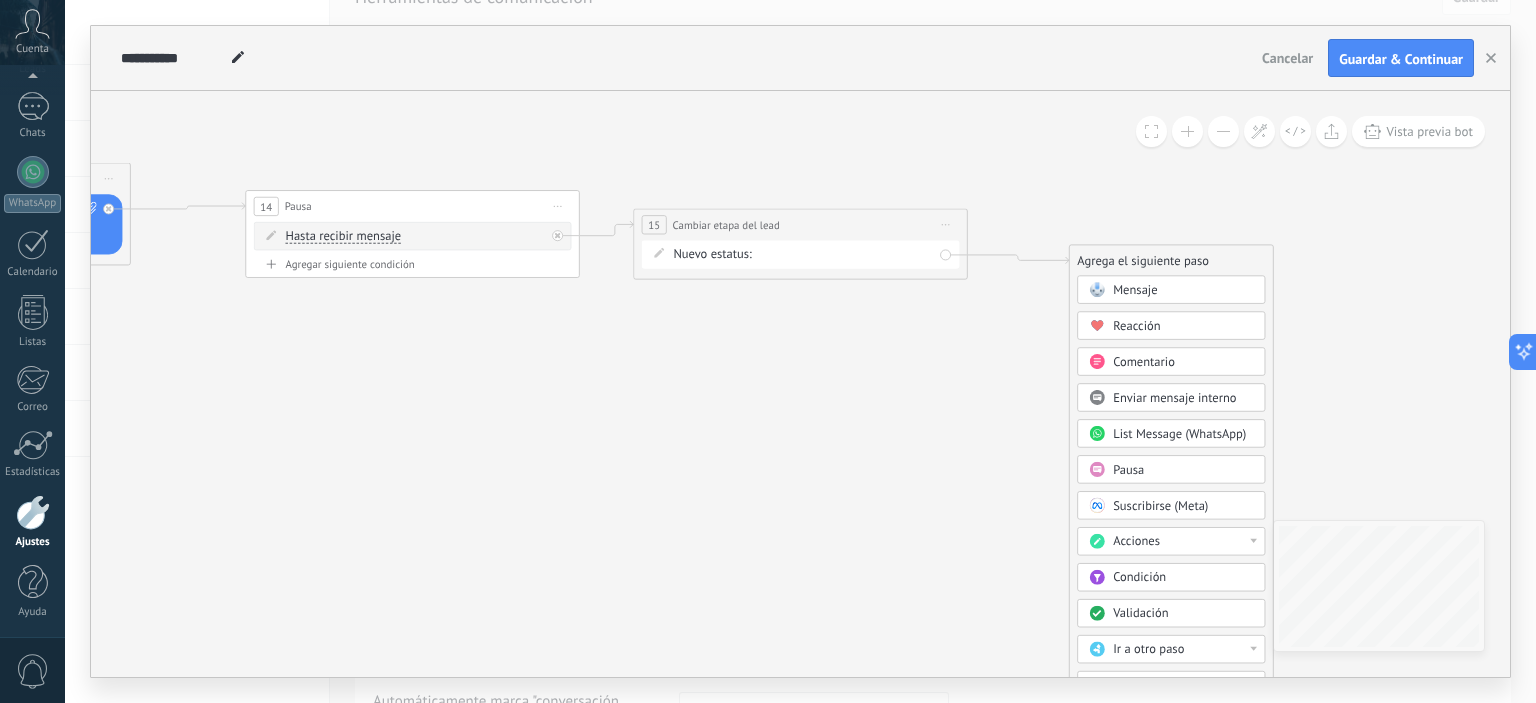 click 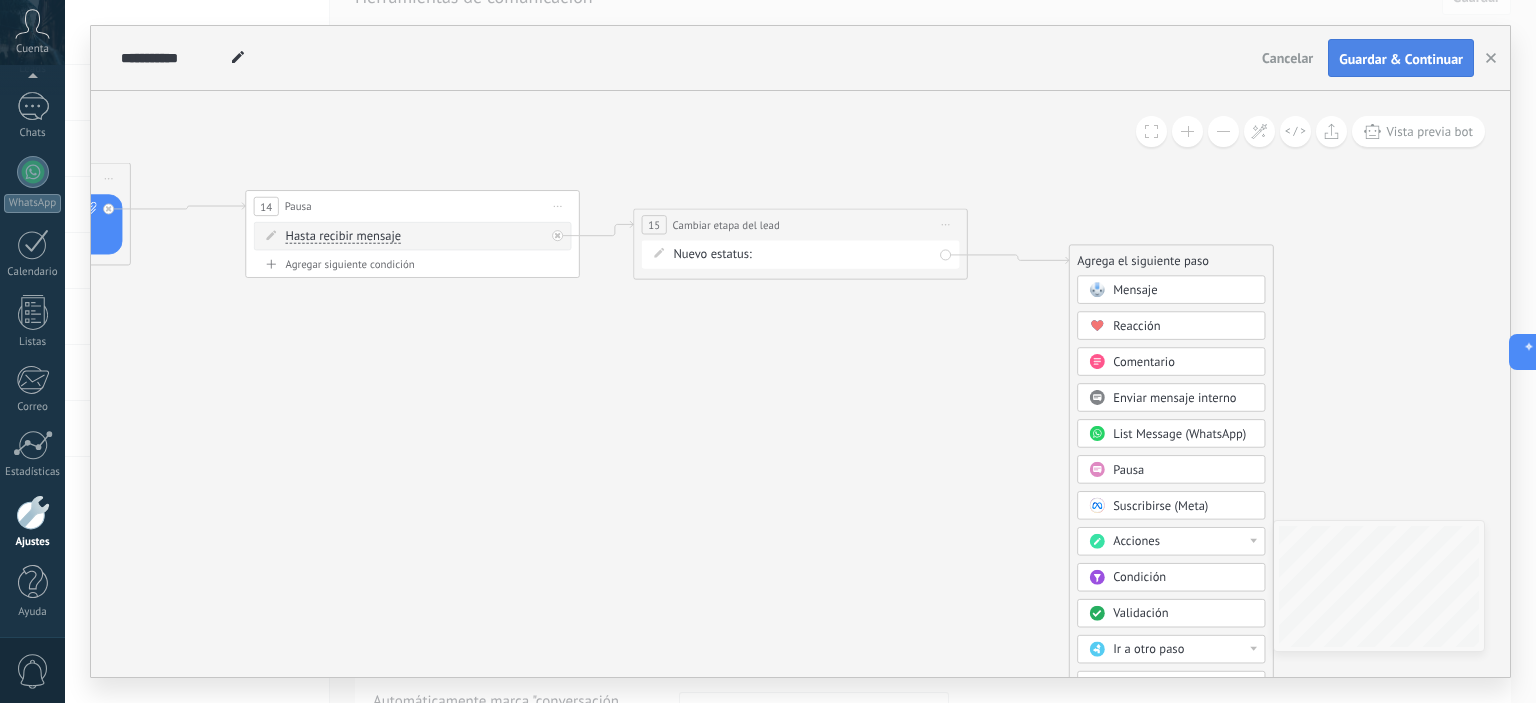 click on "Guardar & Continuar" at bounding box center [1401, 59] 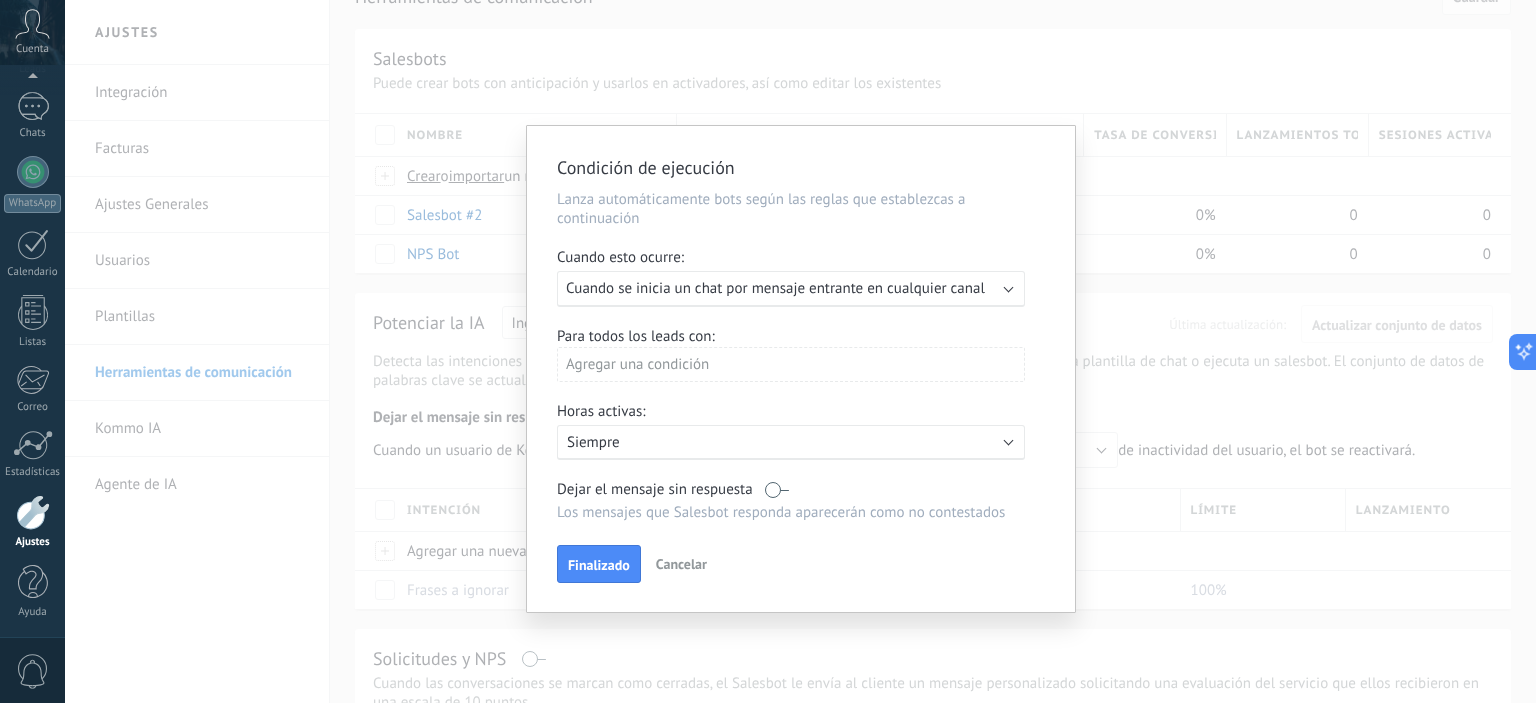 click on "Finalizado" at bounding box center (599, 565) 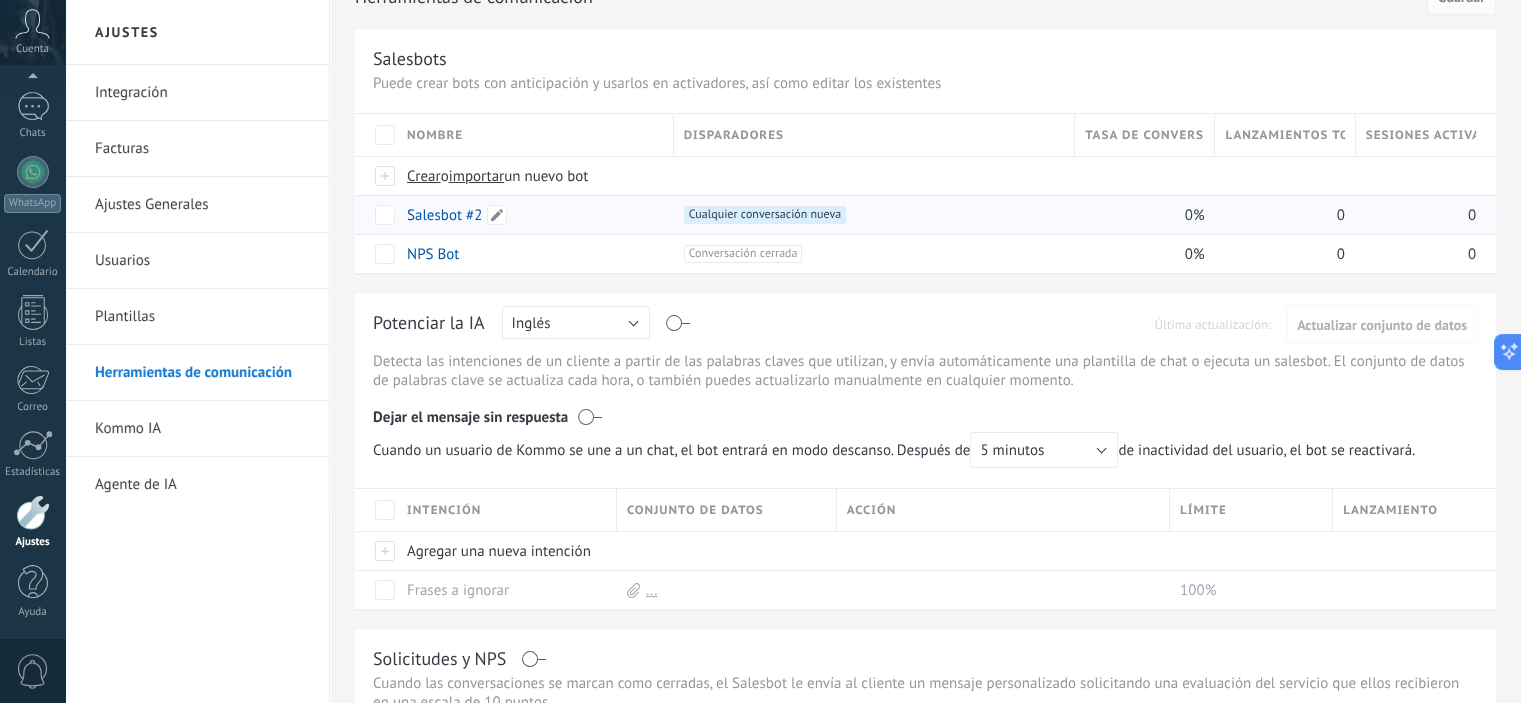 click on "Salesbot #2" at bounding box center (444, 215) 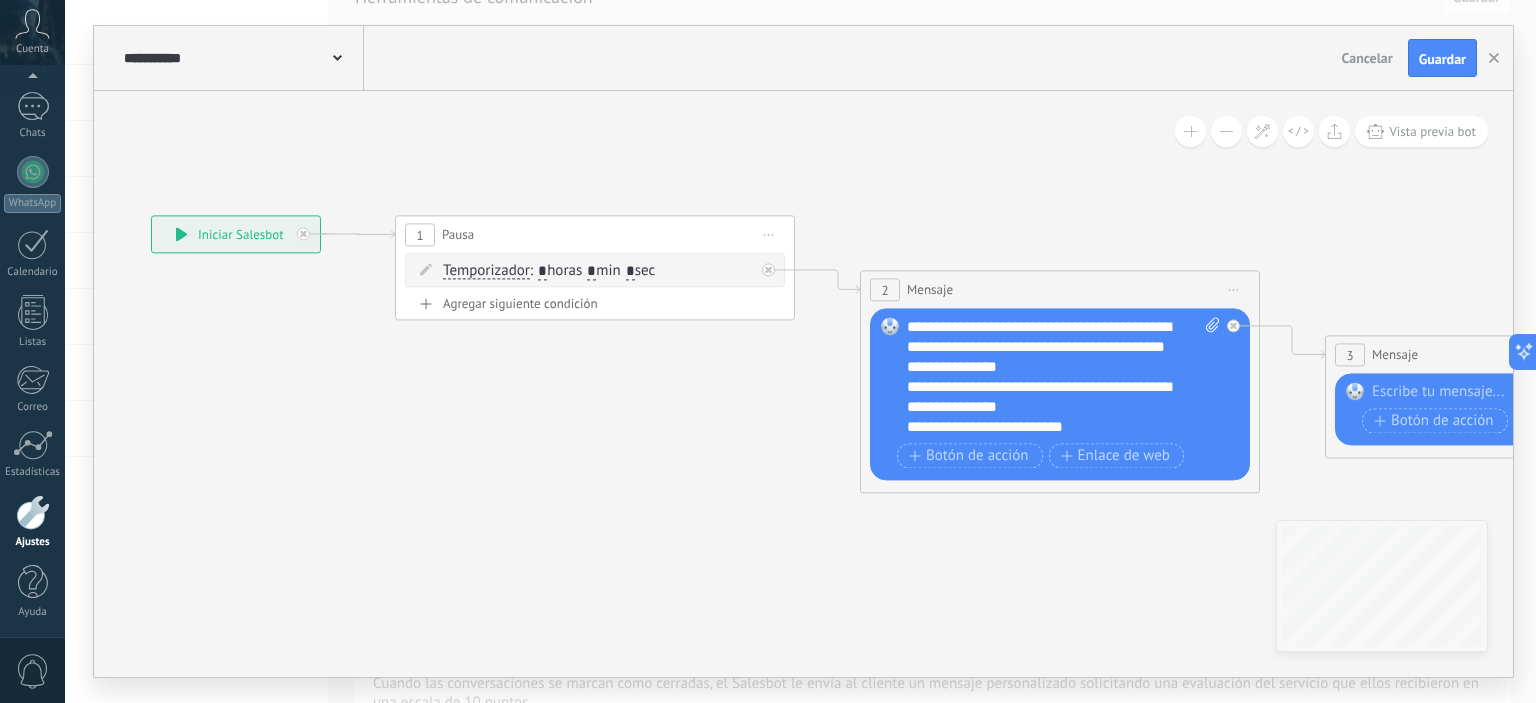 drag, startPoint x: 1093, startPoint y: 531, endPoint x: 530, endPoint y: 416, distance: 574.6251 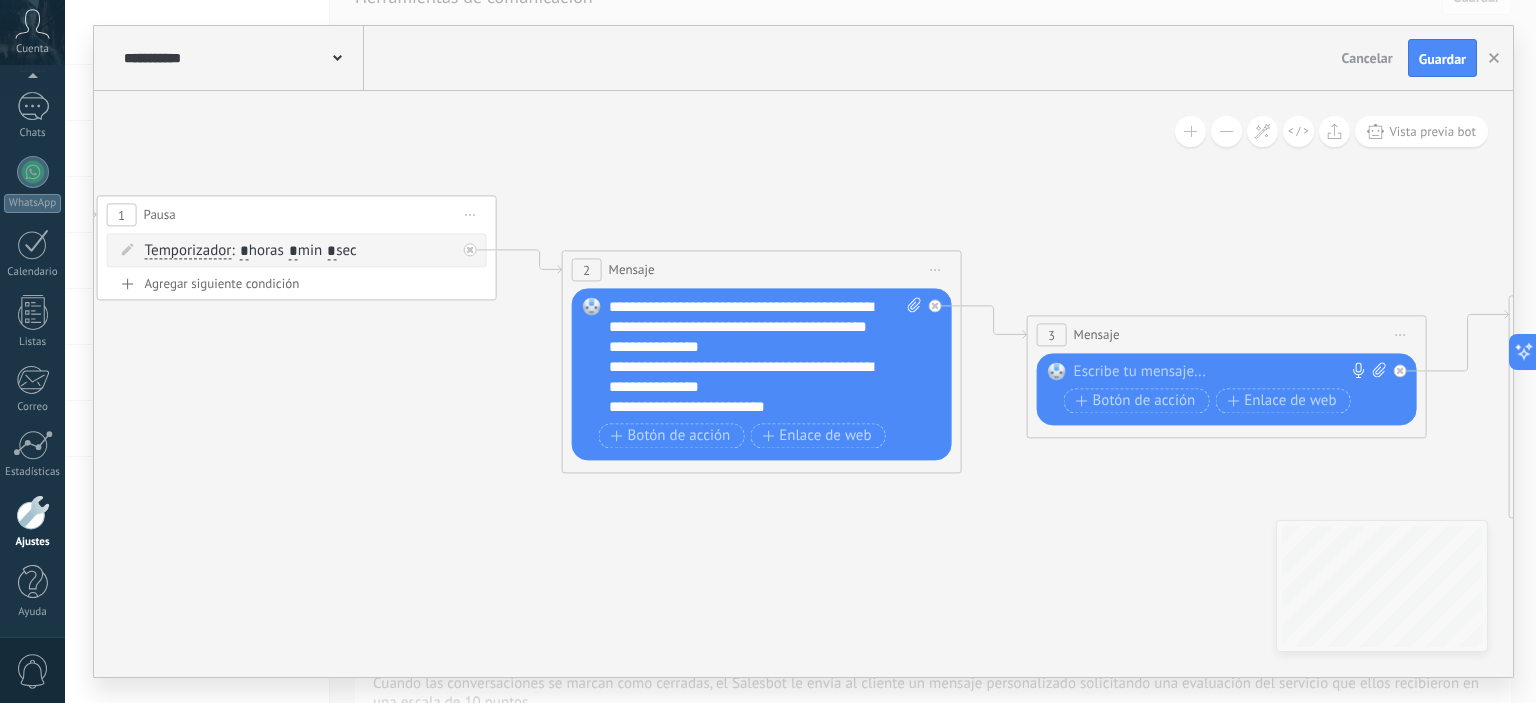 drag, startPoint x: 597, startPoint y: 378, endPoint x: 408, endPoint y: 383, distance: 189.06613 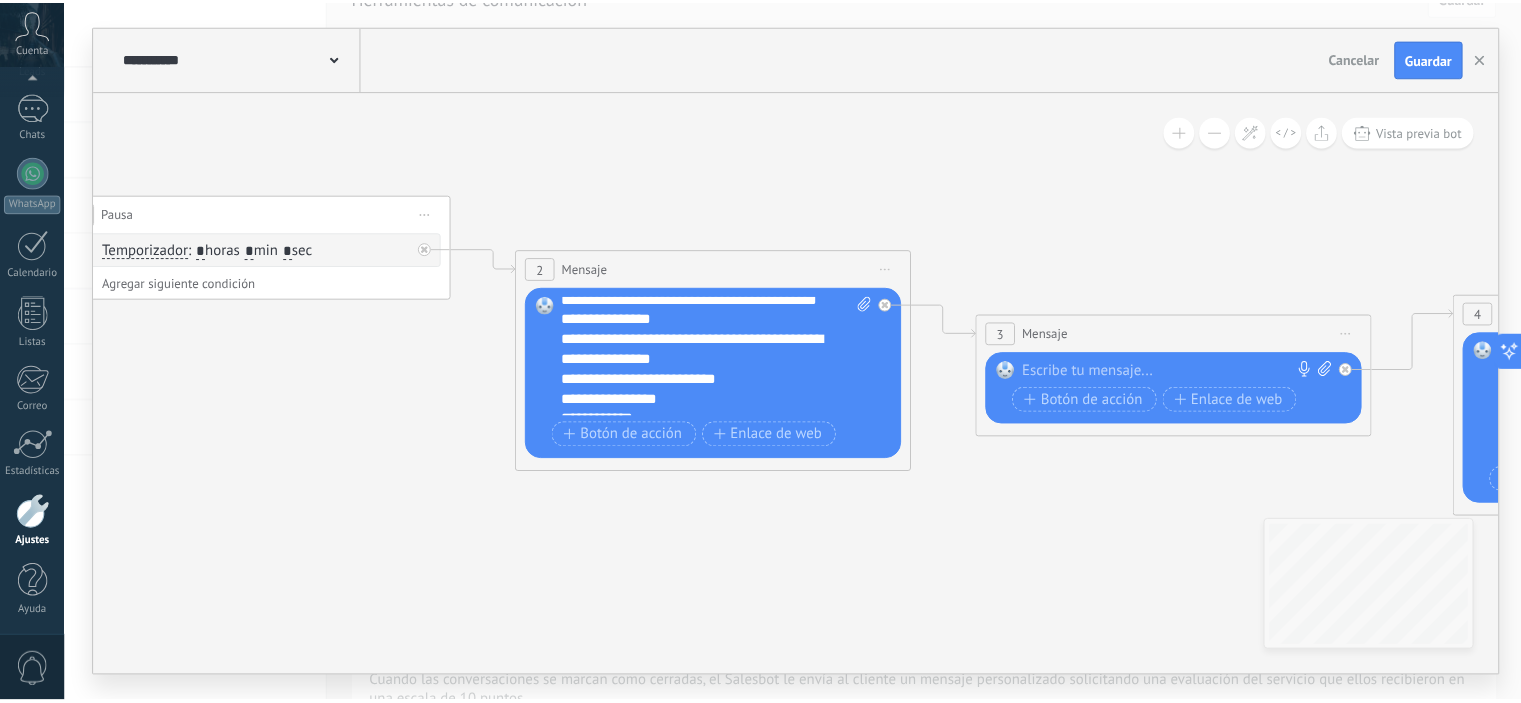 scroll, scrollTop: 40, scrollLeft: 0, axis: vertical 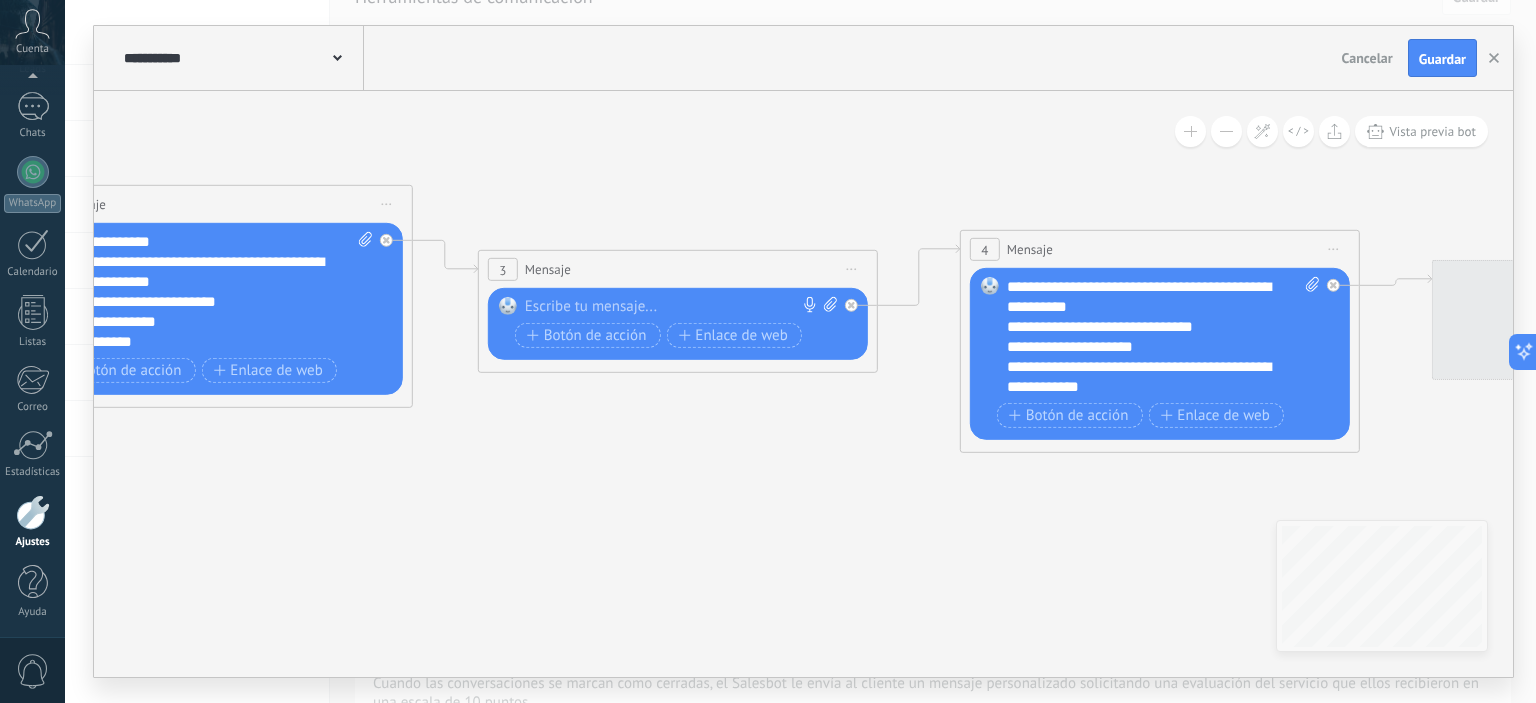 drag, startPoint x: 836, startPoint y: 554, endPoint x: 455, endPoint y: 484, distance: 387.37708 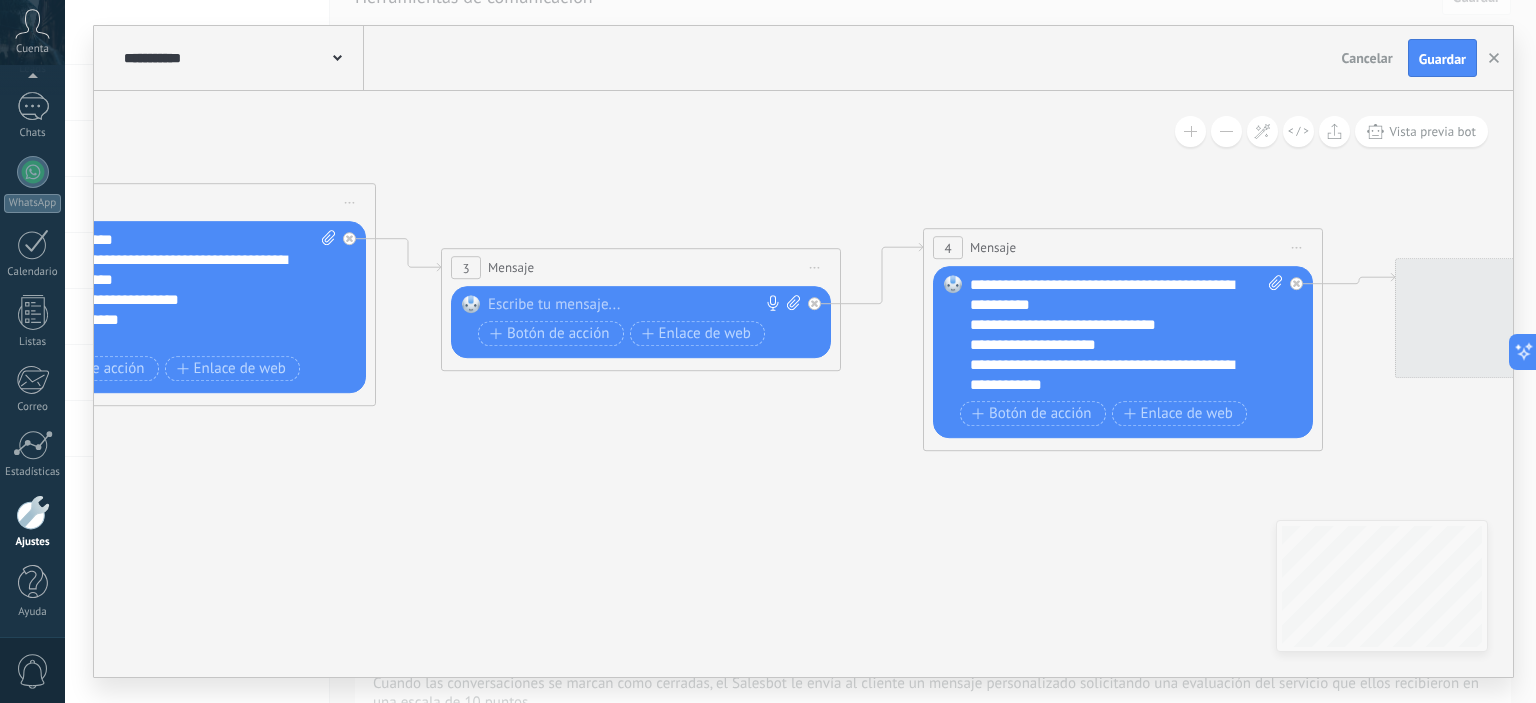 drag, startPoint x: 1139, startPoint y: 499, endPoint x: 512, endPoint y: 517, distance: 627.2583 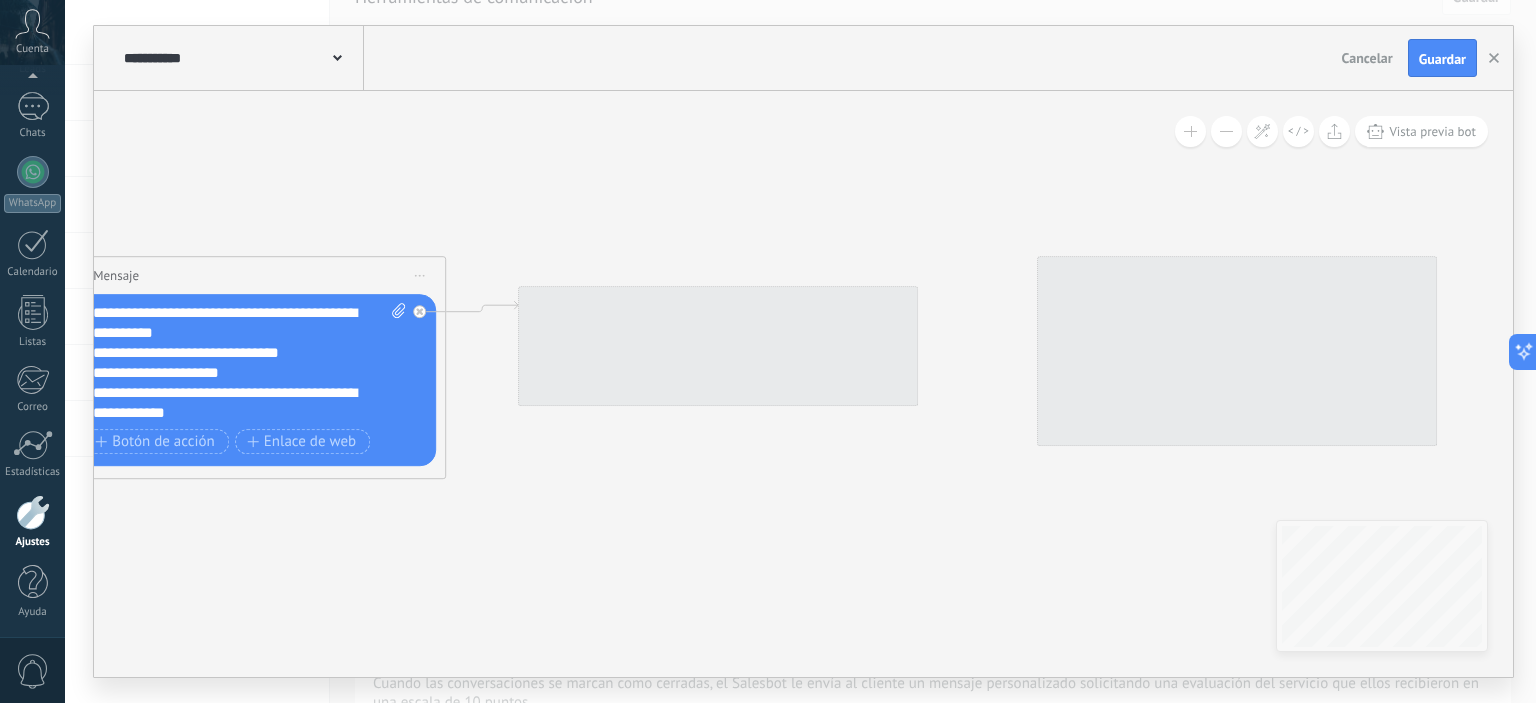 drag, startPoint x: 1062, startPoint y: 442, endPoint x: 667, endPoint y: 440, distance: 395.00507 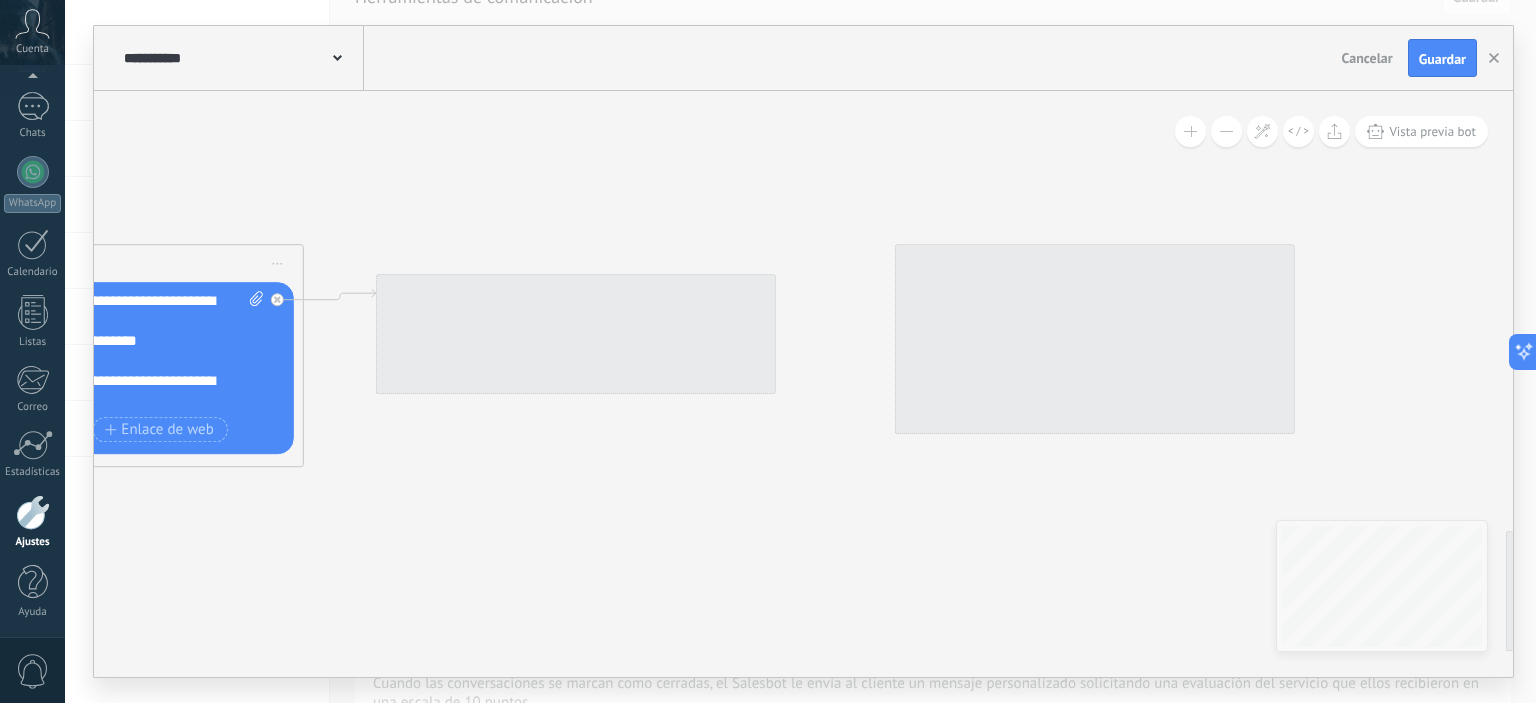 drag, startPoint x: 680, startPoint y: 496, endPoint x: 1029, endPoint y: 371, distance: 370.71014 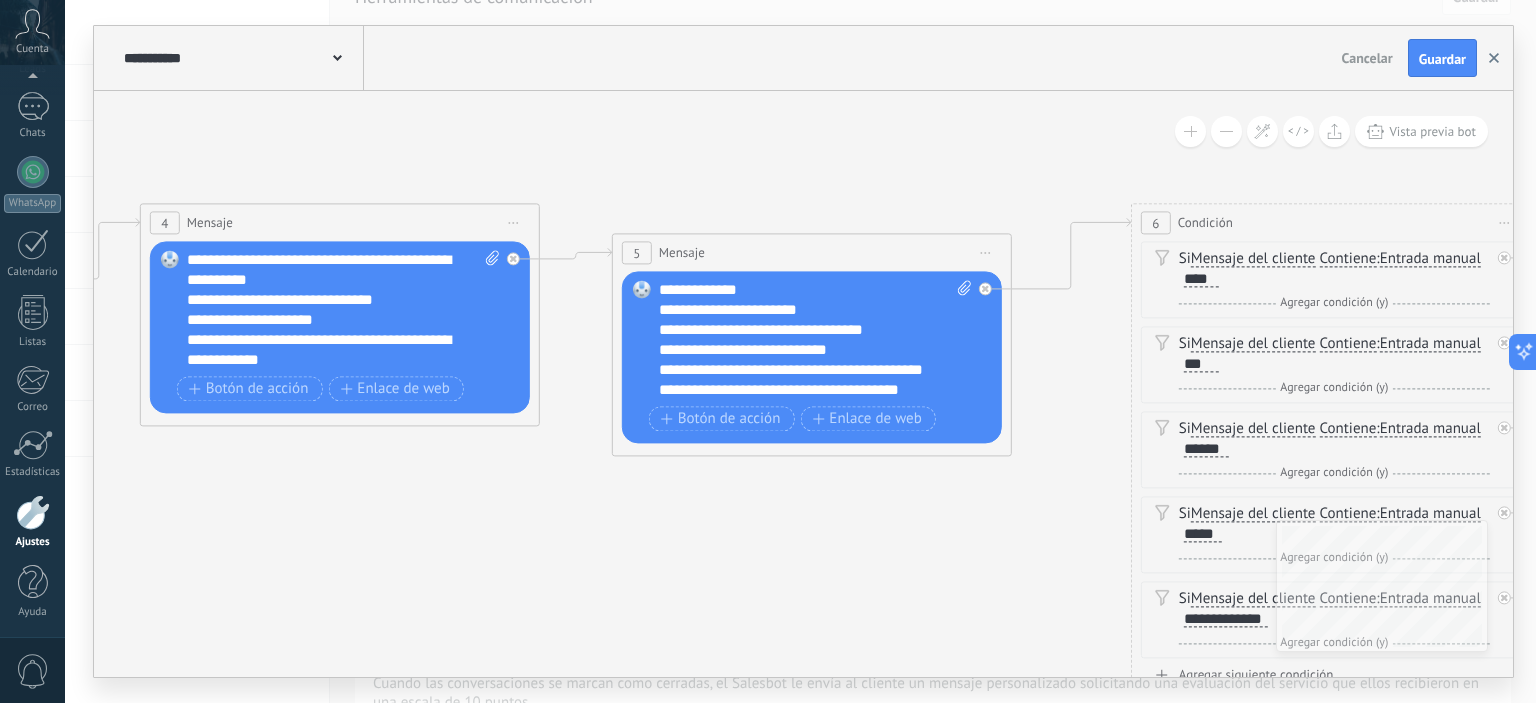click at bounding box center [1494, 58] 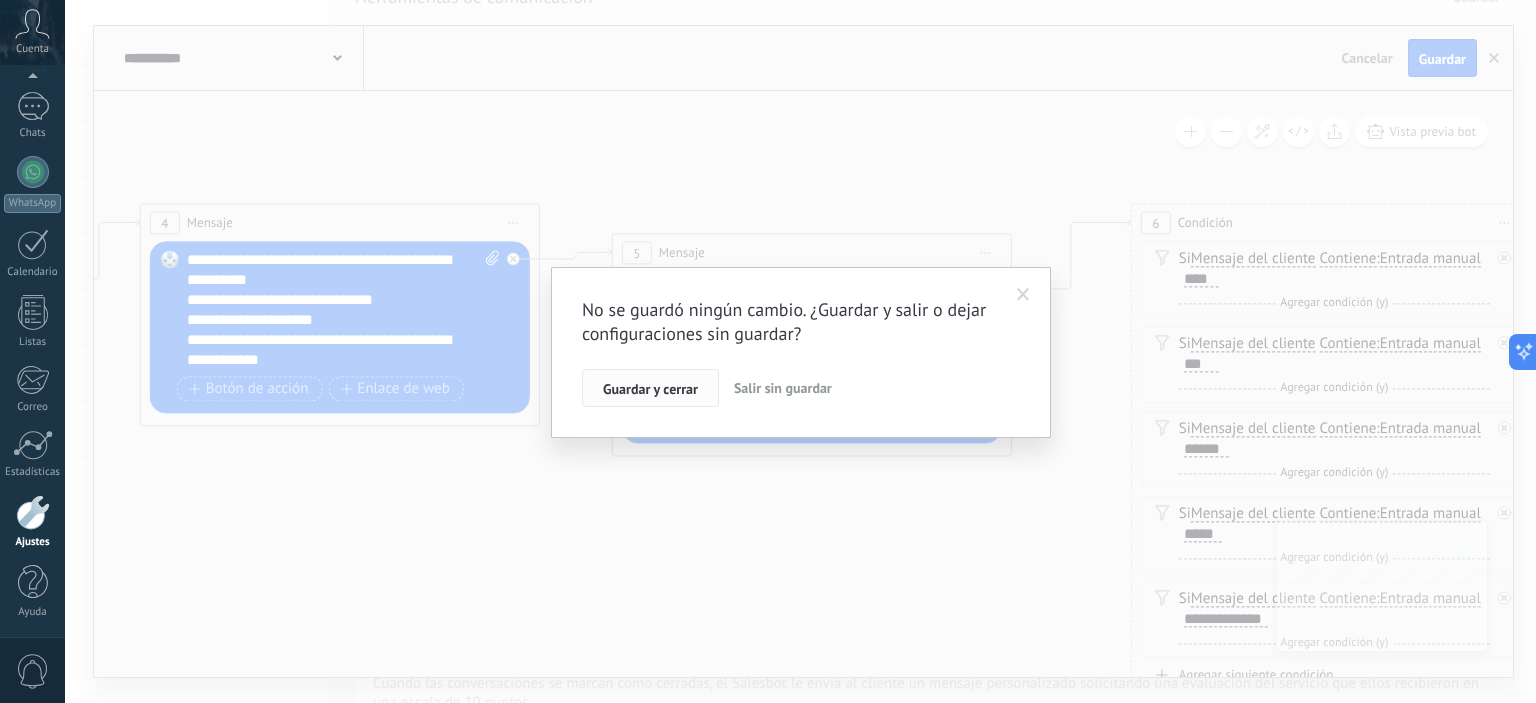 click on "Guardar y cerrar" at bounding box center [650, 389] 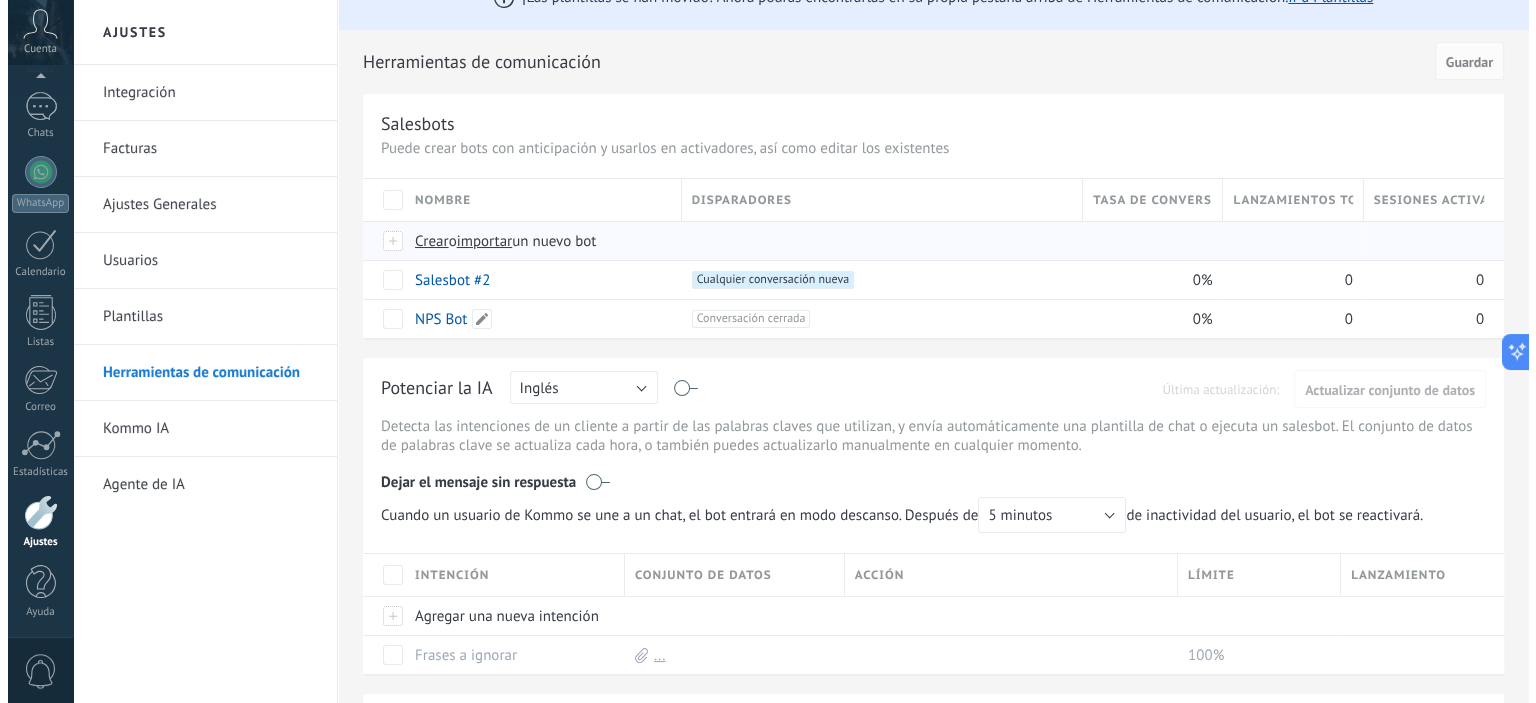 scroll, scrollTop: 0, scrollLeft: 0, axis: both 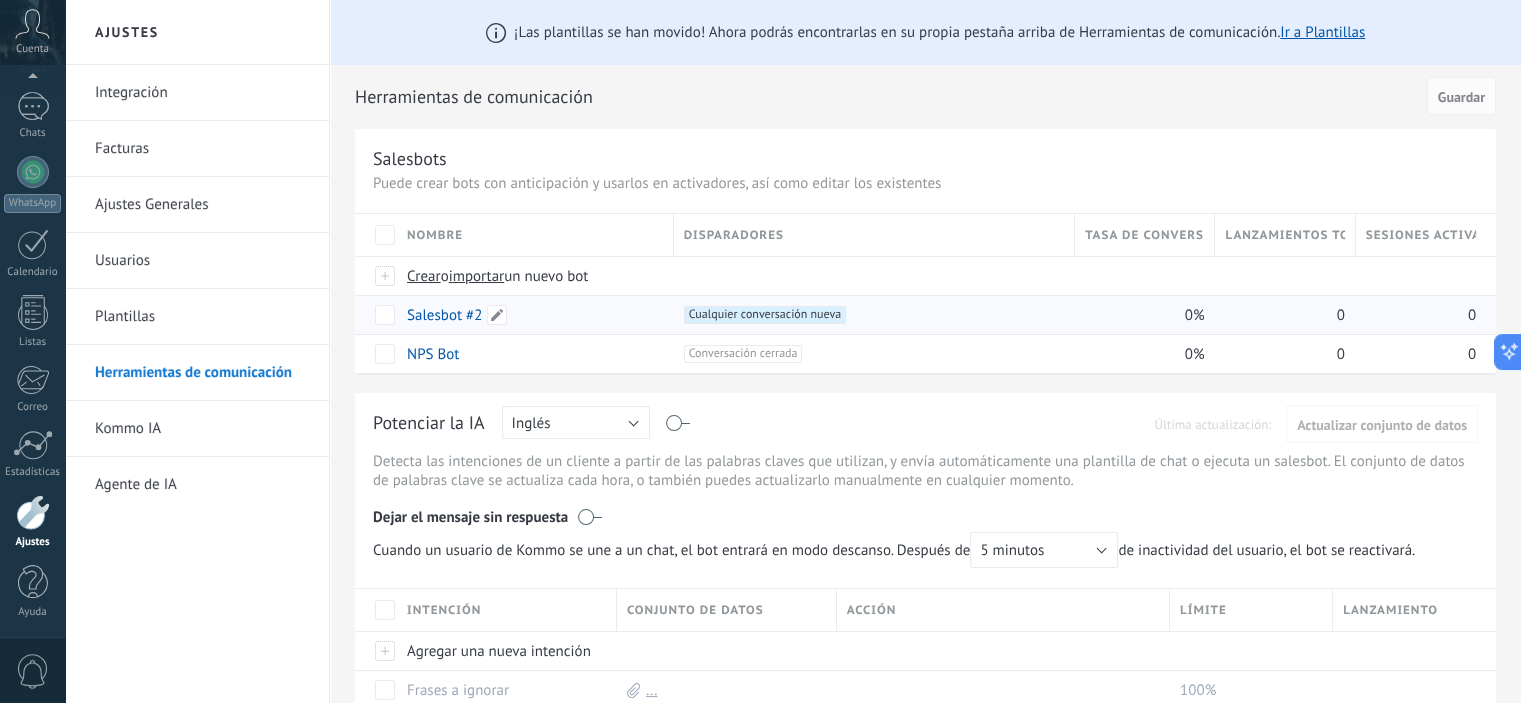 click on "Salesbot #2" at bounding box center (444, 315) 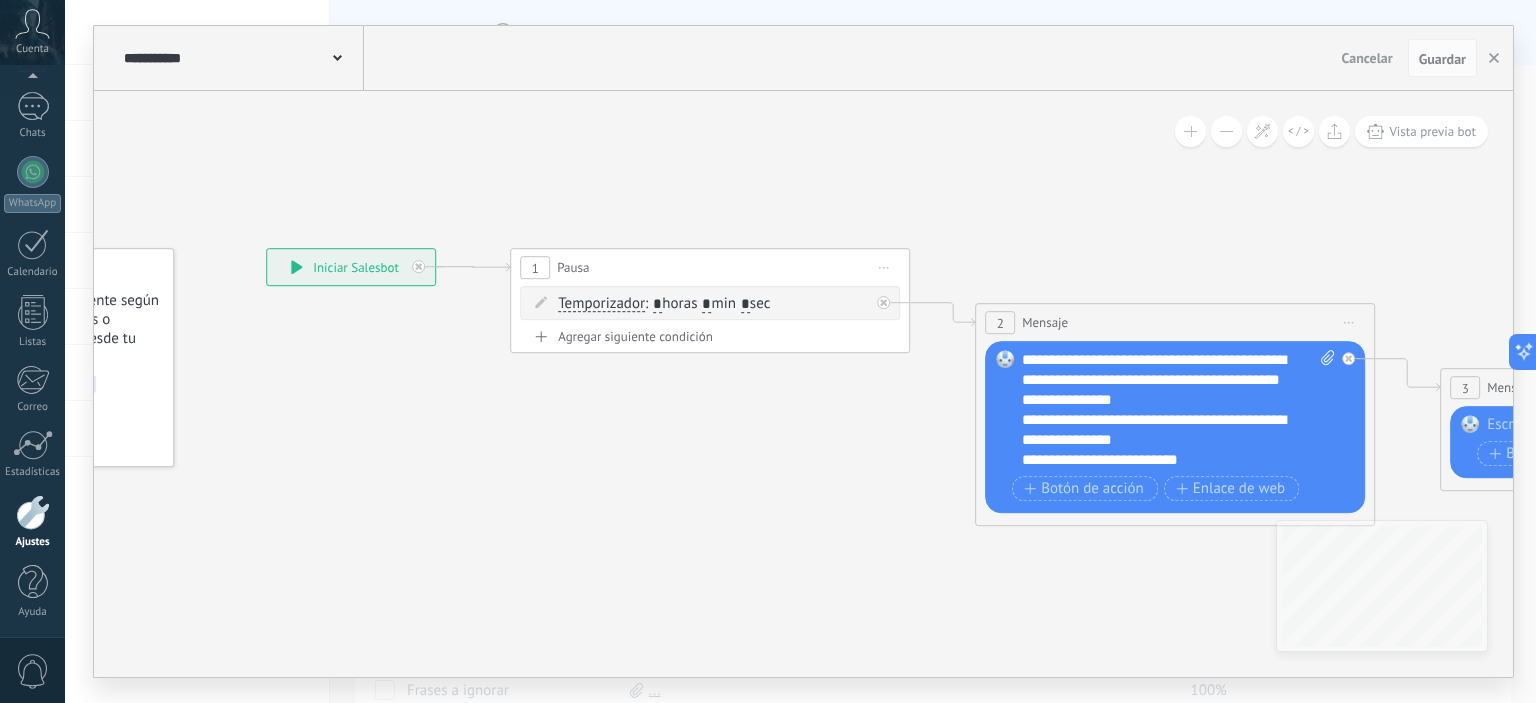 drag, startPoint x: 856, startPoint y: 416, endPoint x: 524, endPoint y: 423, distance: 332.0738 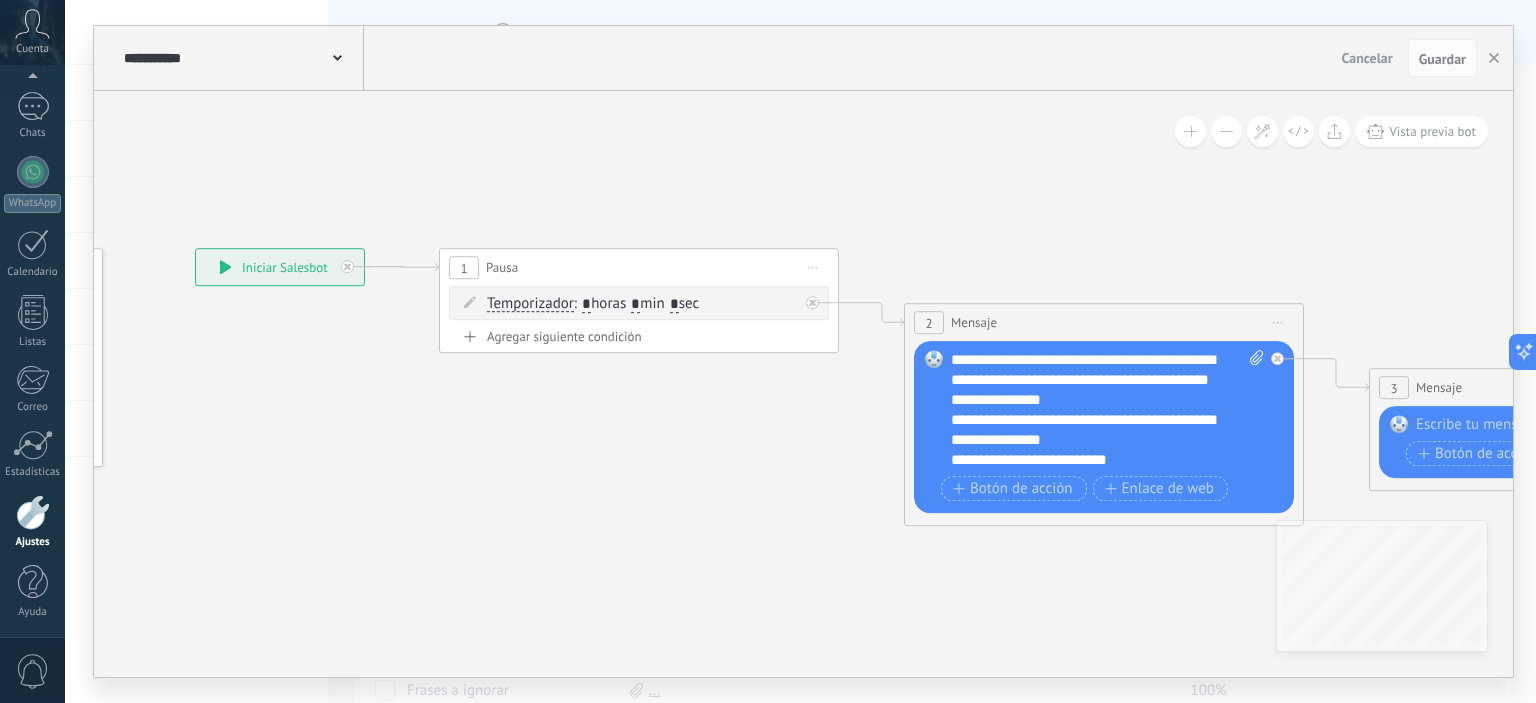 drag, startPoint x: 664, startPoint y: 475, endPoint x: 411, endPoint y: 413, distance: 260.48608 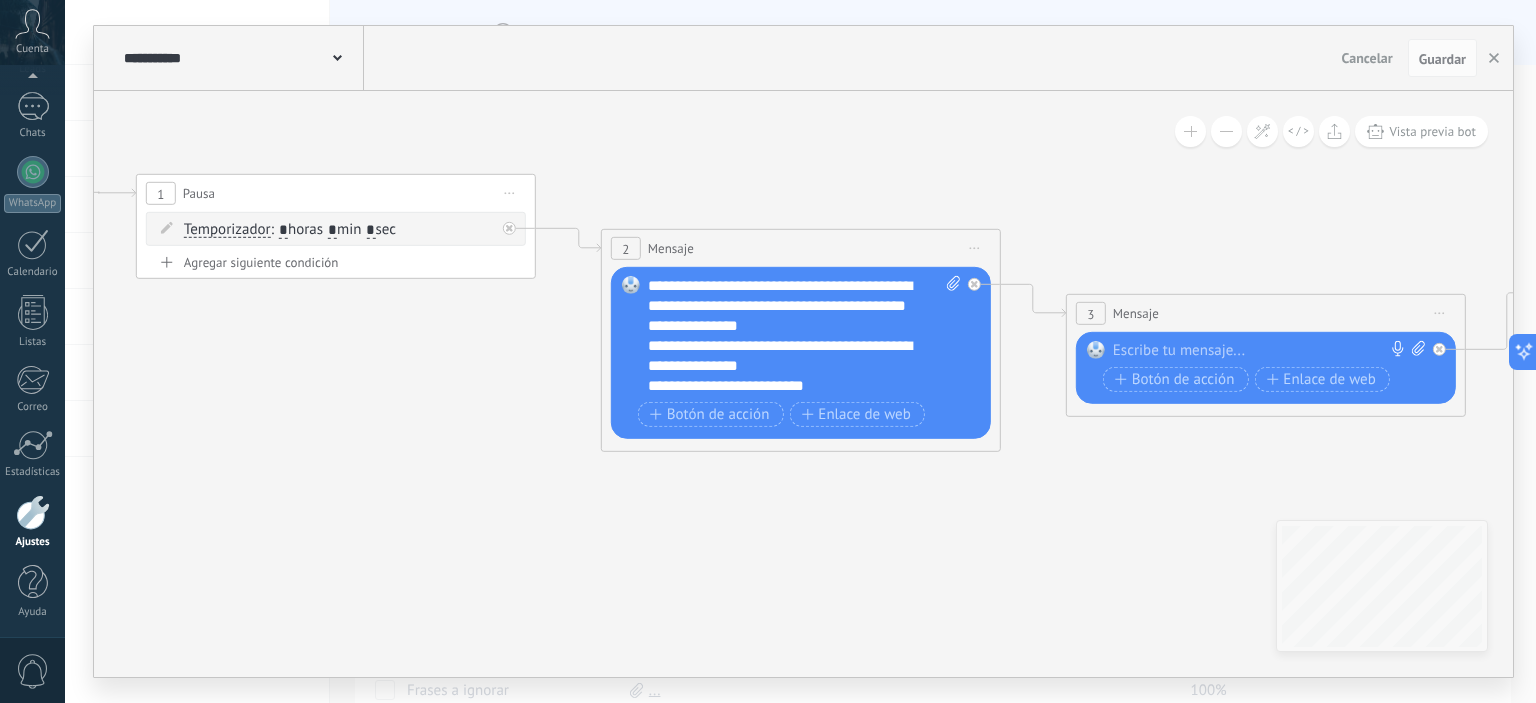 drag, startPoint x: 827, startPoint y: 552, endPoint x: 362, endPoint y: 471, distance: 472.0021 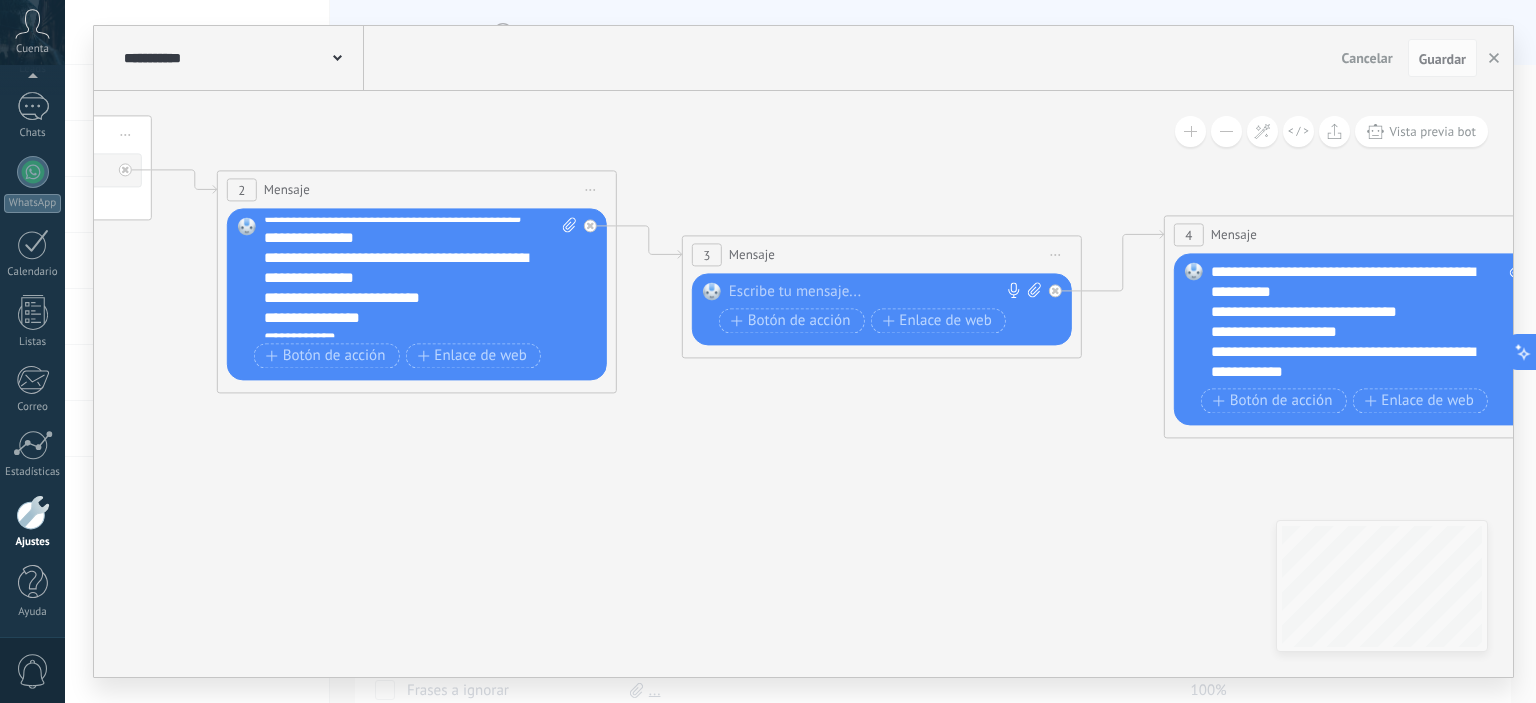 scroll, scrollTop: 40, scrollLeft: 0, axis: vertical 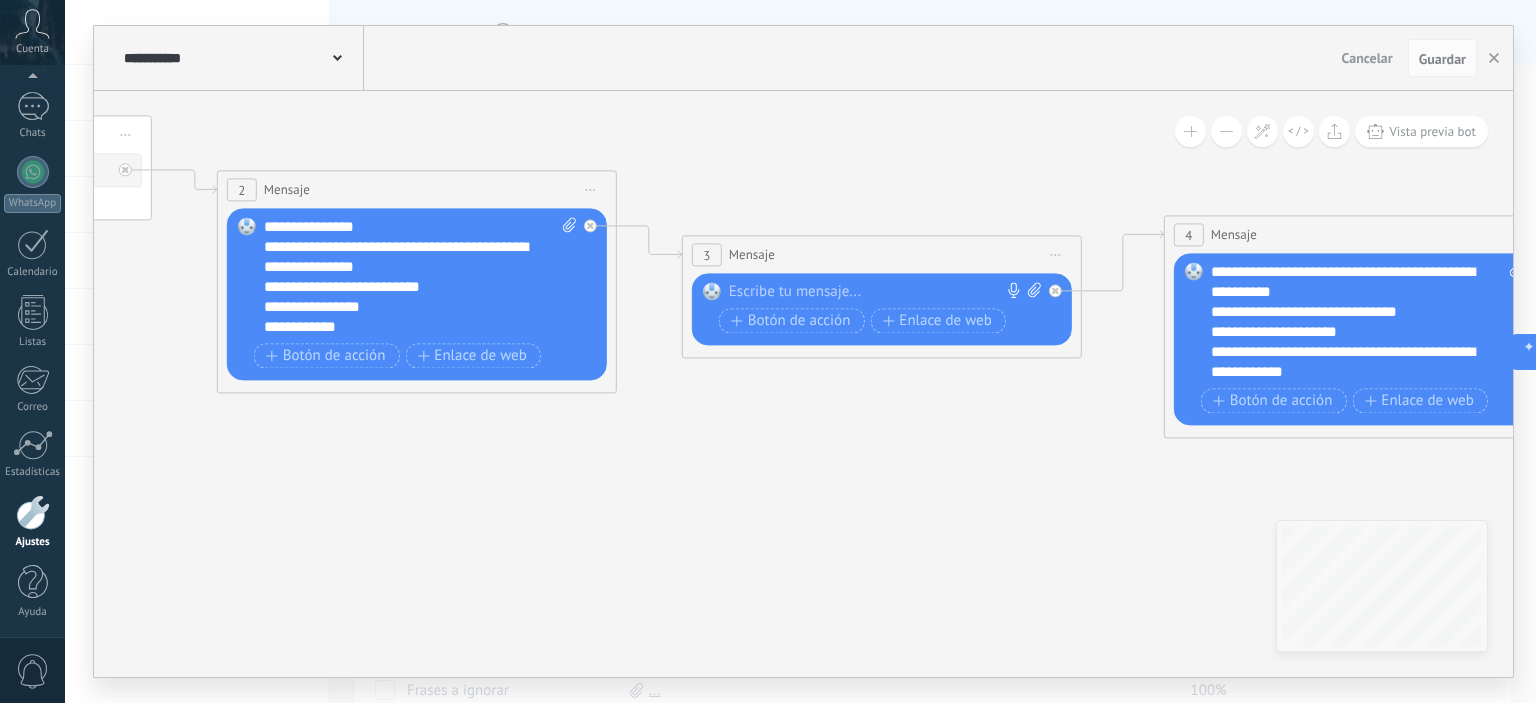 drag, startPoint x: 732, startPoint y: 461, endPoint x: 392, endPoint y: 457, distance: 340.02353 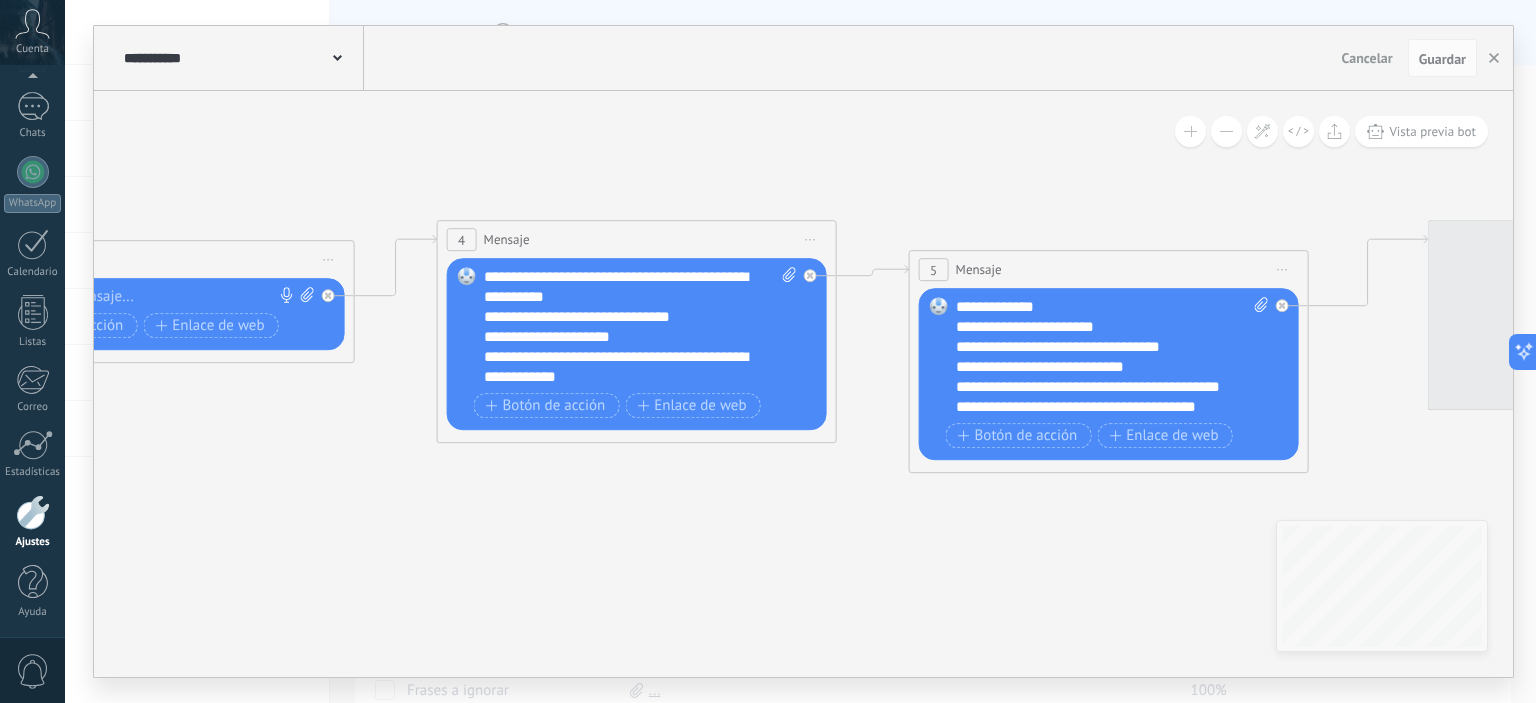 drag, startPoint x: 788, startPoint y: 459, endPoint x: 378, endPoint y: 442, distance: 410.3523 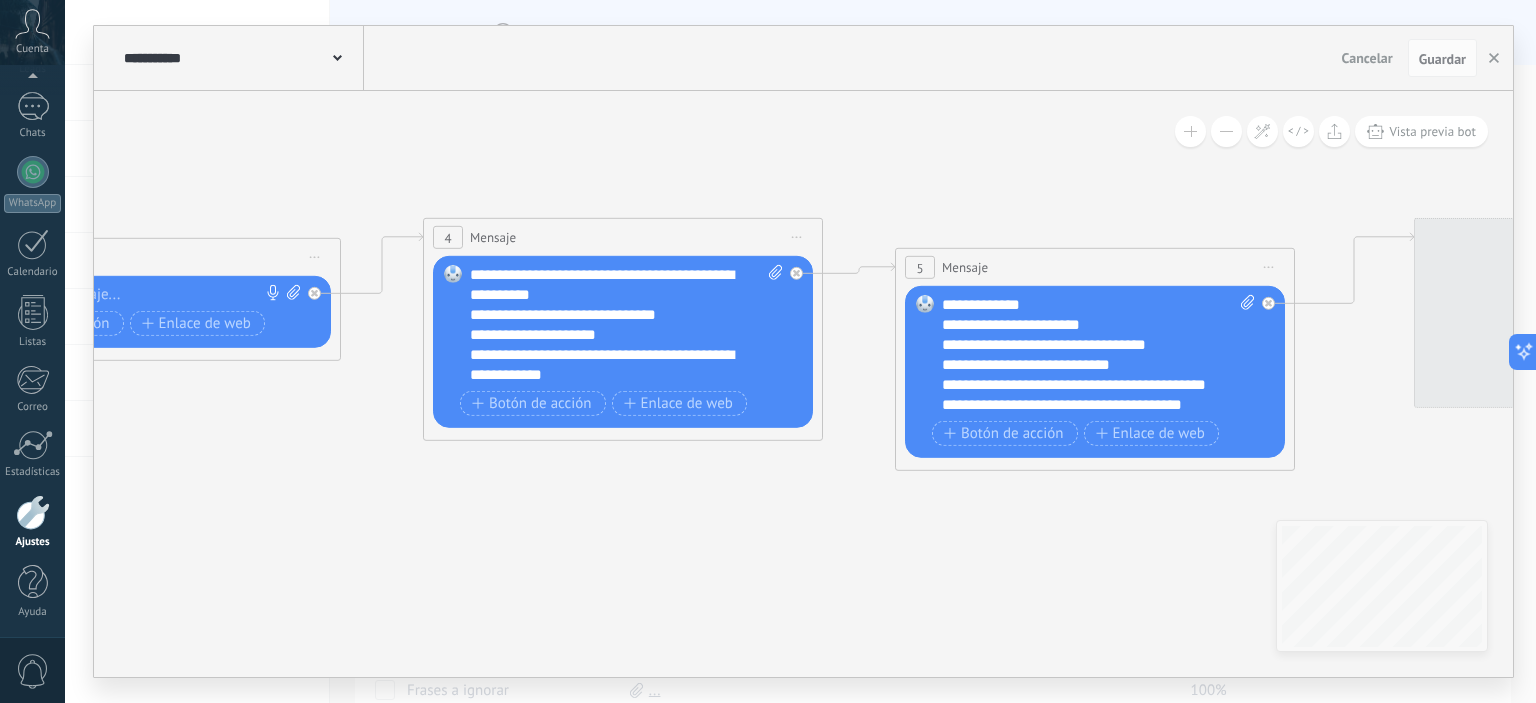drag, startPoint x: 855, startPoint y: 499, endPoint x: 602, endPoint y: 499, distance: 253 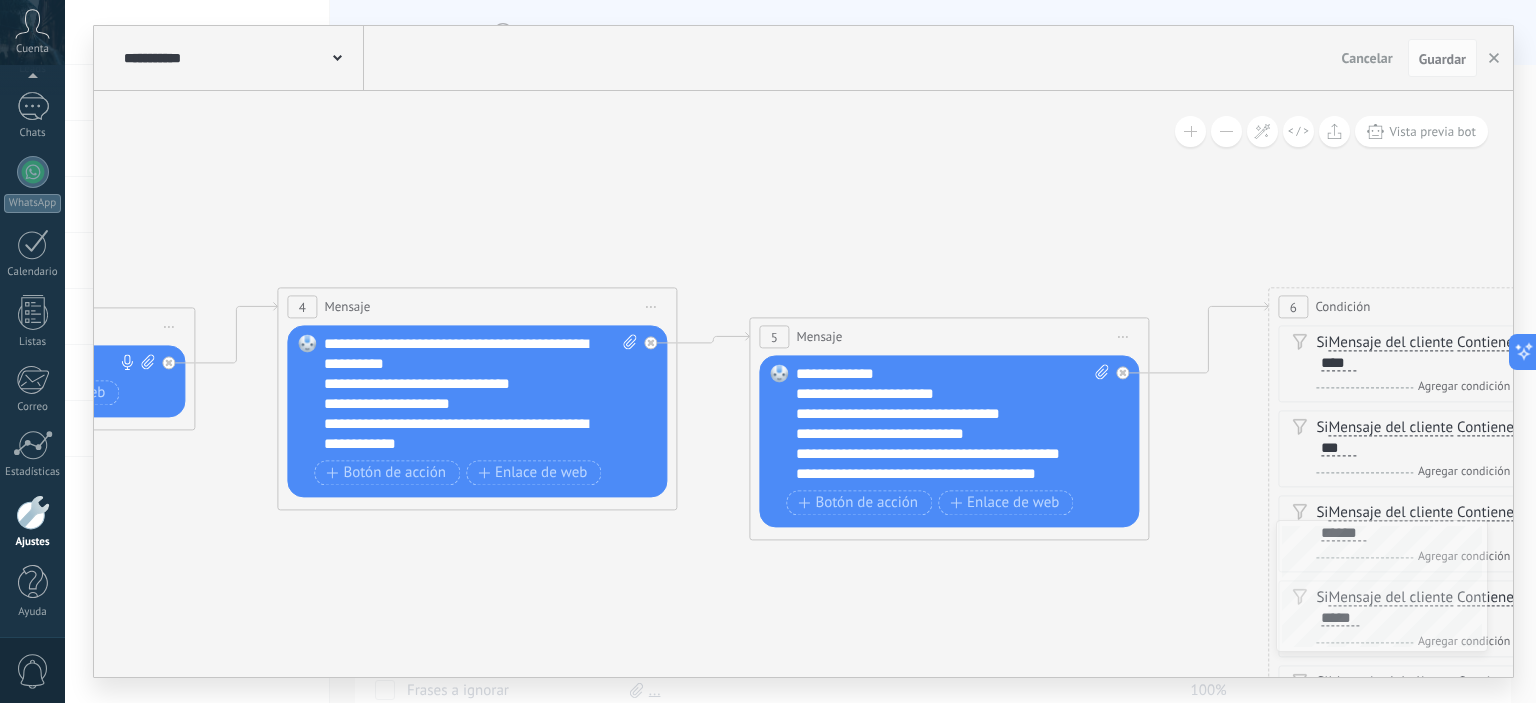 drag, startPoint x: 685, startPoint y: 171, endPoint x: 604, endPoint y: 225, distance: 97.349884 